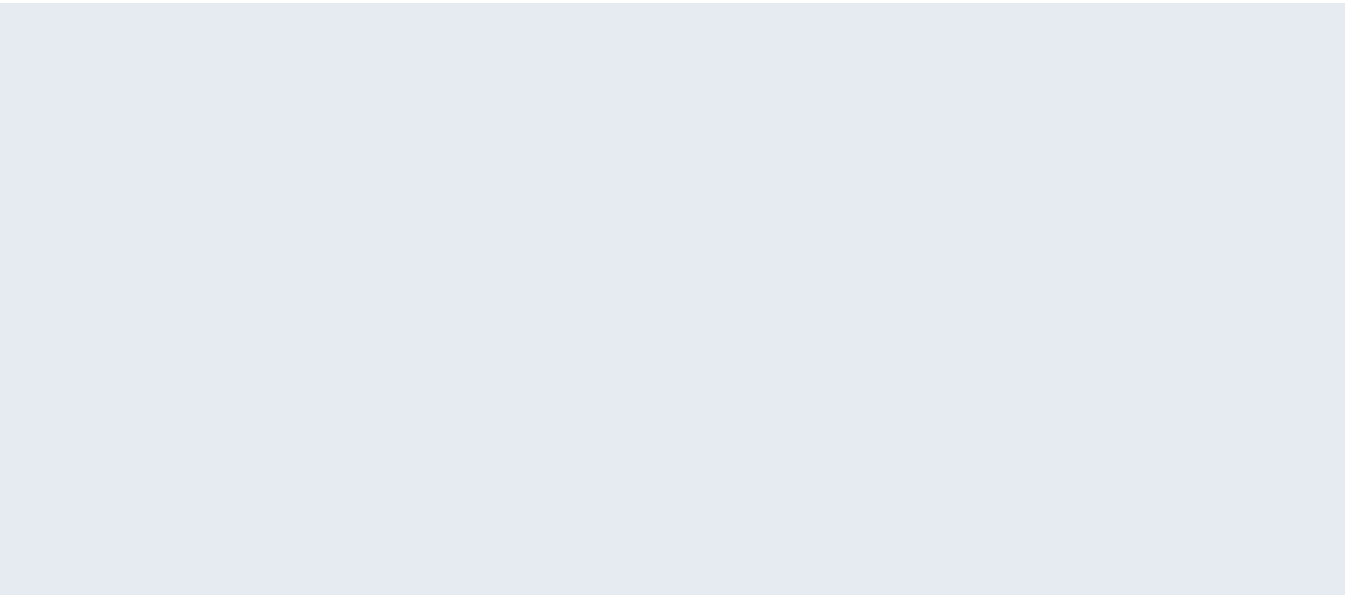 scroll, scrollTop: 0, scrollLeft: 0, axis: both 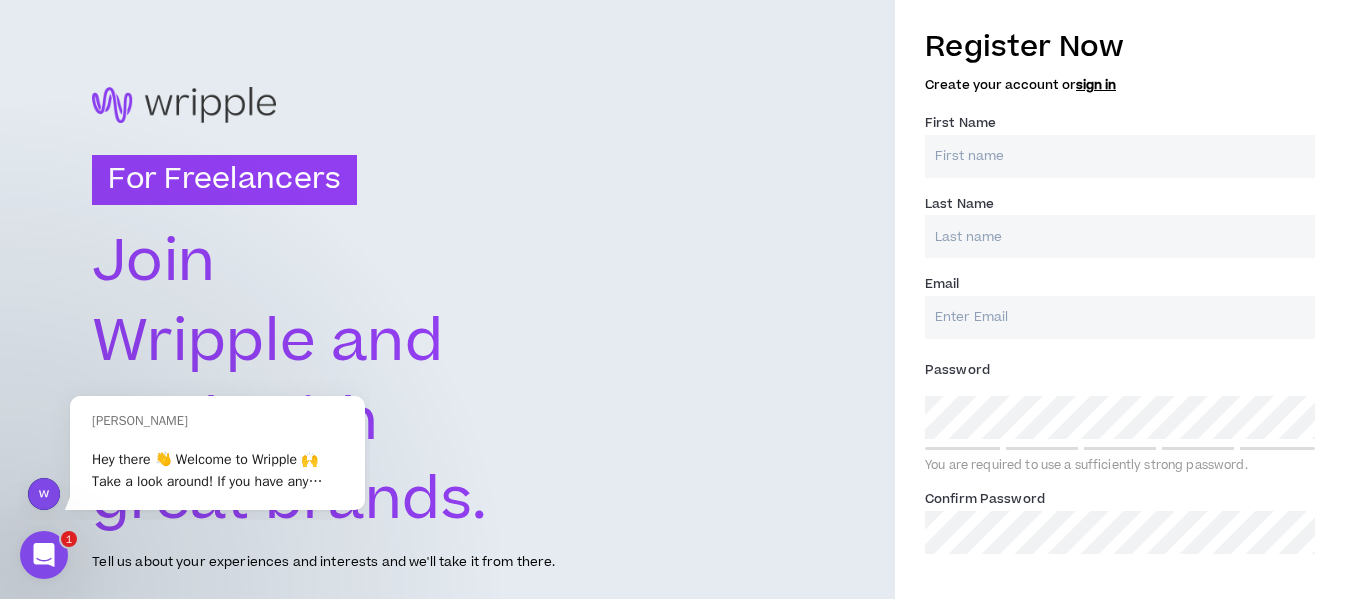 click on "First Name  *" at bounding box center (1120, 156) 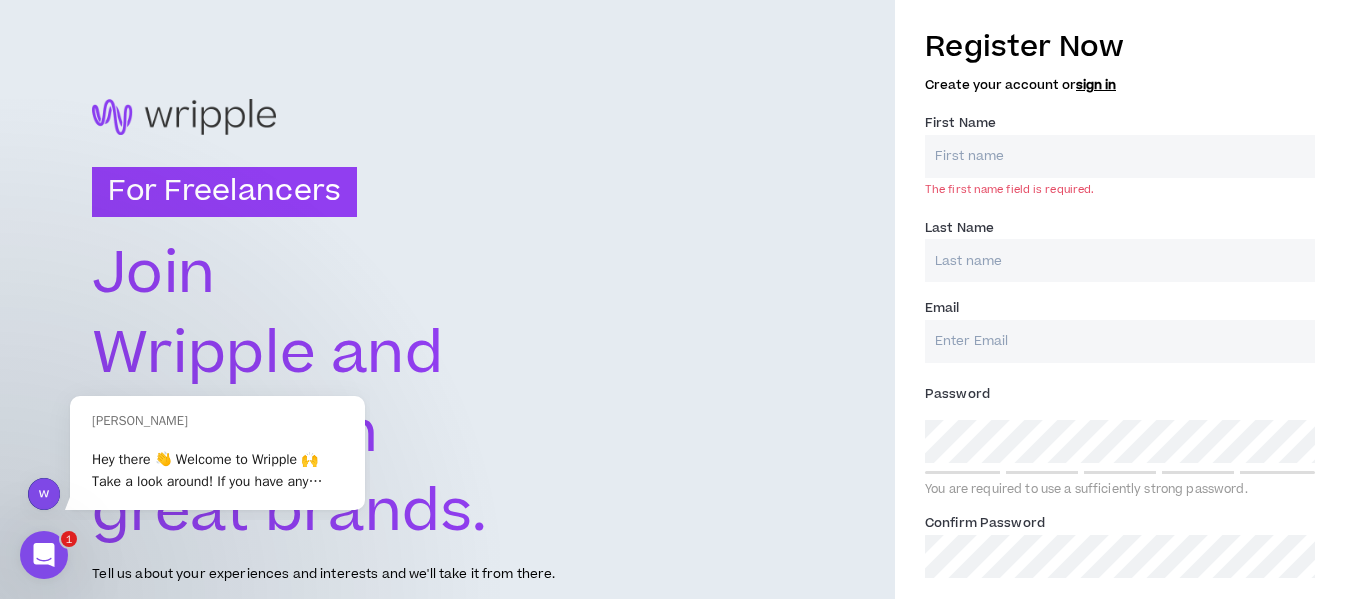 click on "Register Now Create your account or  sign in First Name  * The first name field is required. Last Name  * Email  * Password  * You are required to use a sufficiently strong password. Confirm Password  *" at bounding box center (1120, 302) 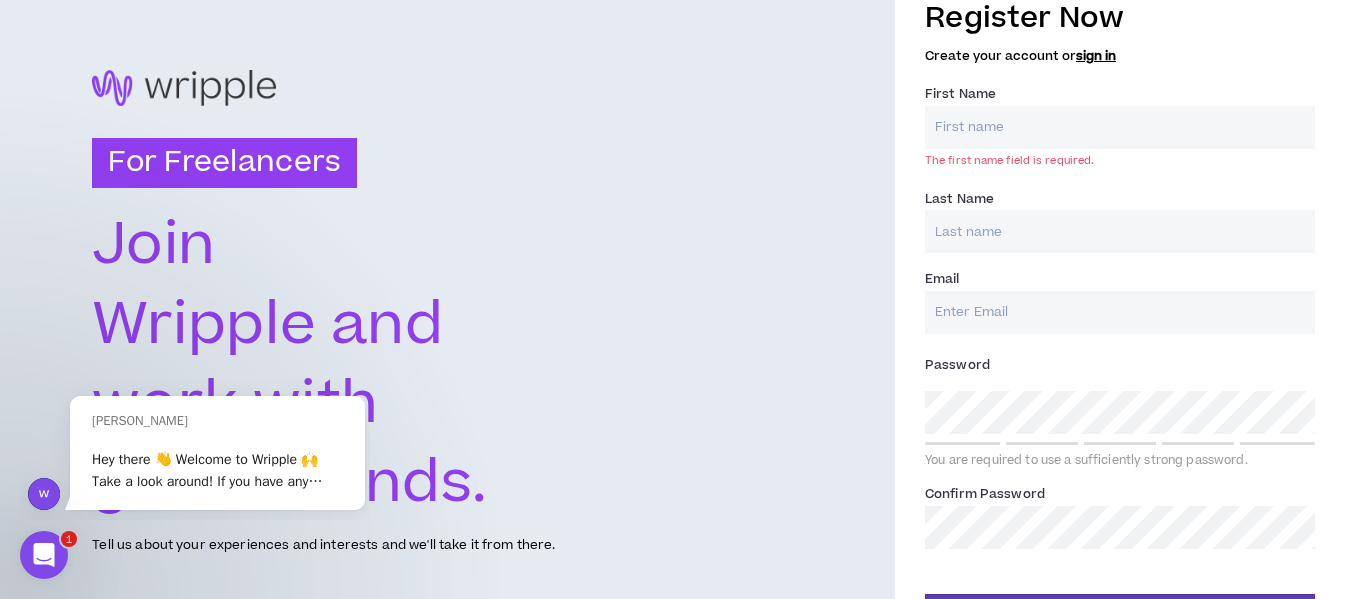scroll, scrollTop: 0, scrollLeft: 0, axis: both 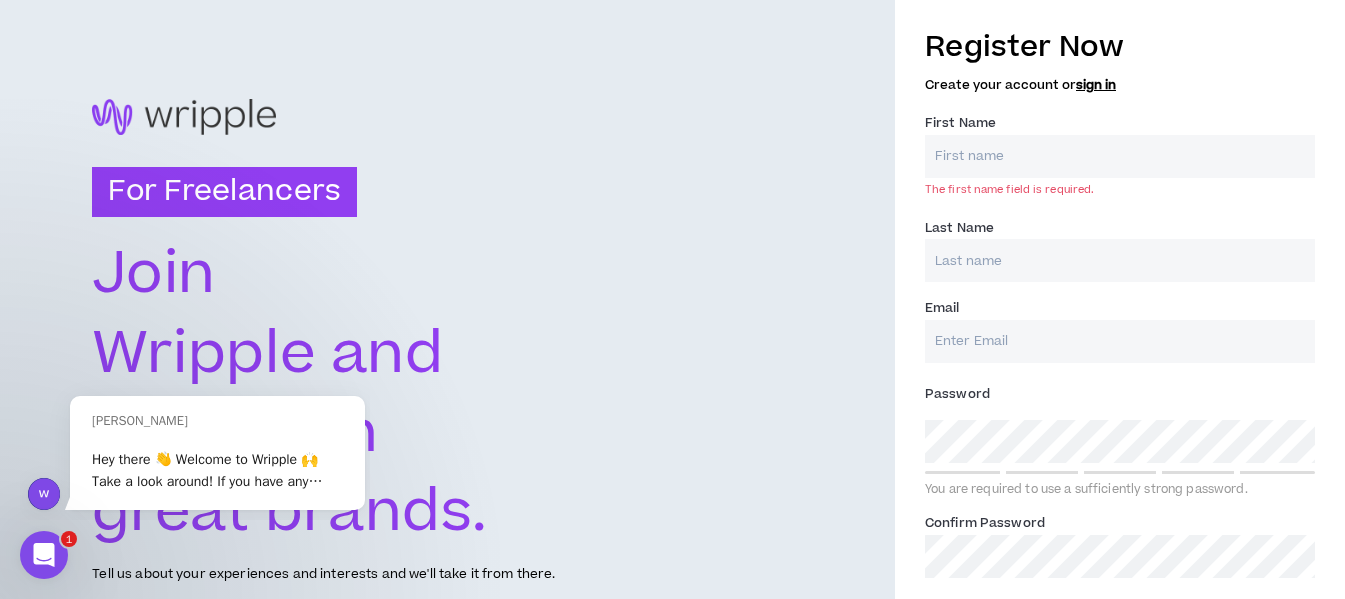 click on "First Name  *" at bounding box center (1120, 156) 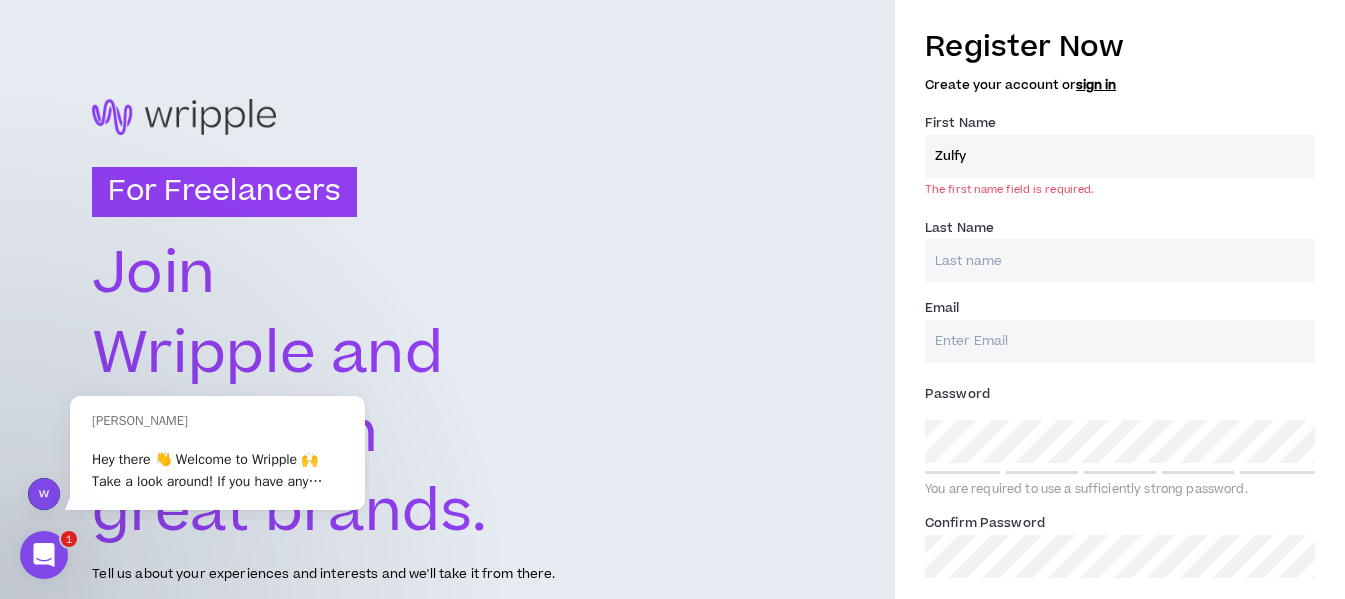 type on "Rajab" 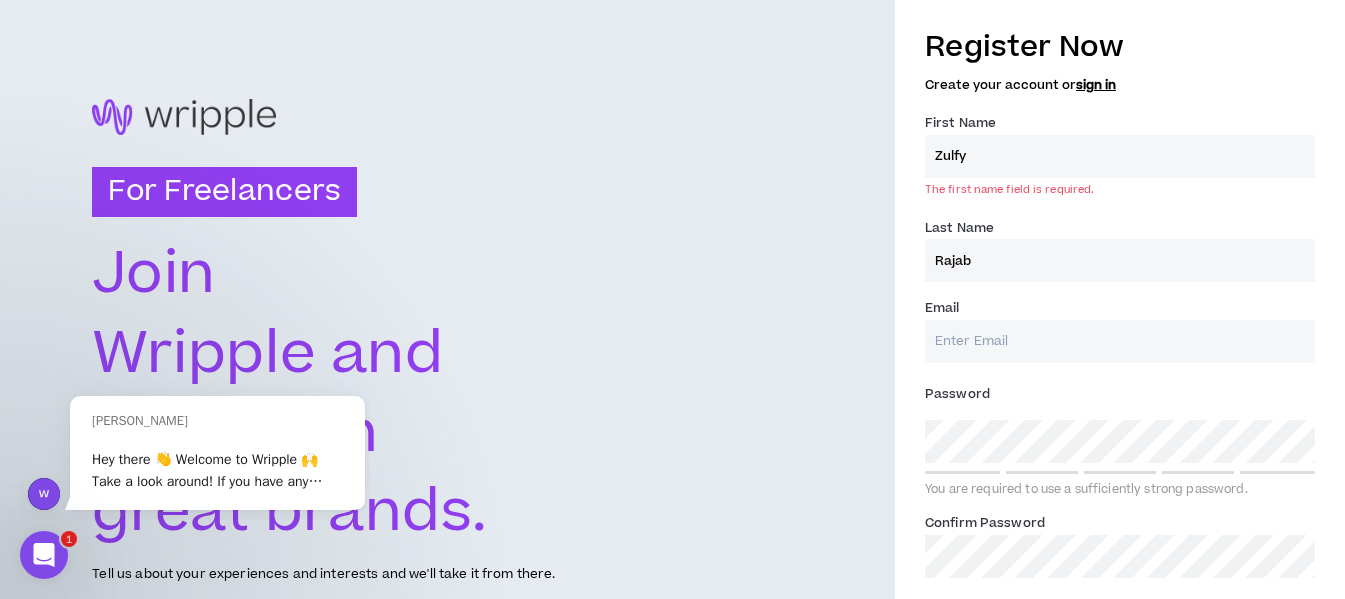 type on "[EMAIL_ADDRESS][DOMAIN_NAME]" 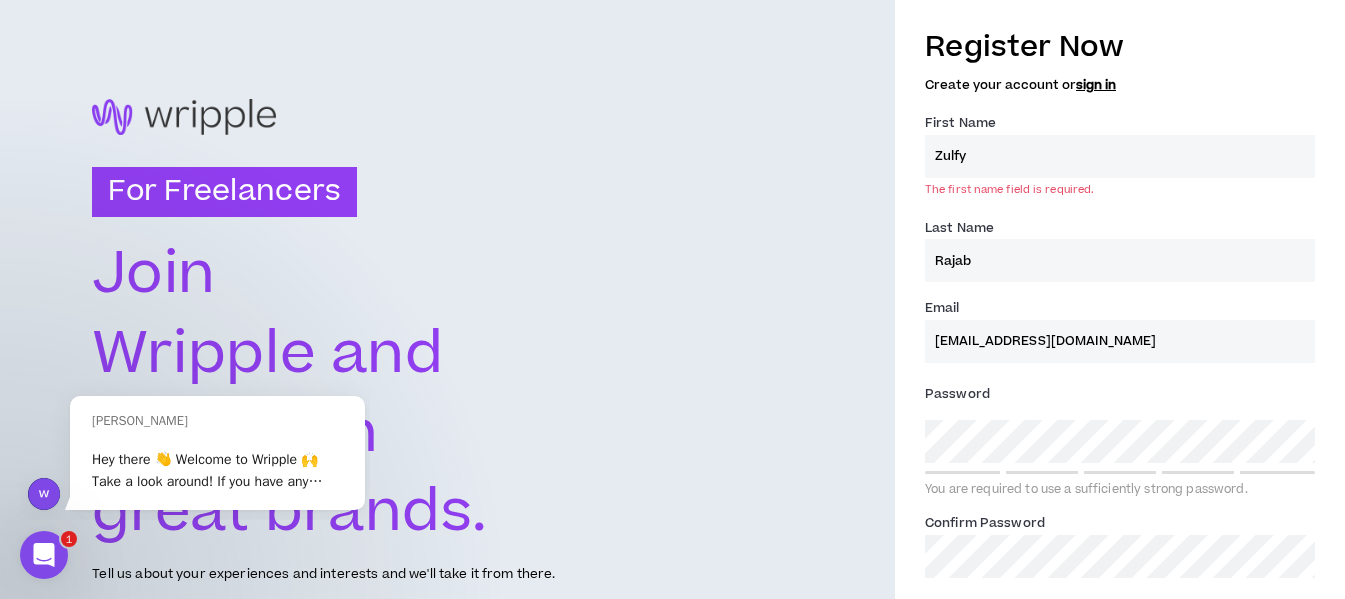 type on "Rajab" 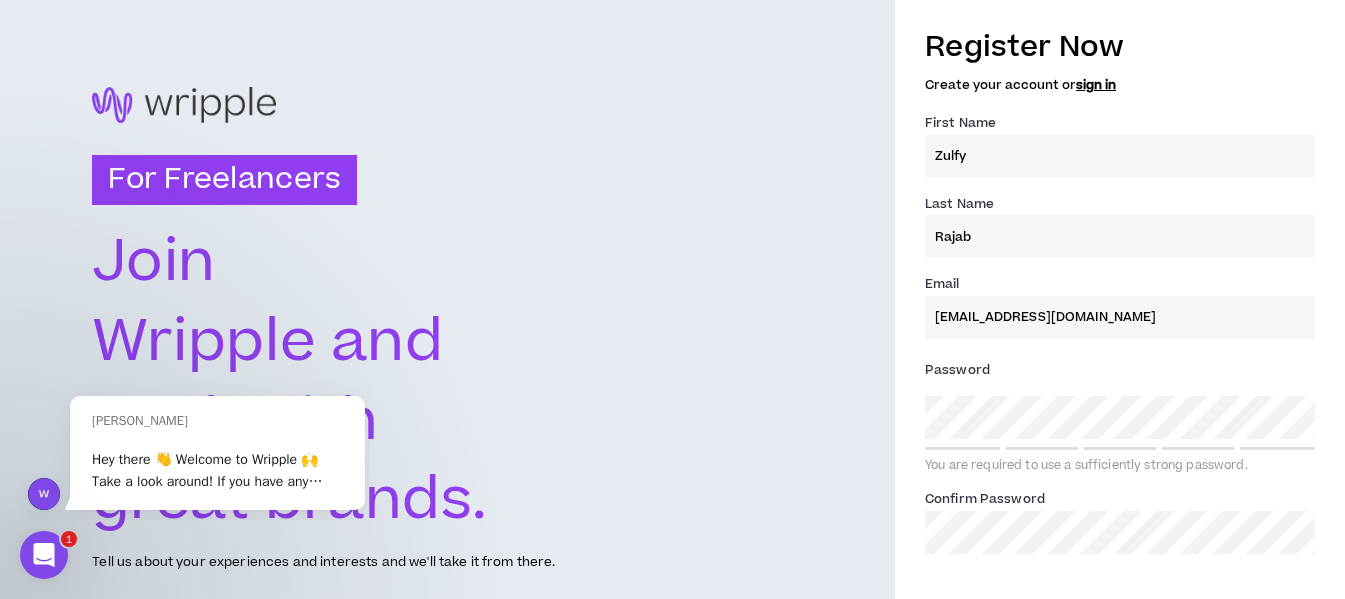 click on "[EMAIL_ADDRESS][DOMAIN_NAME]" at bounding box center [1120, 317] 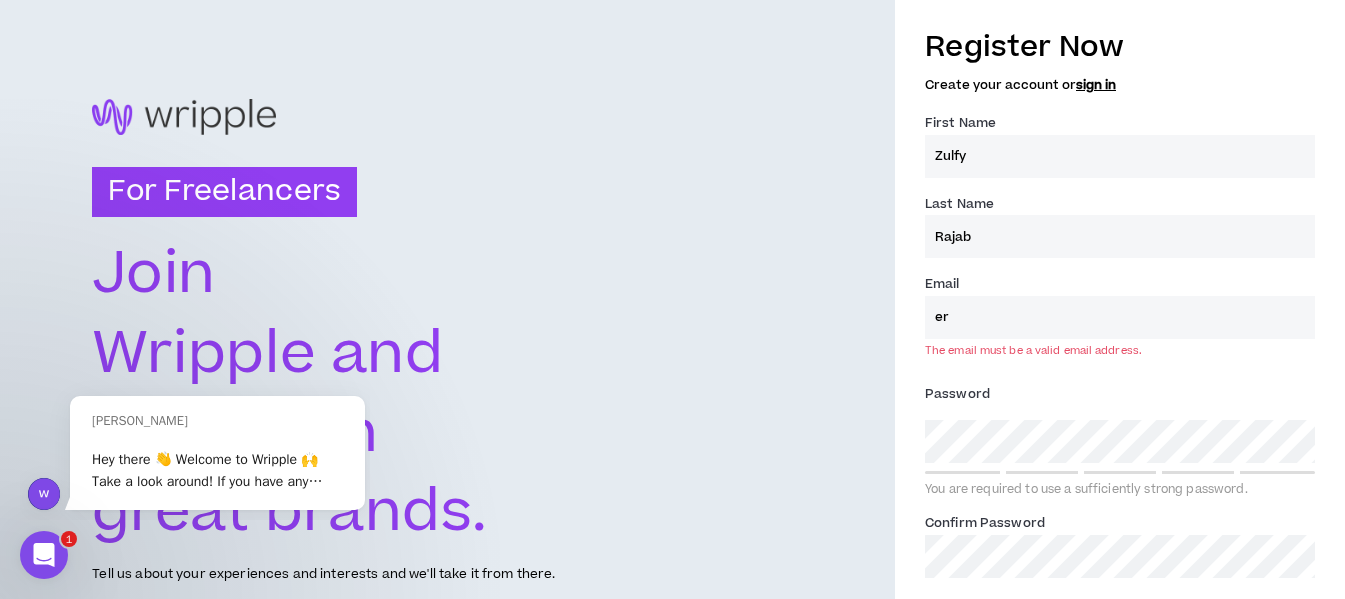 type on "[EMAIL_ADDRESS][DOMAIN_NAME]" 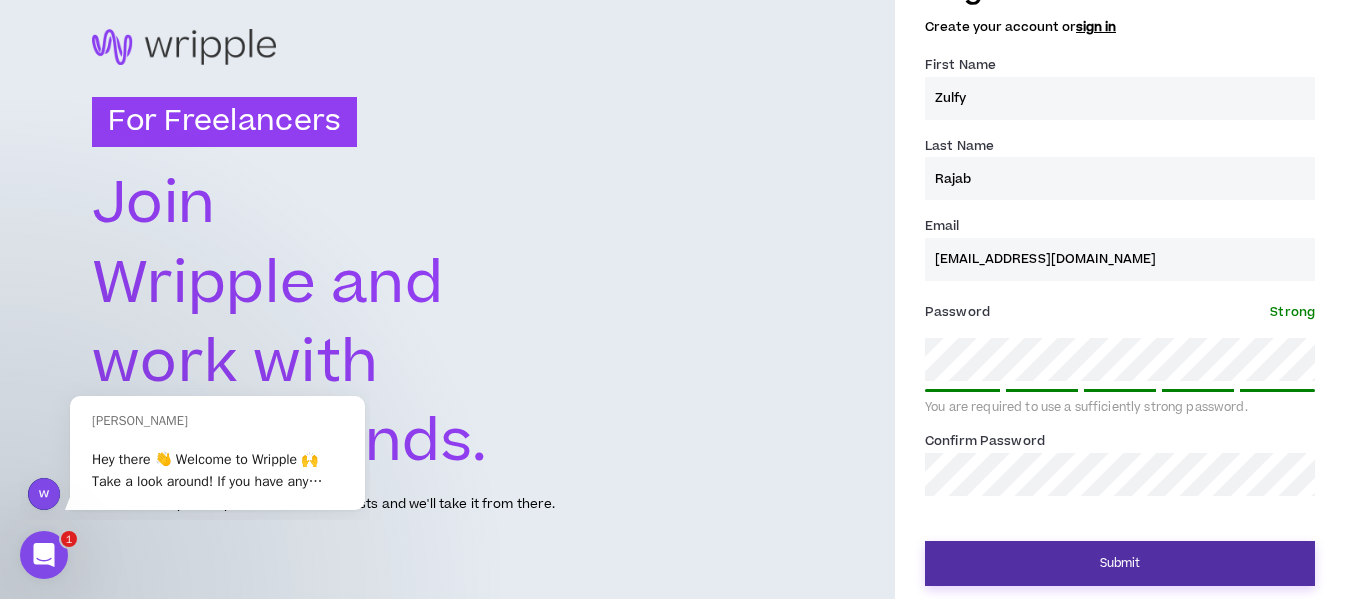 scroll, scrollTop: 61, scrollLeft: 0, axis: vertical 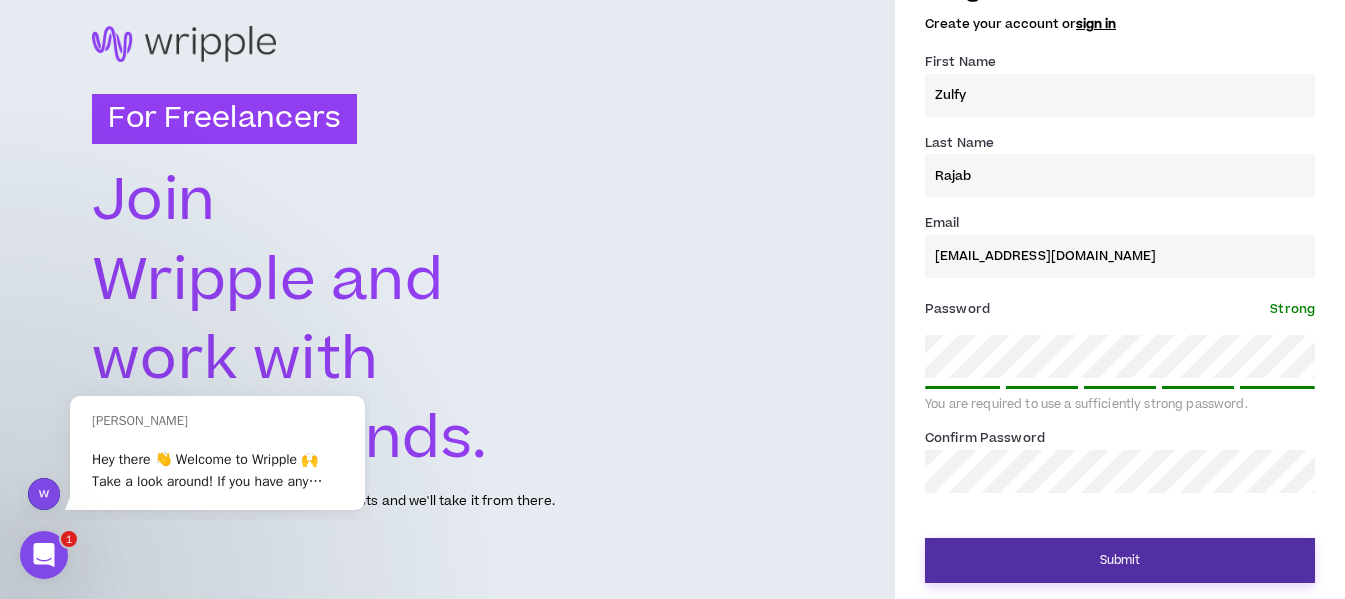 click on "Submit" at bounding box center [1120, 560] 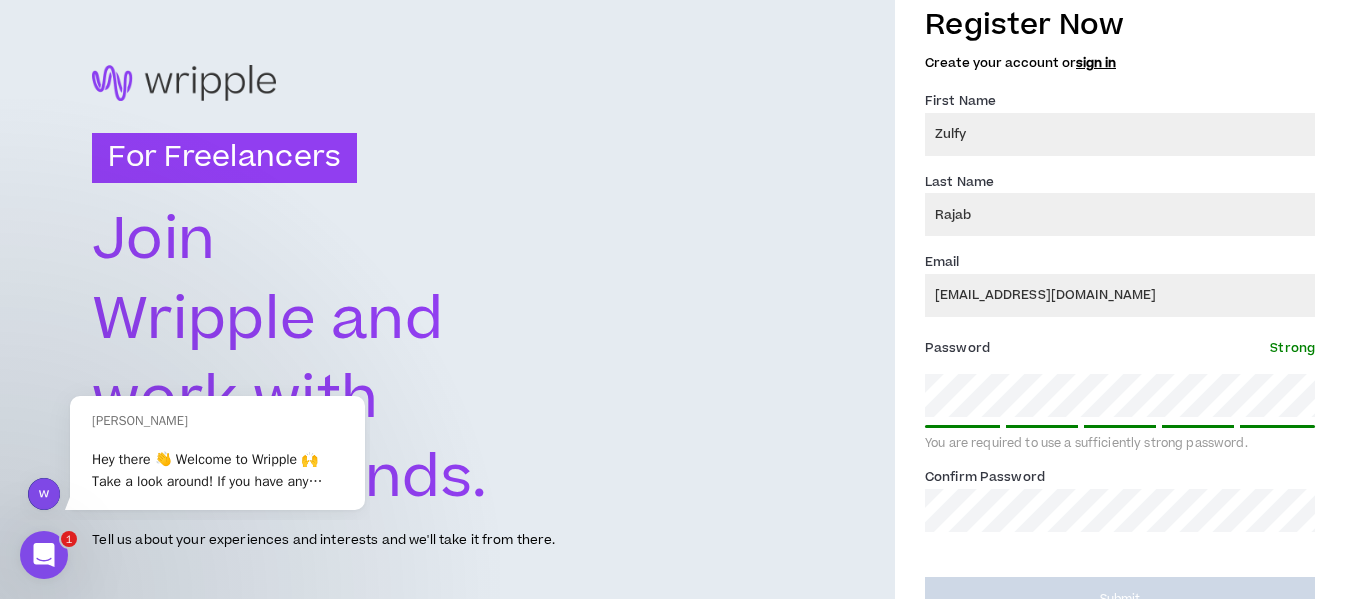 scroll, scrollTop: 0, scrollLeft: 0, axis: both 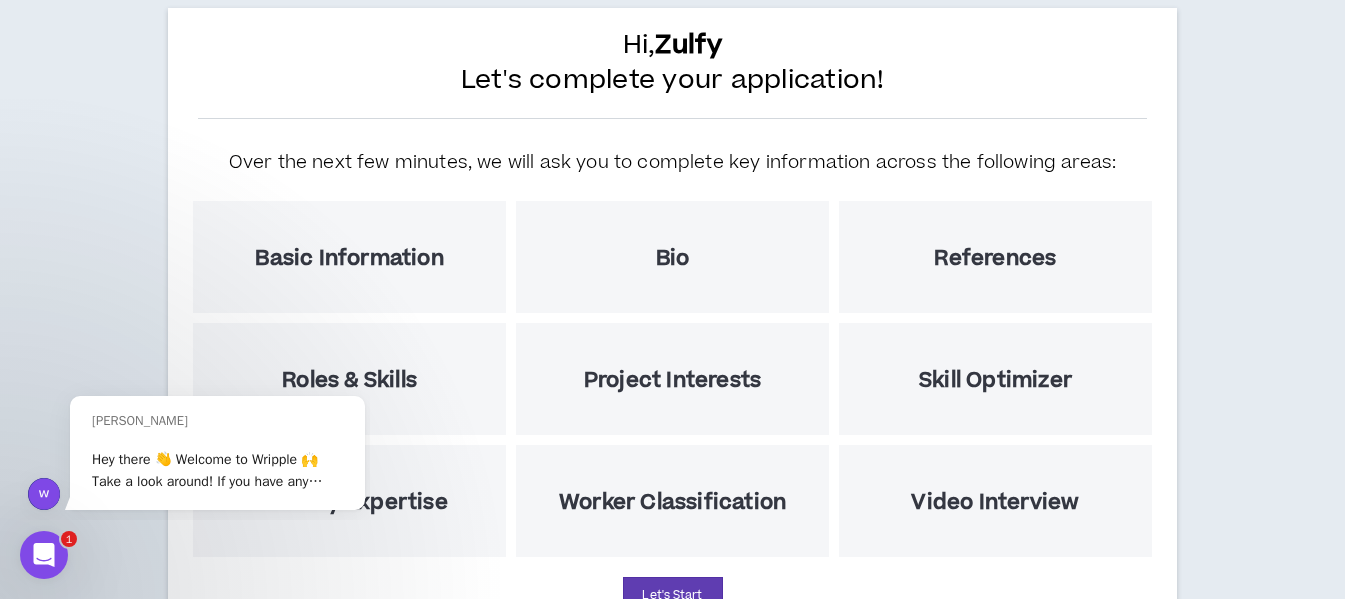 click on "Basic Information" at bounding box center (349, 258) 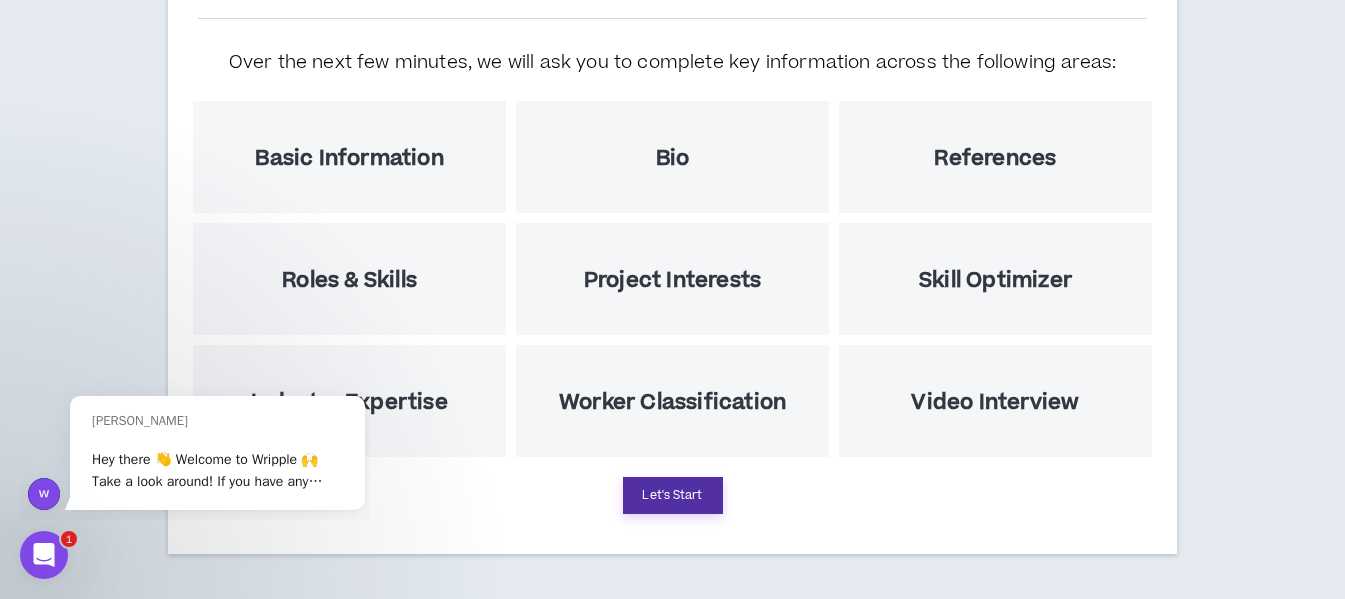 click on "Let's Start" at bounding box center [673, 495] 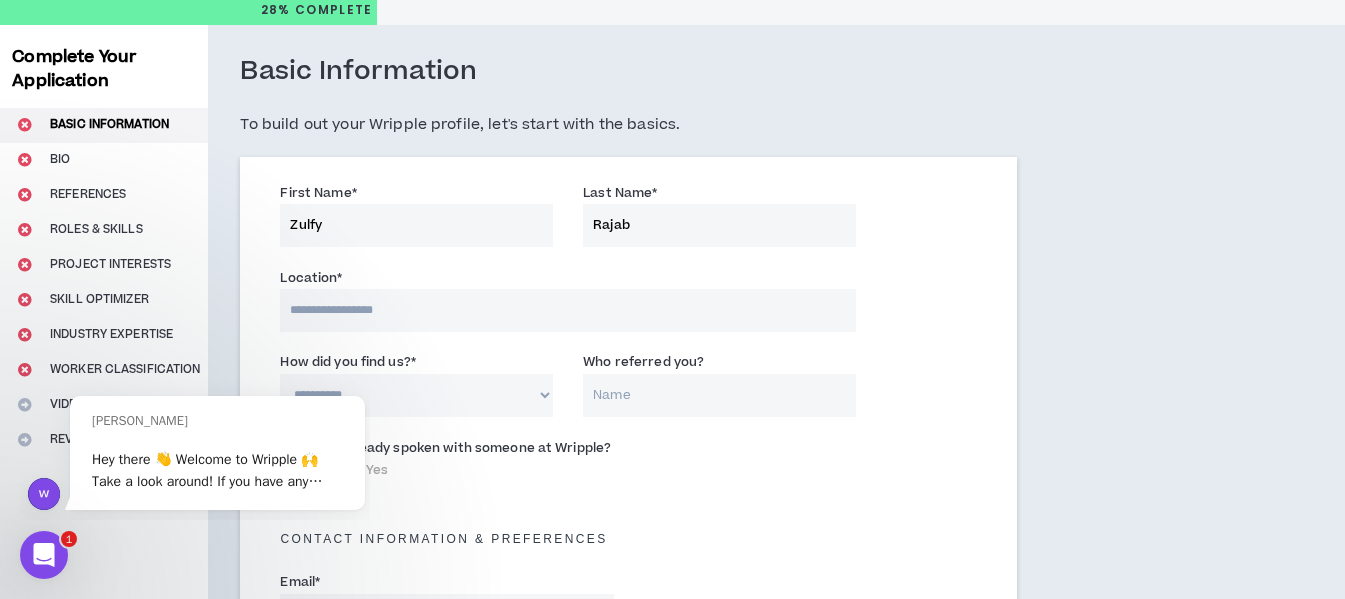 scroll, scrollTop: 100, scrollLeft: 0, axis: vertical 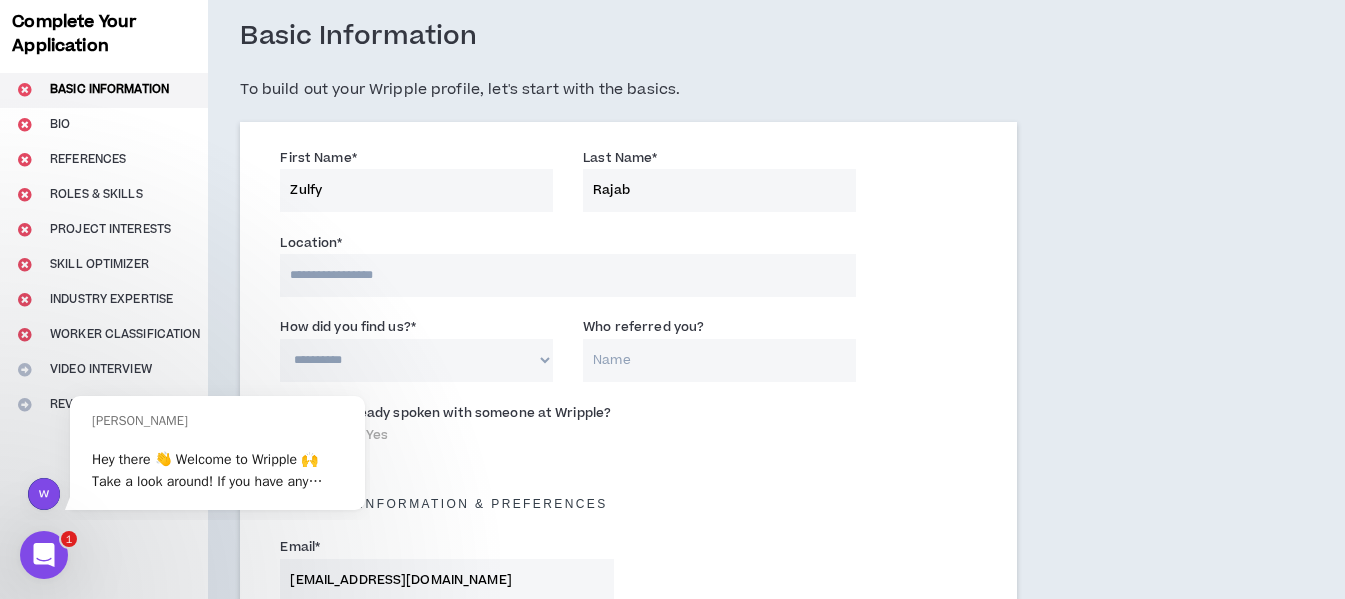 click at bounding box center [568, 275] 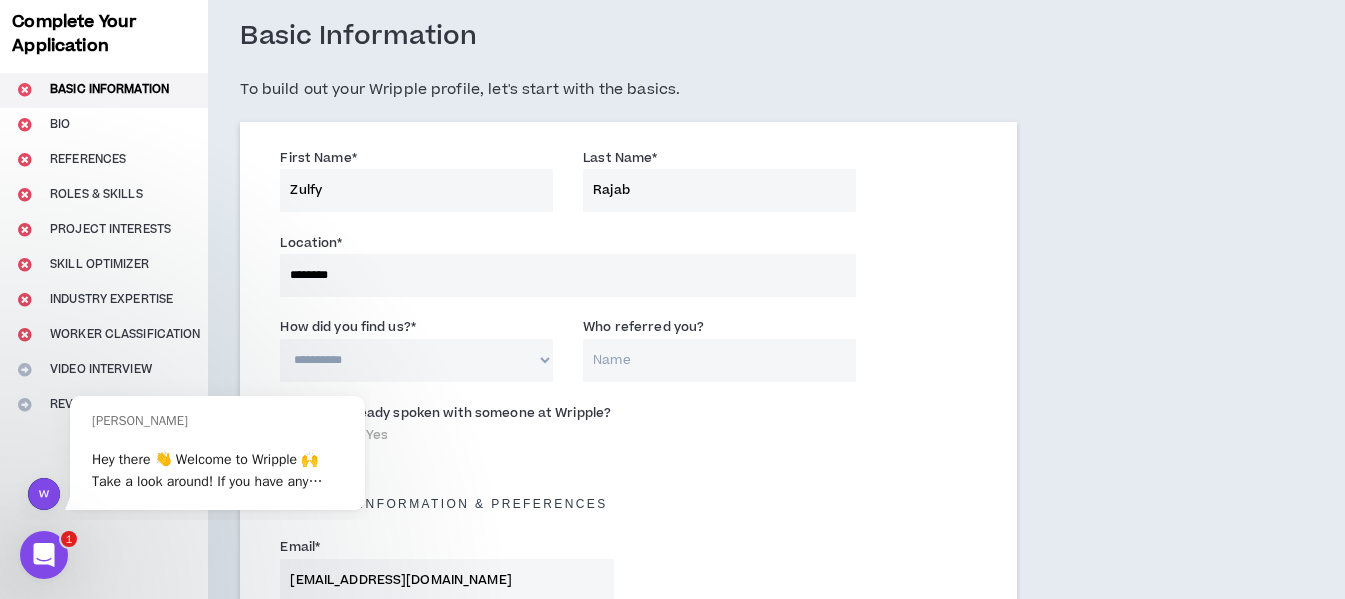 select on "IN" 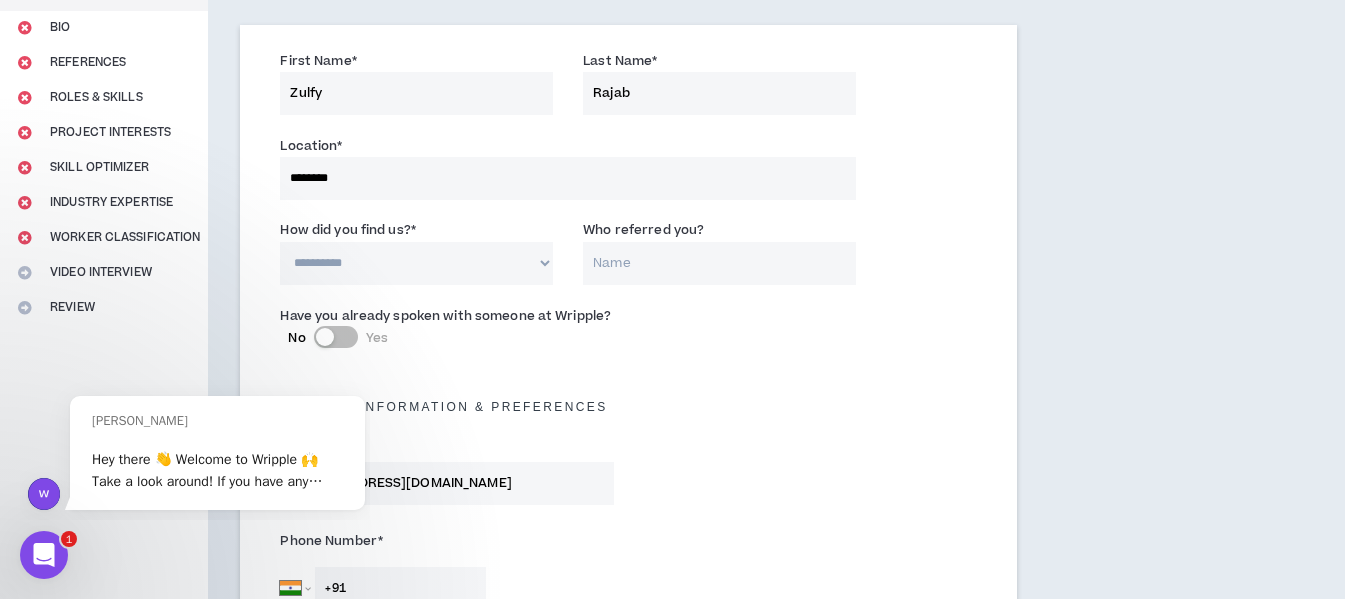 scroll, scrollTop: 86, scrollLeft: 0, axis: vertical 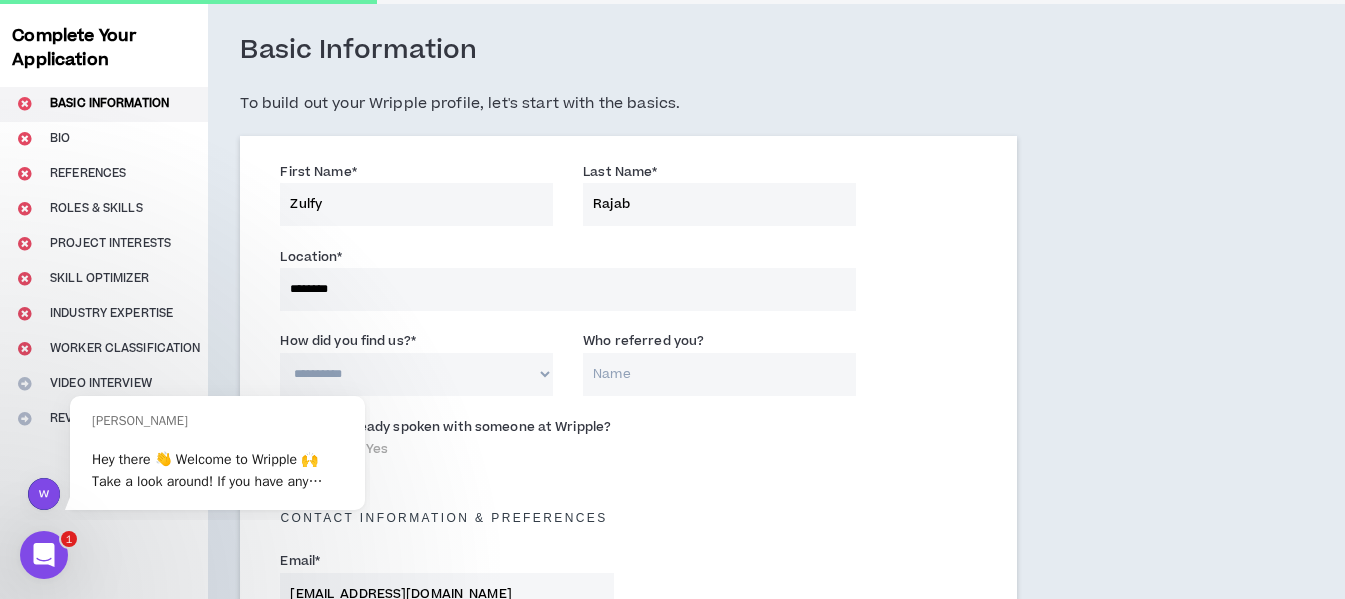 drag, startPoint x: 398, startPoint y: 289, endPoint x: 254, endPoint y: 276, distance: 144.58562 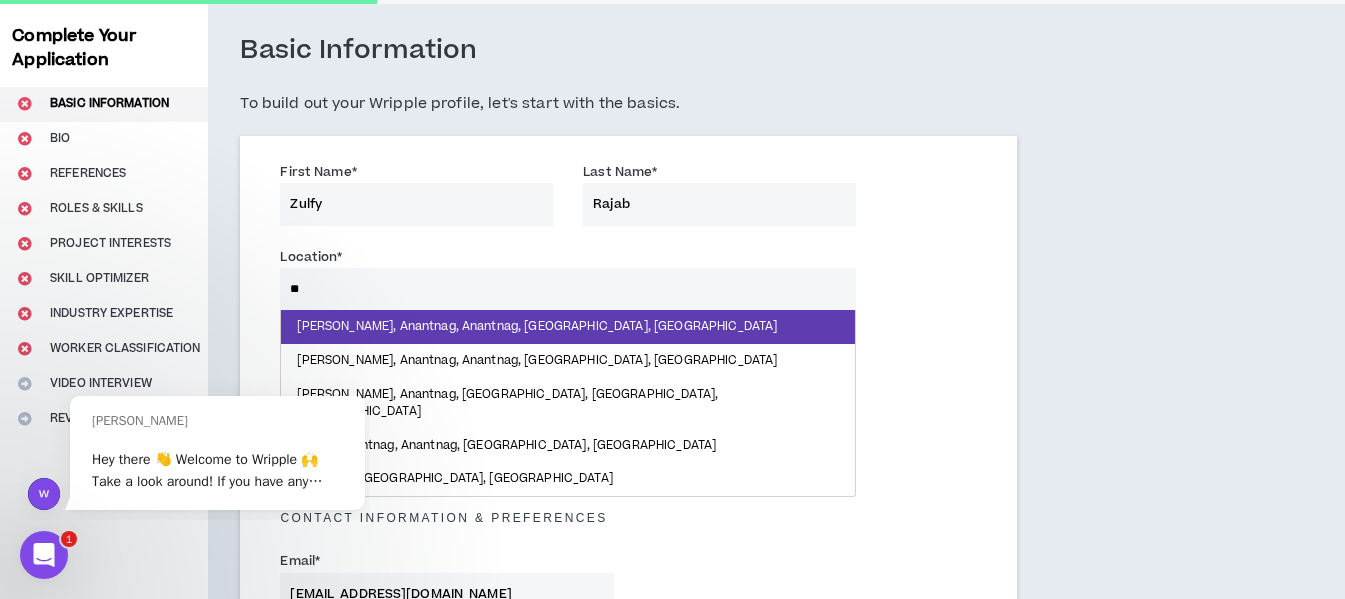 click on "**" at bounding box center [568, 289] 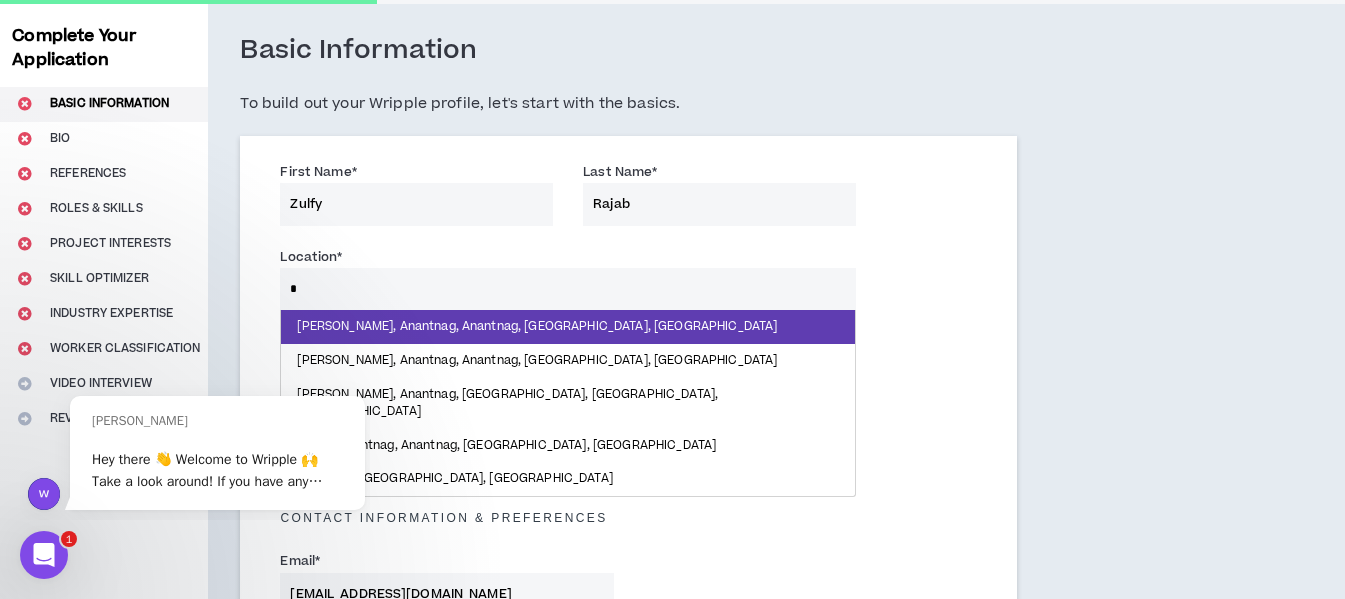 type 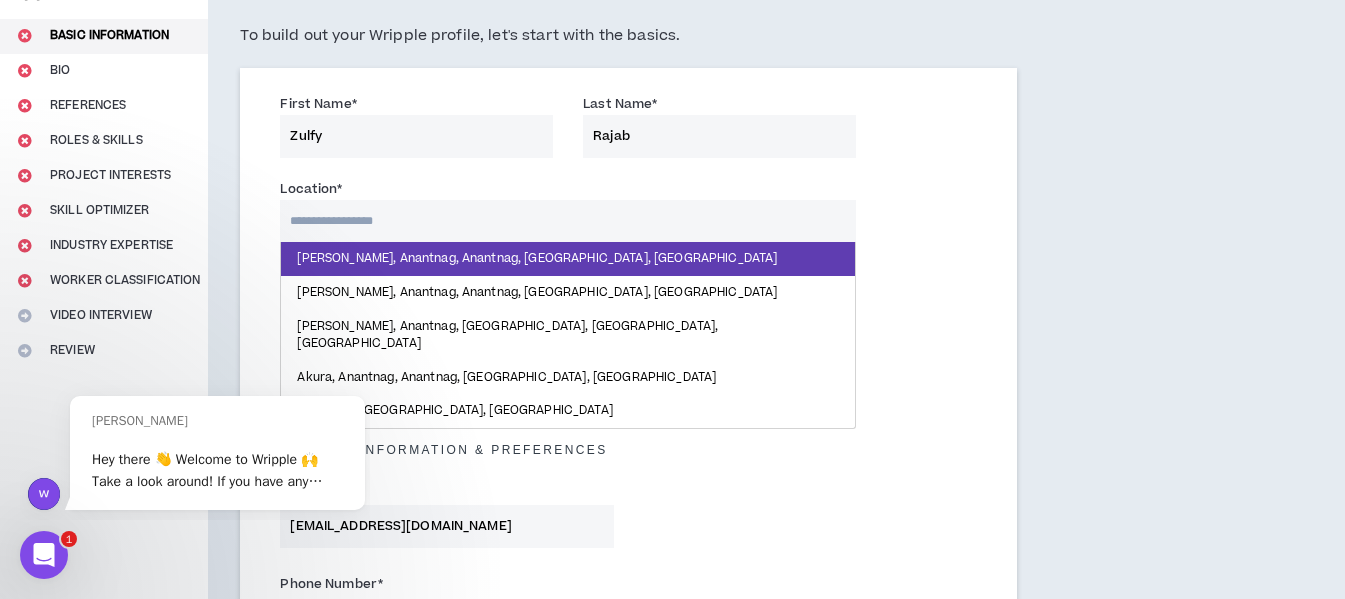 scroll, scrollTop: 186, scrollLeft: 0, axis: vertical 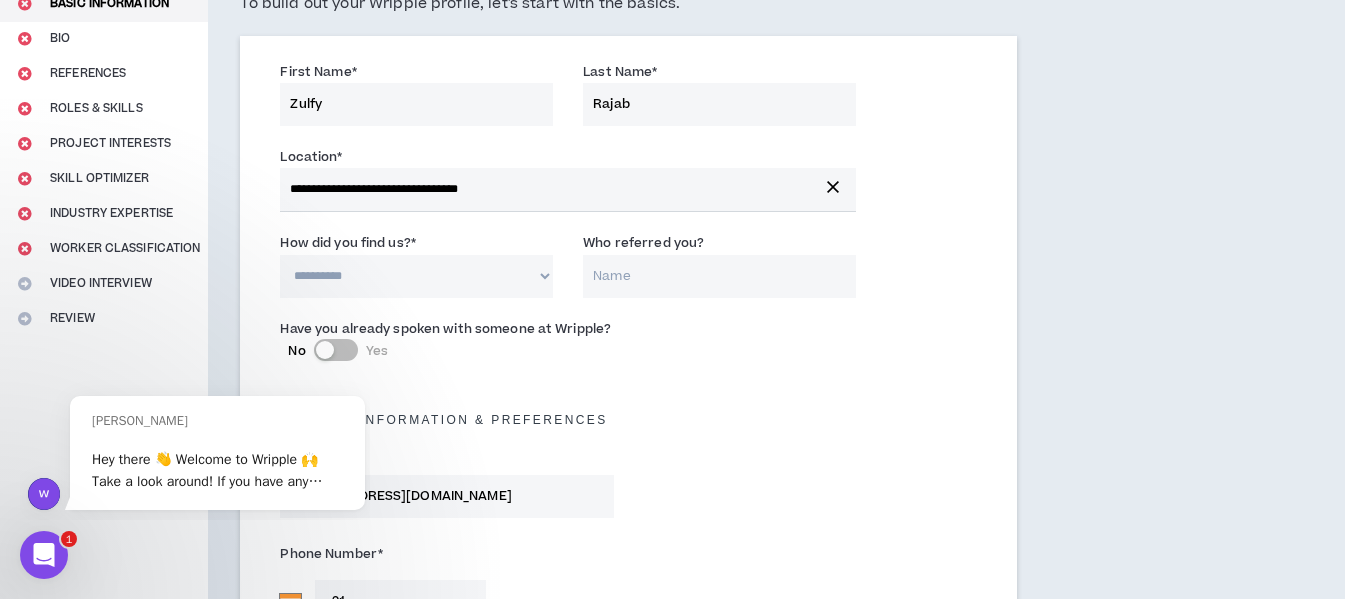 click on "**********" at bounding box center (416, 276) 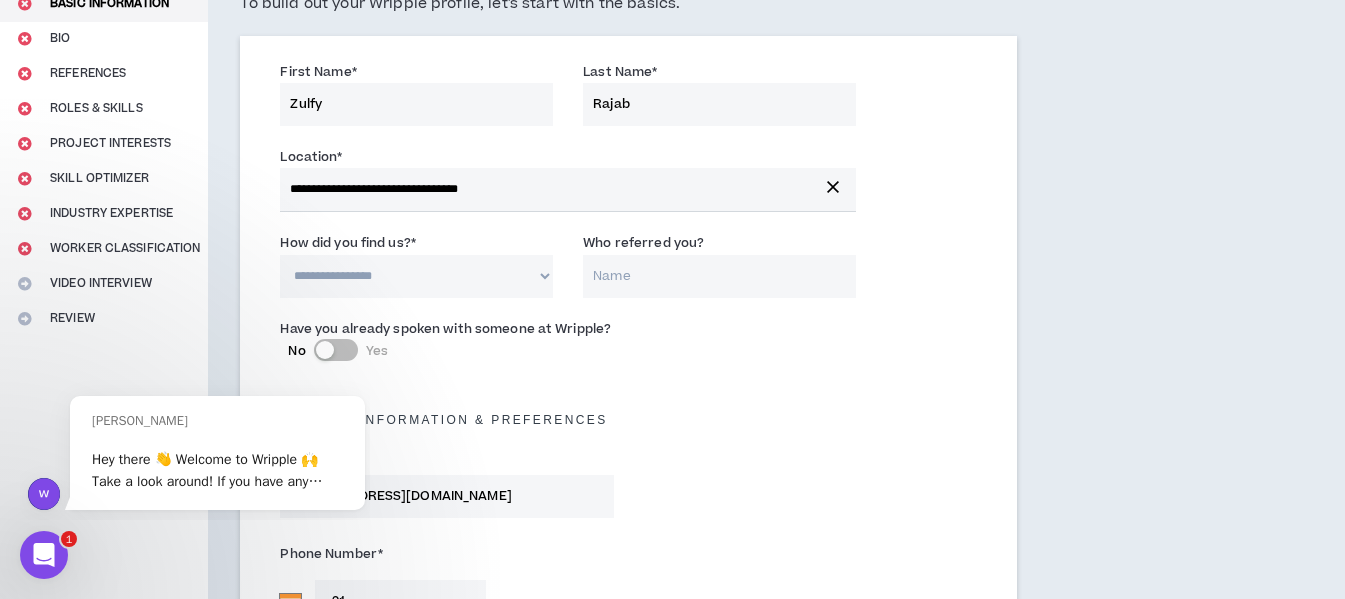 click on "**********" at bounding box center (416, 276) 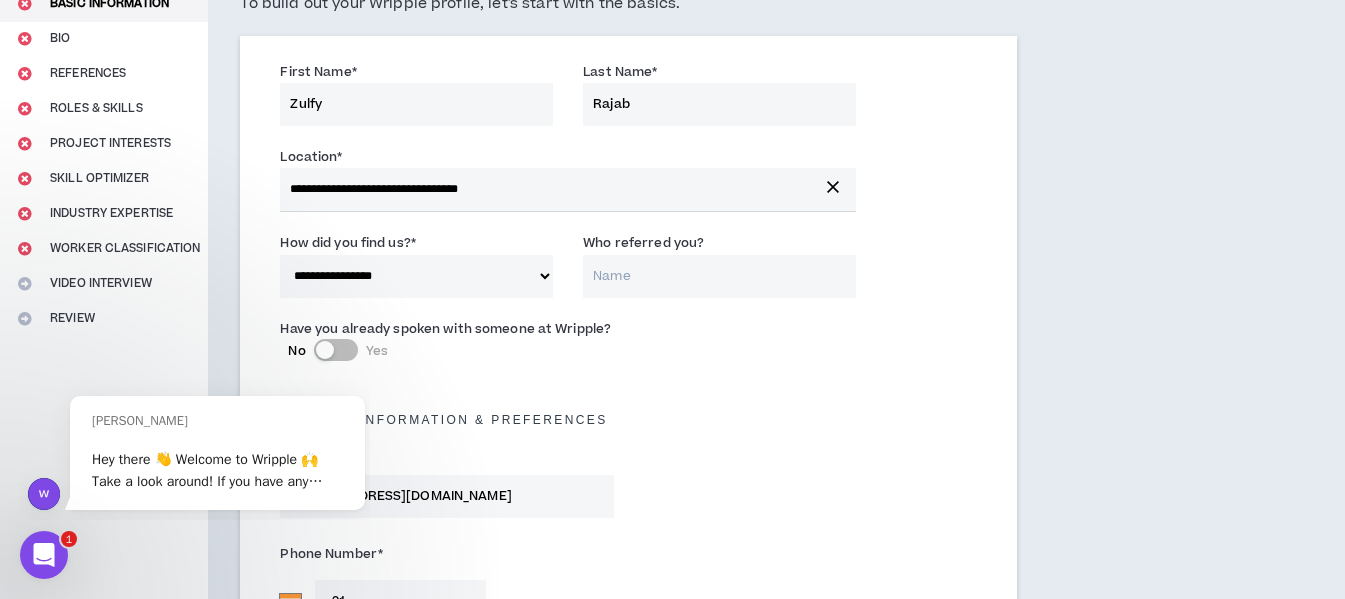 click on "**********" at bounding box center (416, 276) 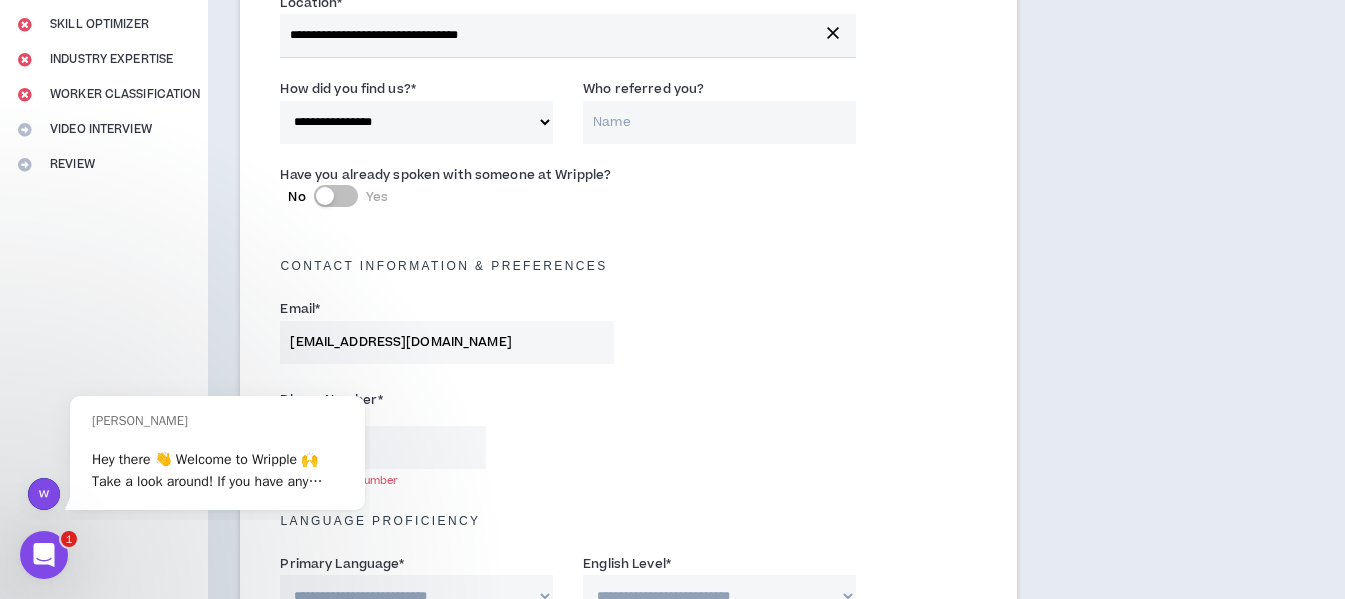 scroll, scrollTop: 386, scrollLeft: 0, axis: vertical 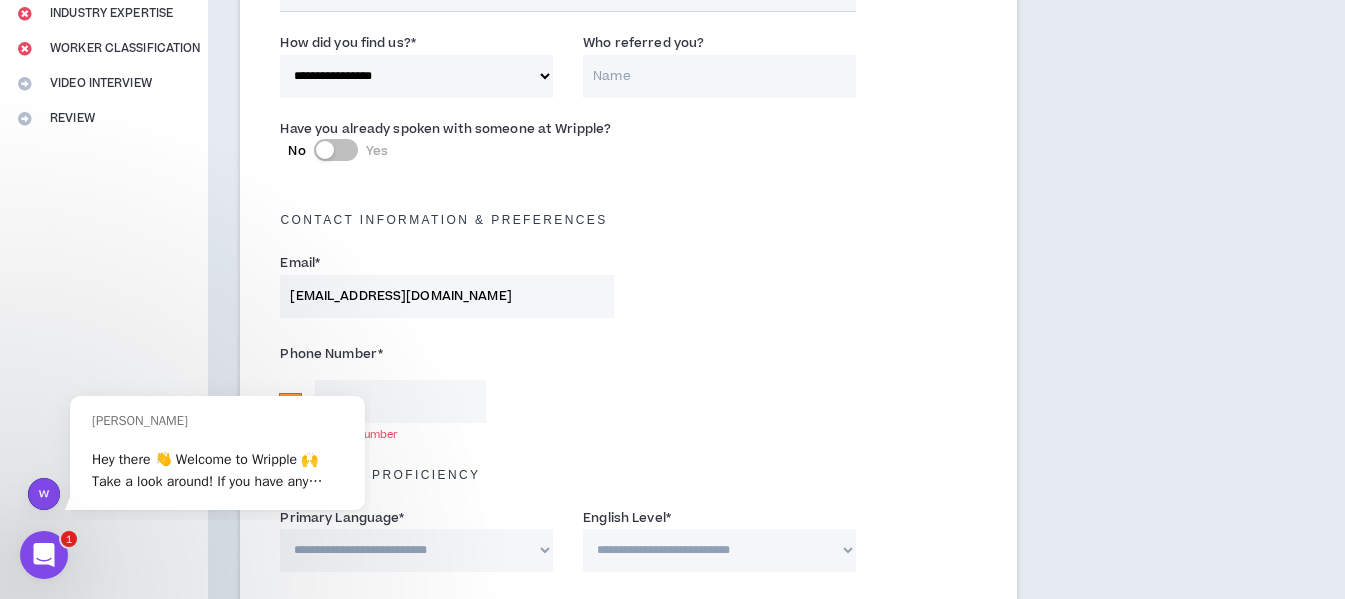 click on "Phone Number  * [GEOGRAPHIC_DATA] [GEOGRAPHIC_DATA] [GEOGRAPHIC_DATA] [GEOGRAPHIC_DATA] [US_STATE] [GEOGRAPHIC_DATA] [GEOGRAPHIC_DATA] [GEOGRAPHIC_DATA] [GEOGRAPHIC_DATA] [GEOGRAPHIC_DATA] [GEOGRAPHIC_DATA] [GEOGRAPHIC_DATA] [DATE][GEOGRAPHIC_DATA] [GEOGRAPHIC_DATA] [GEOGRAPHIC_DATA] [GEOGRAPHIC_DATA] [GEOGRAPHIC_DATA] [GEOGRAPHIC_DATA] [GEOGRAPHIC_DATA] [GEOGRAPHIC_DATA] [GEOGRAPHIC_DATA] [GEOGRAPHIC_DATA] [GEOGRAPHIC_DATA] [GEOGRAPHIC_DATA] [GEOGRAPHIC_DATA] [GEOGRAPHIC_DATA] [GEOGRAPHIC_DATA] [GEOGRAPHIC_DATA] [GEOGRAPHIC_DATA] [GEOGRAPHIC_DATA] [GEOGRAPHIC_DATA] [GEOGRAPHIC_DATA] [GEOGRAPHIC_DATA] [GEOGRAPHIC_DATA] [GEOGRAPHIC_DATA] [GEOGRAPHIC_DATA] [GEOGRAPHIC_DATA] [GEOGRAPHIC_DATA] [GEOGRAPHIC_DATA] [GEOGRAPHIC_DATA] [GEOGRAPHIC_DATA] [GEOGRAPHIC_DATA] [GEOGRAPHIC_DATA] [GEOGRAPHIC_DATA] [GEOGRAPHIC_DATA] [GEOGRAPHIC_DATA] [GEOGRAPHIC_DATA] [GEOGRAPHIC_DATA] [GEOGRAPHIC_DATA] [GEOGRAPHIC_DATA] [GEOGRAPHIC_DATA], [GEOGRAPHIC_DATA] [GEOGRAPHIC_DATA] [GEOGRAPHIC_DATA] [GEOGRAPHIC_DATA] [GEOGRAPHIC_DATA] [GEOGRAPHIC_DATA] [GEOGRAPHIC_DATA] [GEOGRAPHIC_DATA] [GEOGRAPHIC_DATA] [GEOGRAPHIC_DATA] [GEOGRAPHIC_DATA] [GEOGRAPHIC_DATA] [GEOGRAPHIC_DATA] [GEOGRAPHIC_DATA] [GEOGRAPHIC_DATA] [GEOGRAPHIC_DATA] [GEOGRAPHIC_DATA] [GEOGRAPHIC_DATA] [GEOGRAPHIC_DATA] [GEOGRAPHIC_DATA] [GEOGRAPHIC_DATA] [US_STATE] [GEOGRAPHIC_DATA] [GEOGRAPHIC_DATA] [GEOGRAPHIC_DATA] [GEOGRAPHIC_DATA] [GEOGRAPHIC_DATA] [GEOGRAPHIC_DATA] [GEOGRAPHIC_DATA] [US_STATE] [GEOGRAPHIC_DATA] [GEOGRAPHIC_DATA] [GEOGRAPHIC_DATA] [GEOGRAPHIC_DATA] [GEOGRAPHIC_DATA] [GEOGRAPHIC_DATA] [GEOGRAPHIC_DATA] [US_STATE] [GEOGRAPHIC_DATA]" at bounding box center [628, 385] 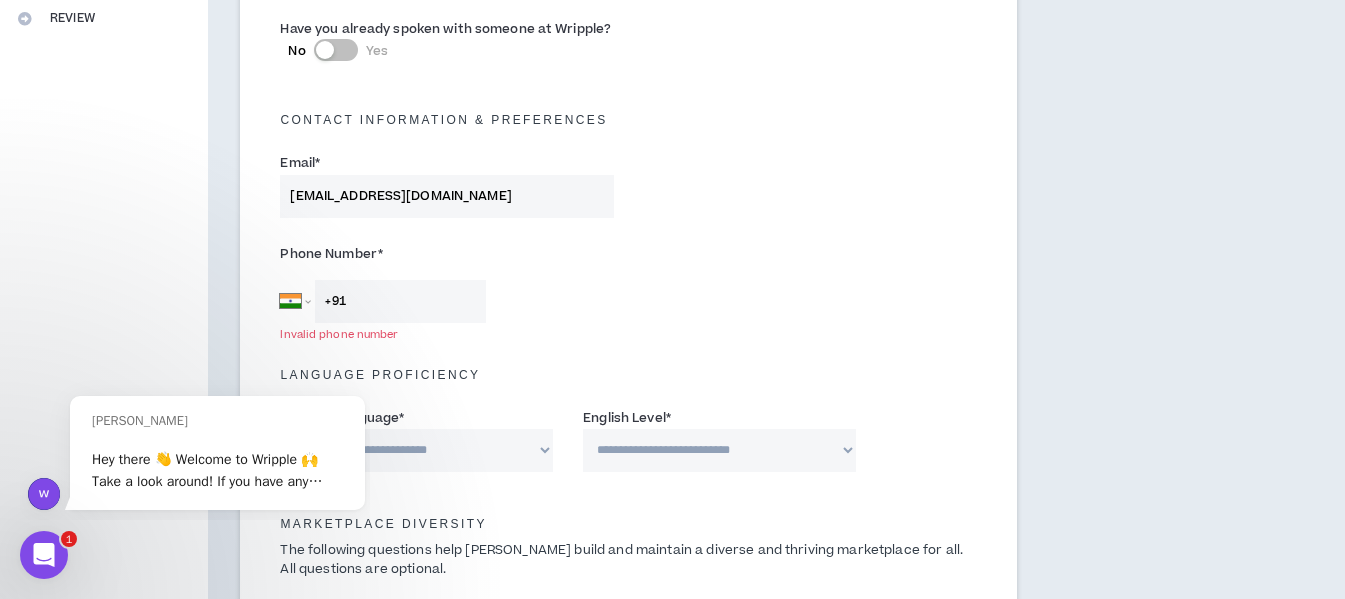 scroll, scrollTop: 586, scrollLeft: 0, axis: vertical 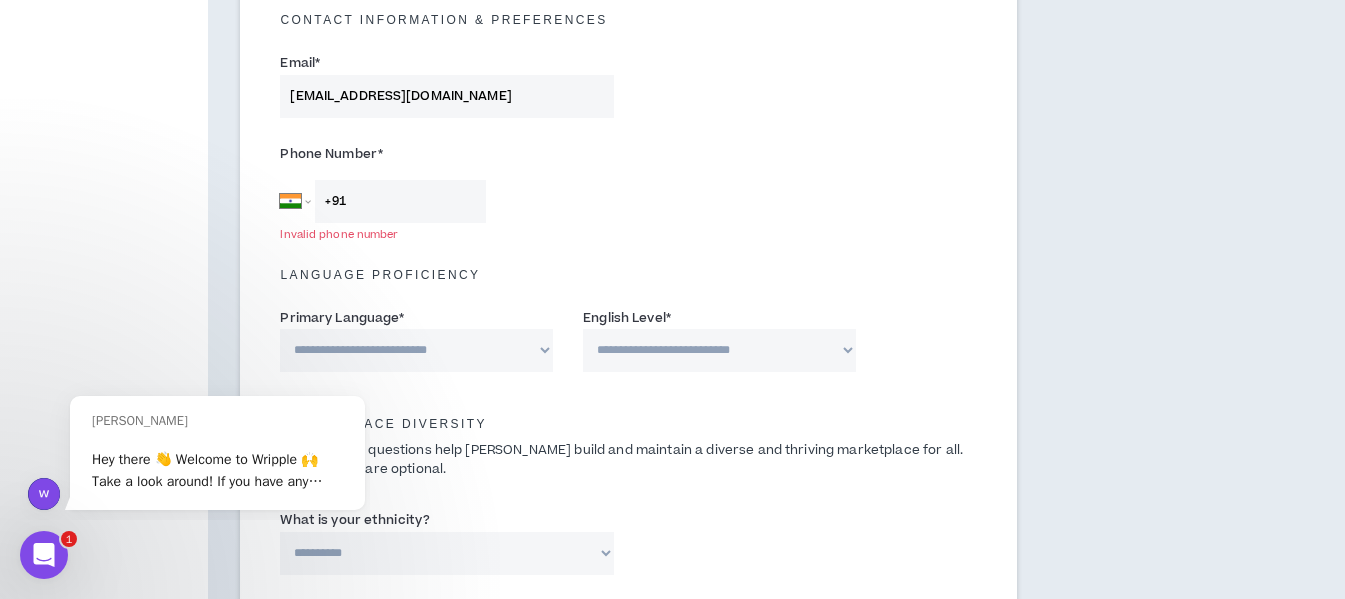 click on "+91" at bounding box center (400, 201) 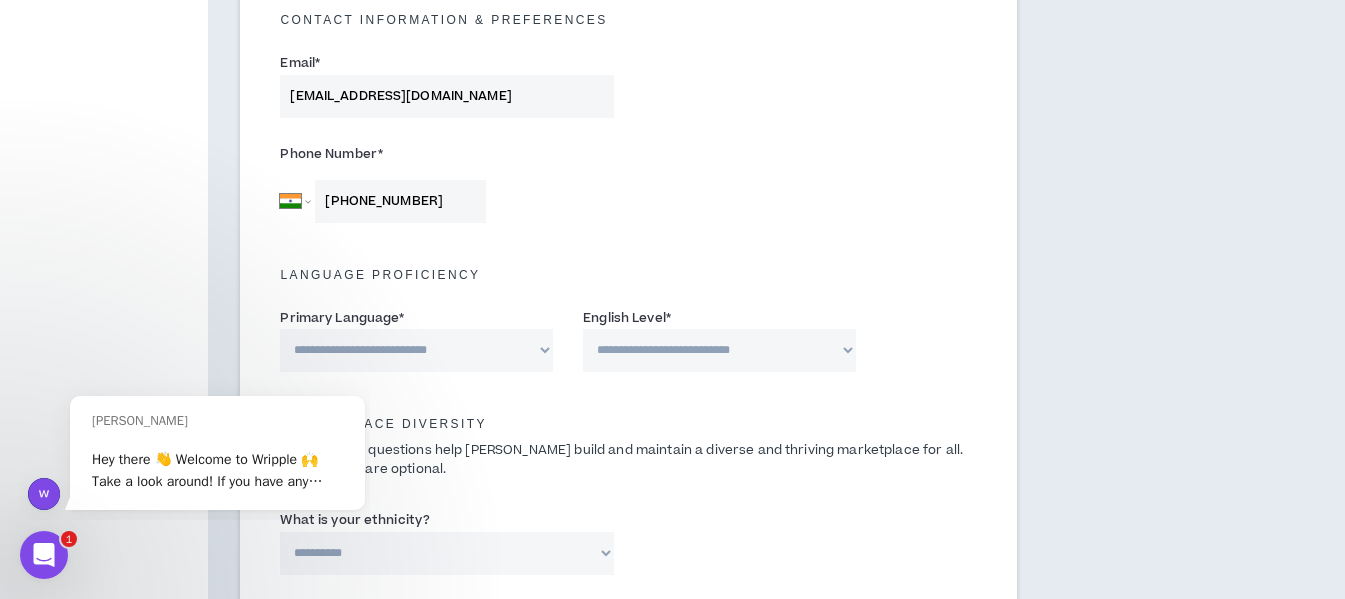 click on "**********" at bounding box center (416, 350) 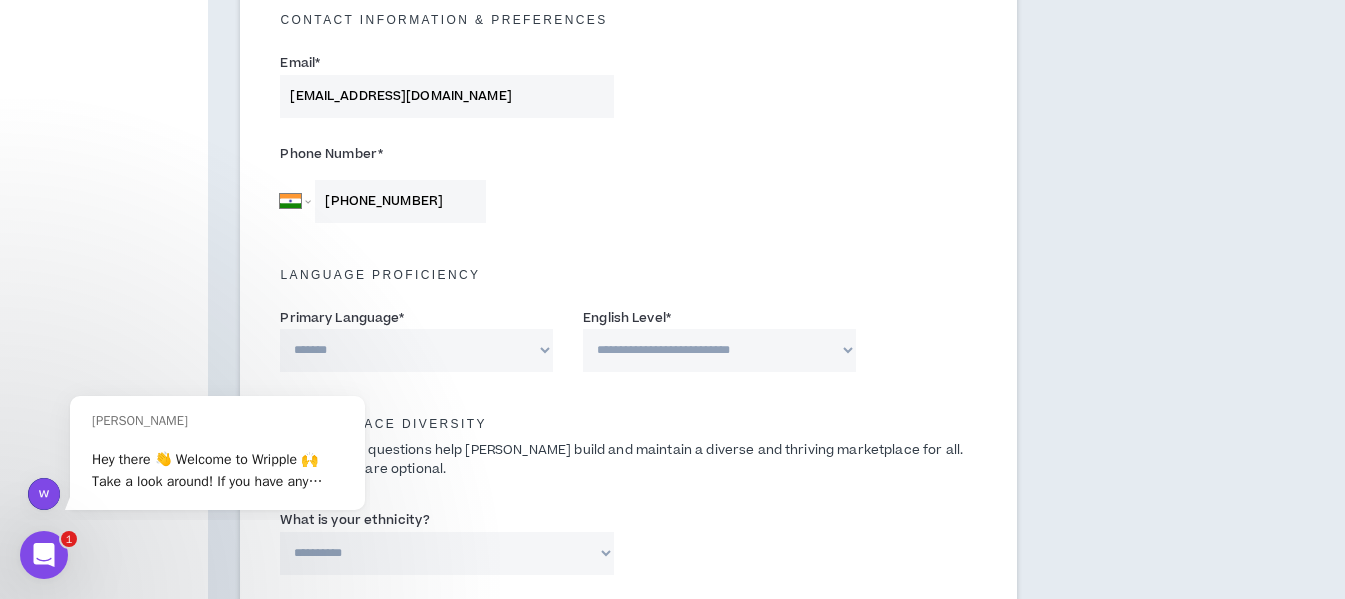 click on "**********" at bounding box center [416, 350] 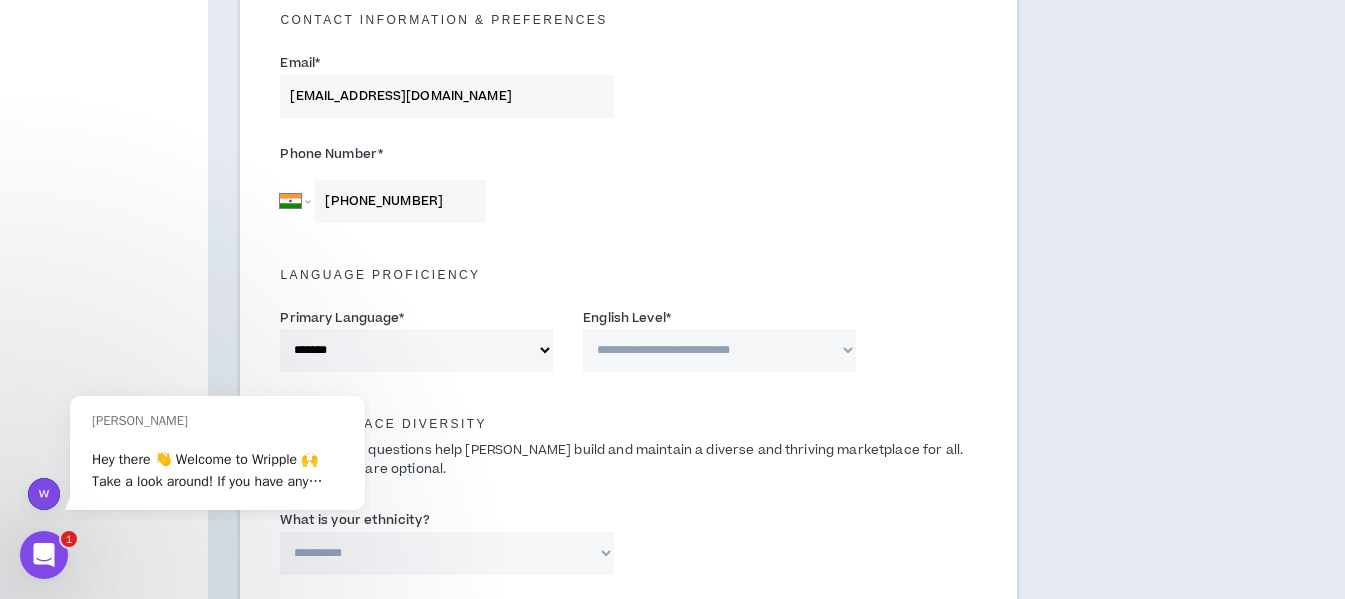 click on "**********" at bounding box center [719, 350] 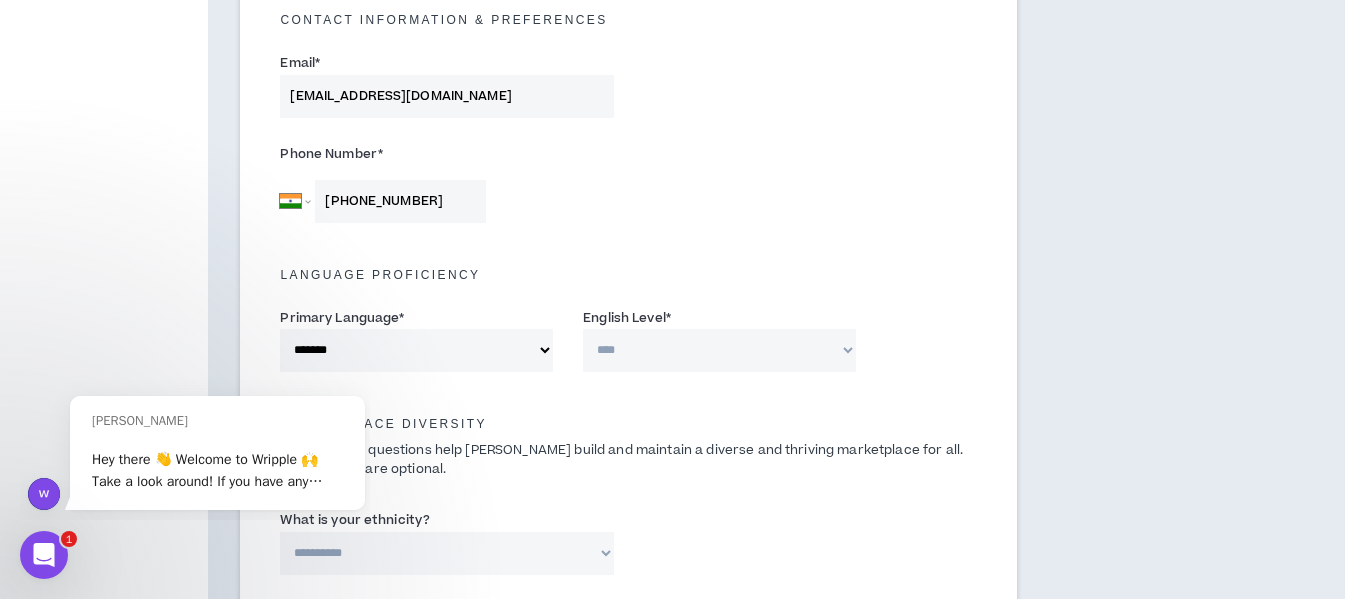click on "**********" at bounding box center [719, 350] 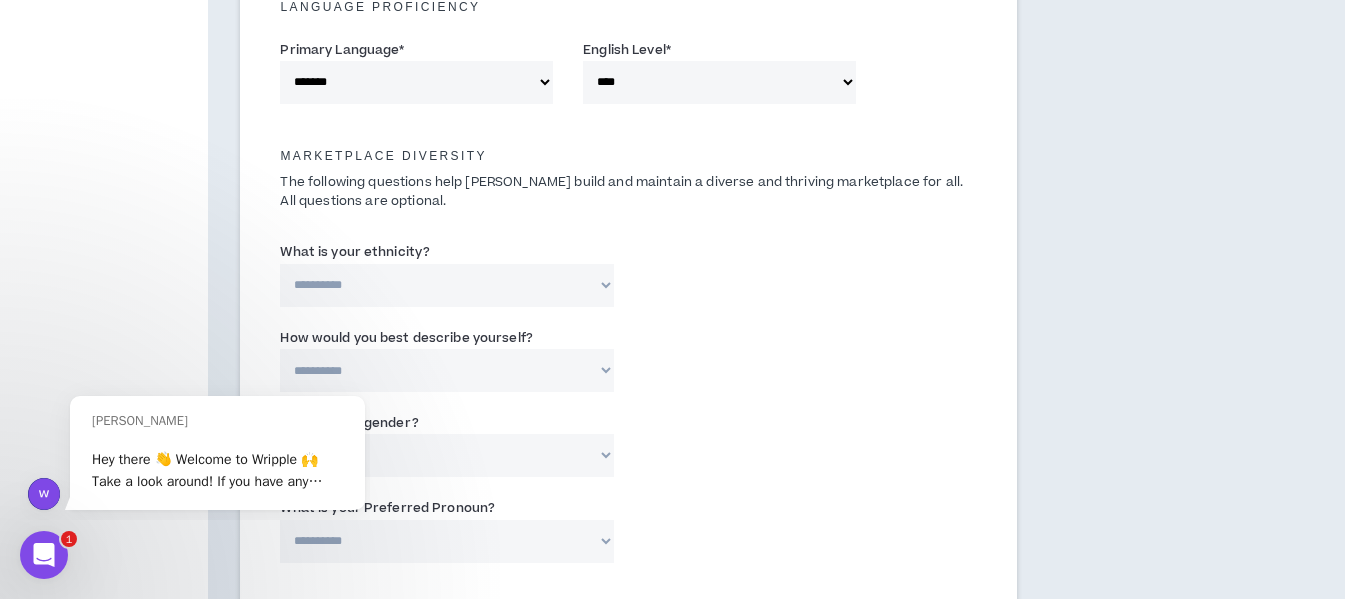 scroll, scrollTop: 886, scrollLeft: 0, axis: vertical 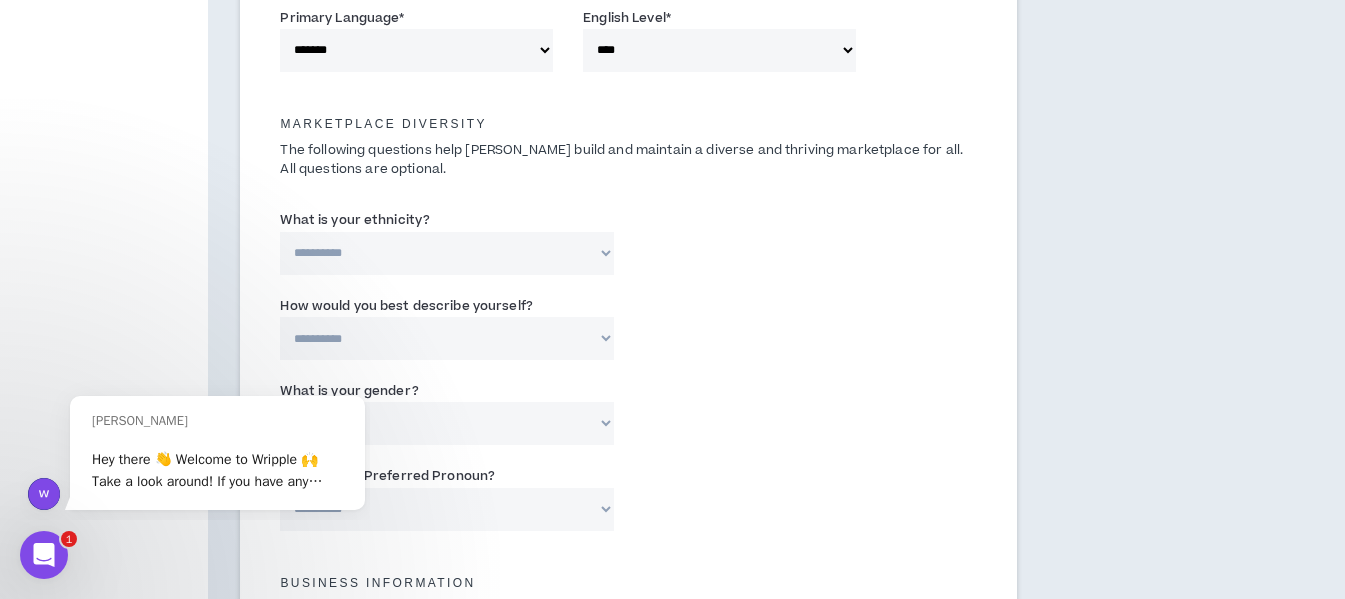 click on "**********" at bounding box center [446, 253] 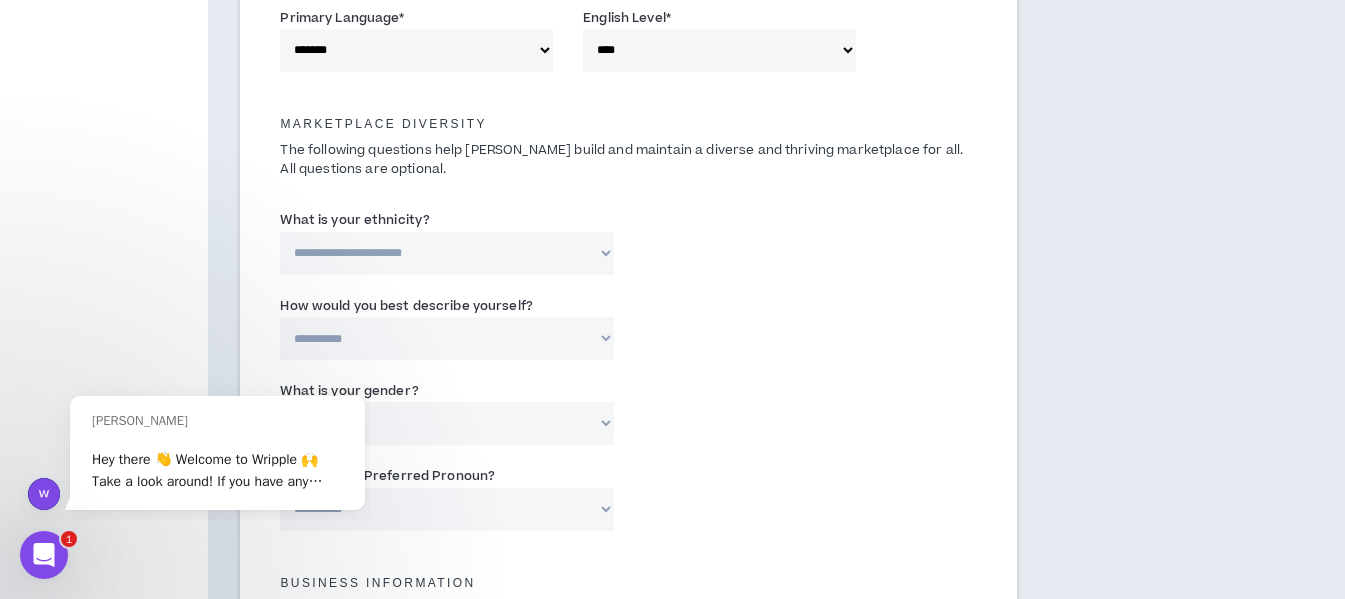 click on "**********" at bounding box center (446, 253) 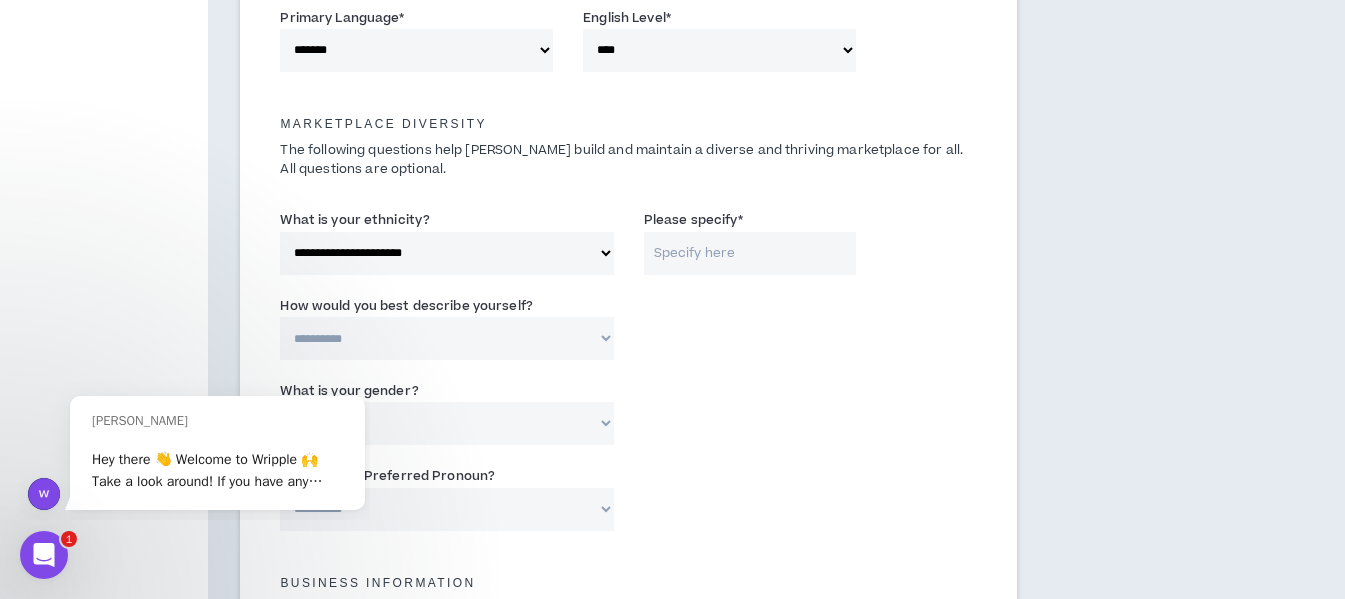 click on "Please specify  *" at bounding box center (750, 253) 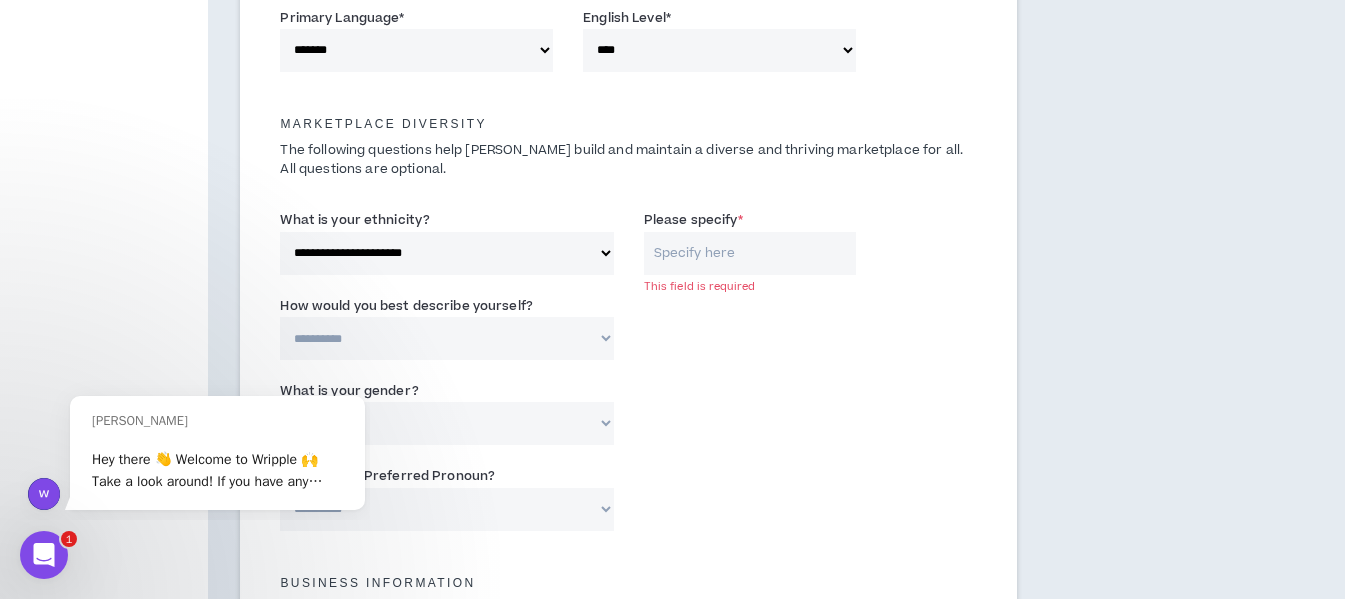 click on "**********" at bounding box center [446, 253] 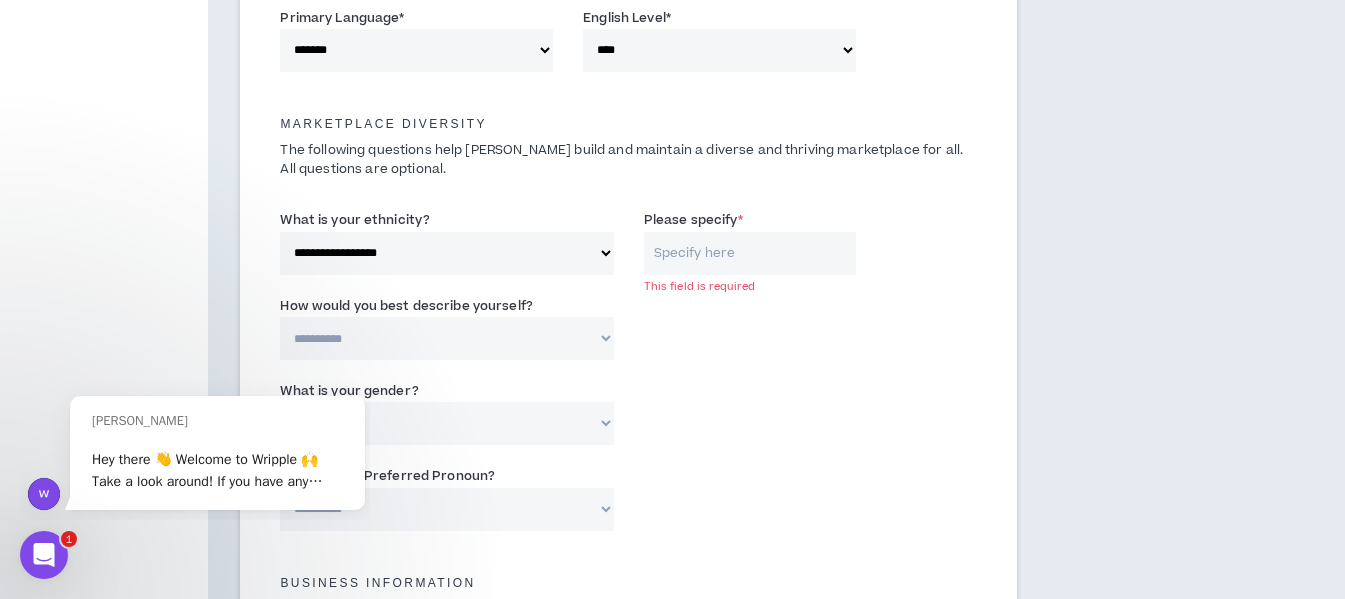 click on "**********" at bounding box center (446, 253) 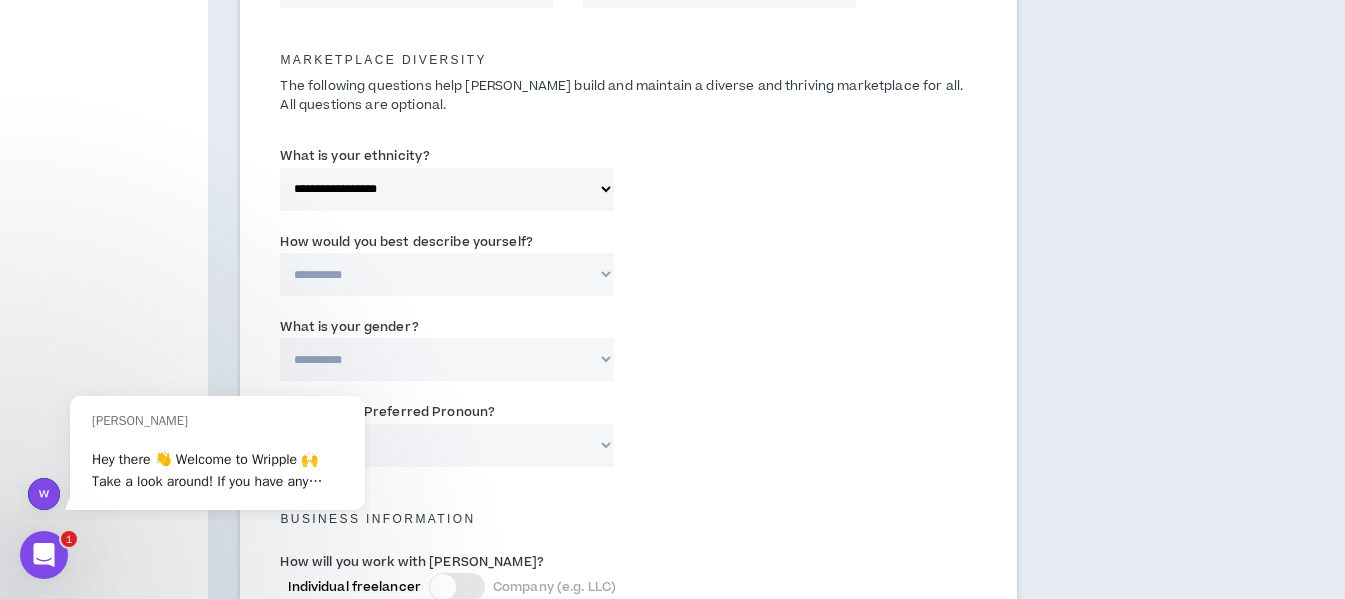 scroll, scrollTop: 986, scrollLeft: 0, axis: vertical 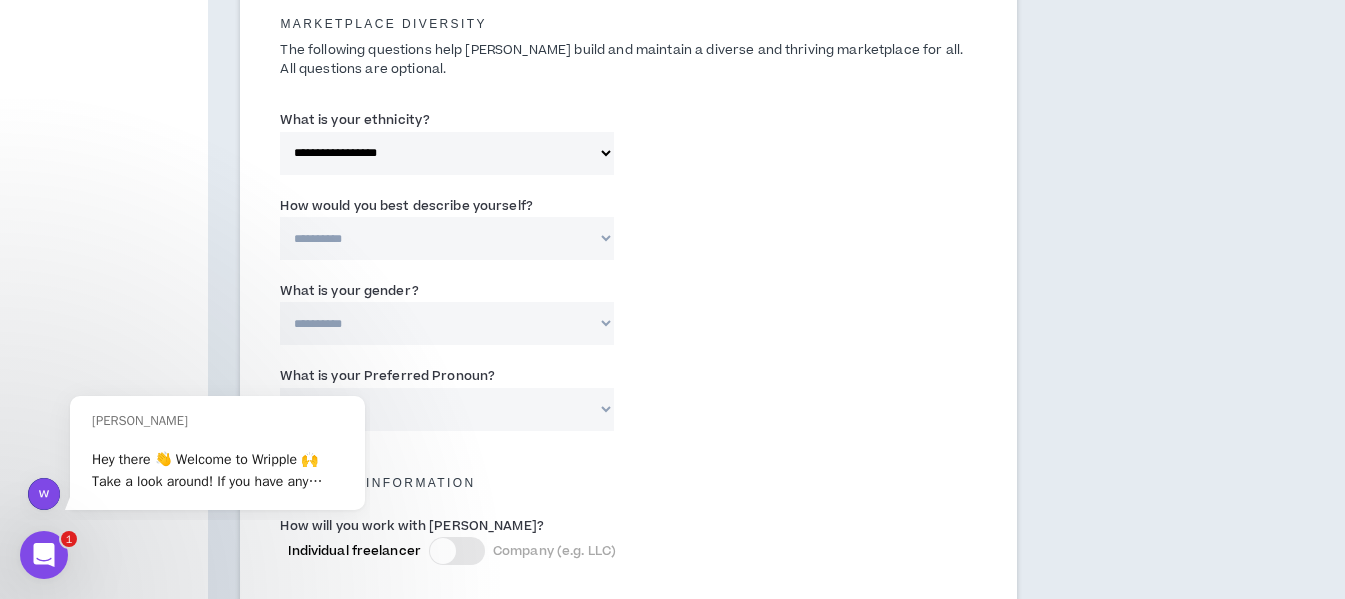 click on "**********" at bounding box center [446, 238] 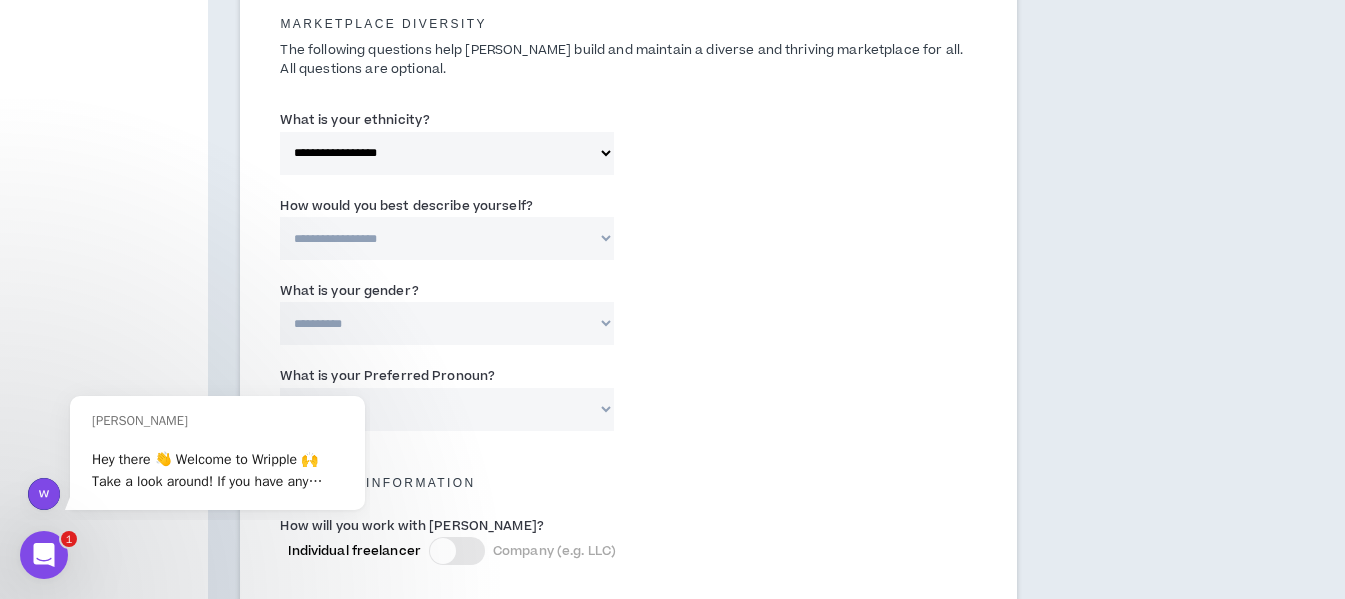 click on "**********" at bounding box center [446, 238] 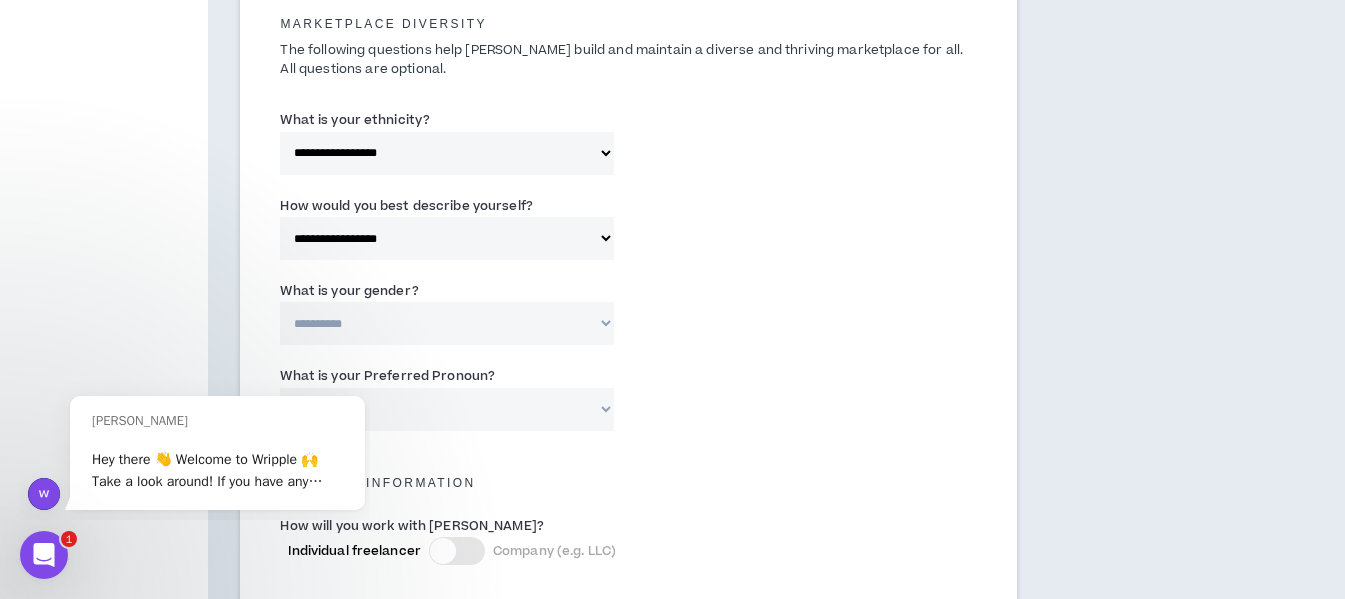 scroll, scrollTop: 1086, scrollLeft: 0, axis: vertical 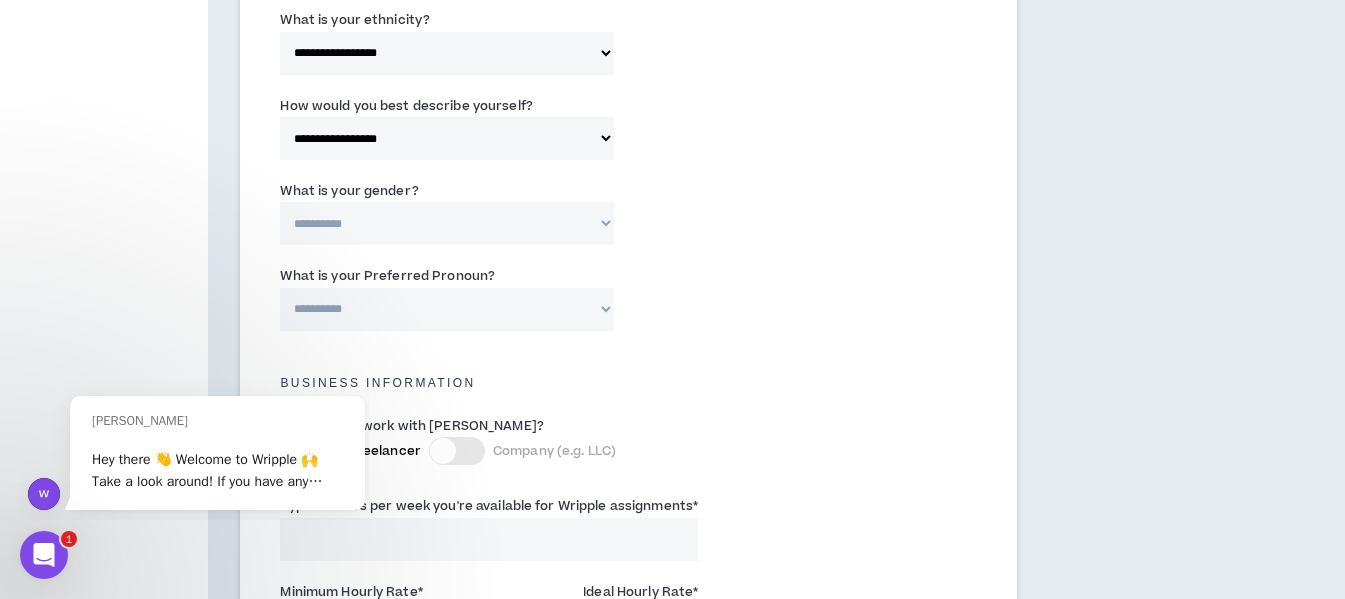click on "**********" at bounding box center [446, 223] 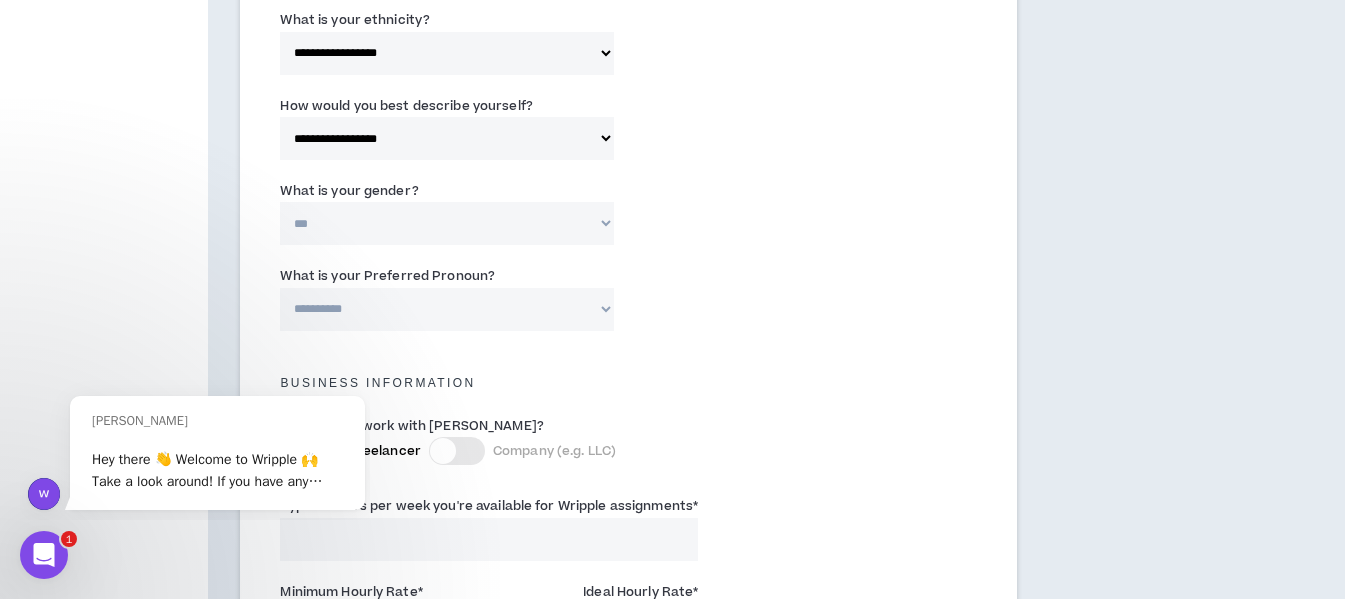 click on "**********" at bounding box center (446, 223) 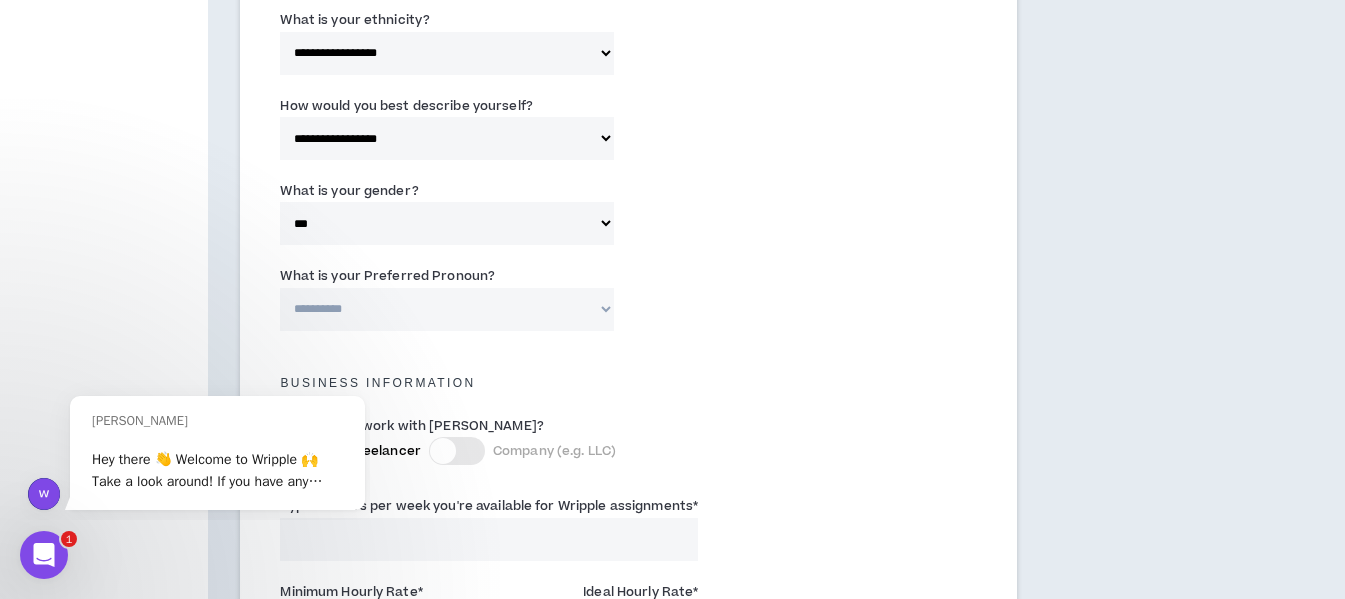 click on "**********" at bounding box center (446, 309) 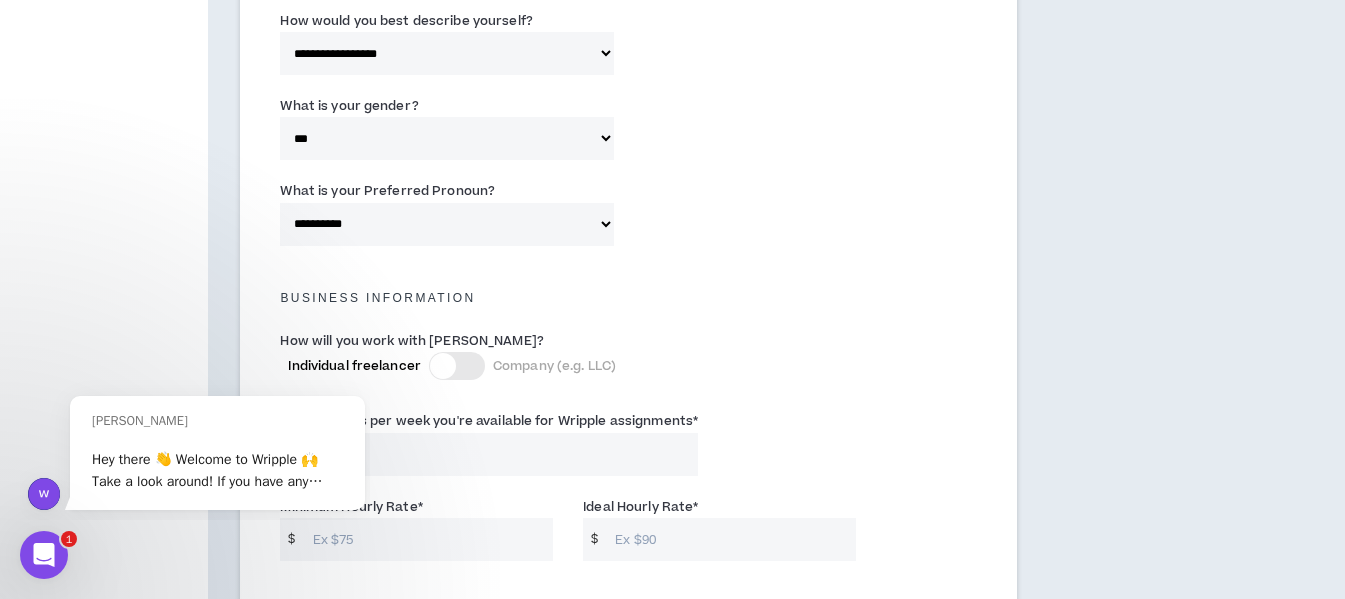 scroll, scrollTop: 1286, scrollLeft: 0, axis: vertical 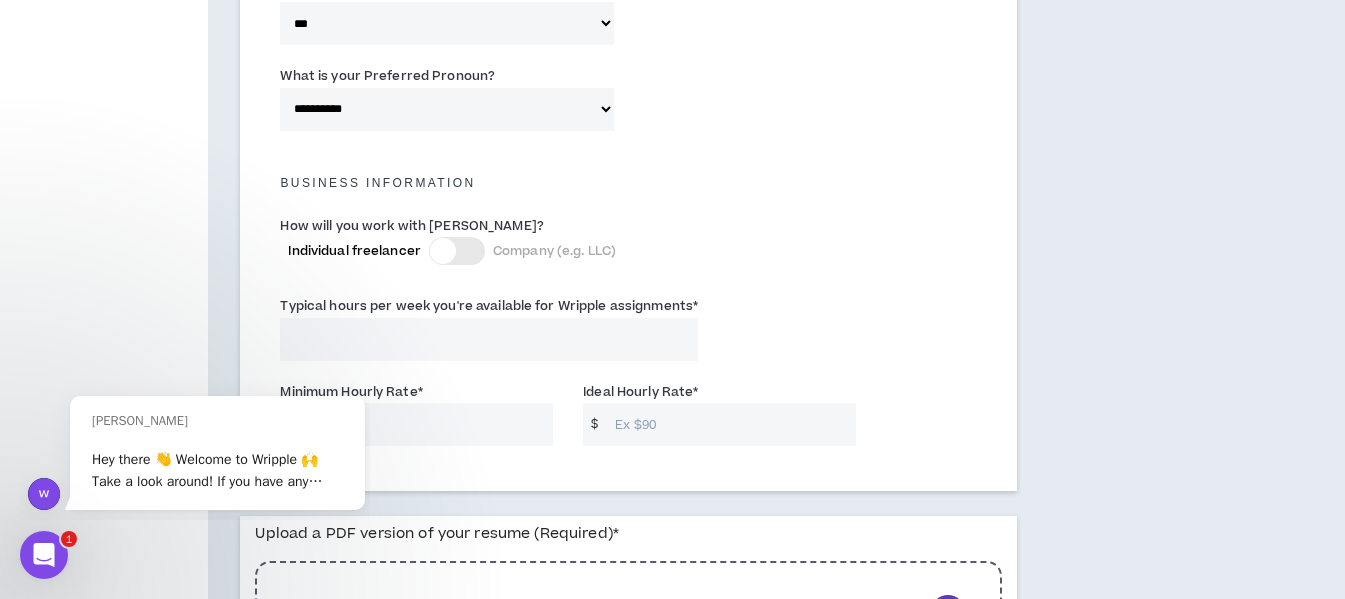 click at bounding box center [457, 251] 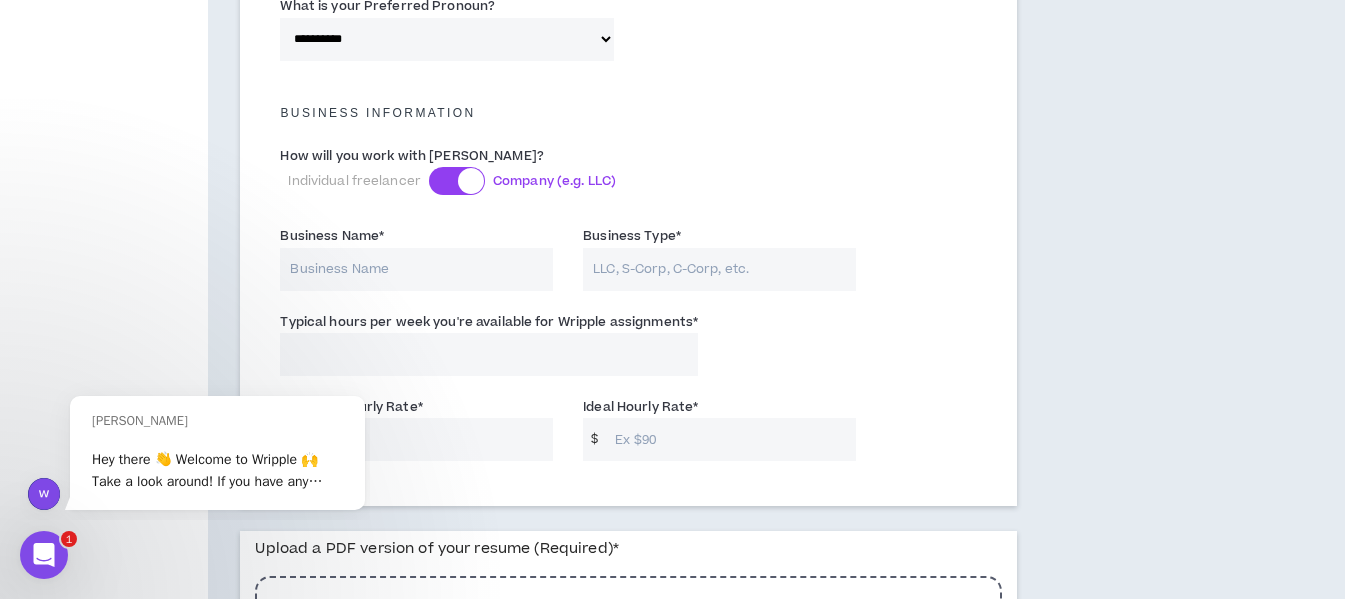 scroll, scrollTop: 1386, scrollLeft: 0, axis: vertical 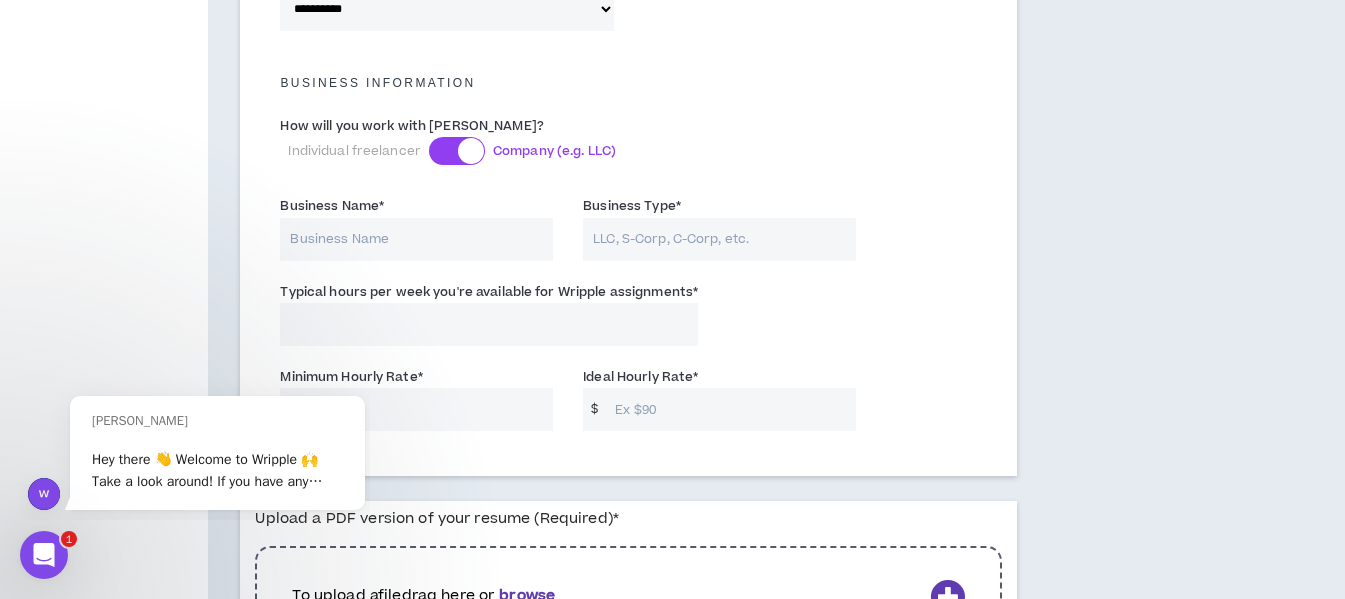 click at bounding box center (457, 151) 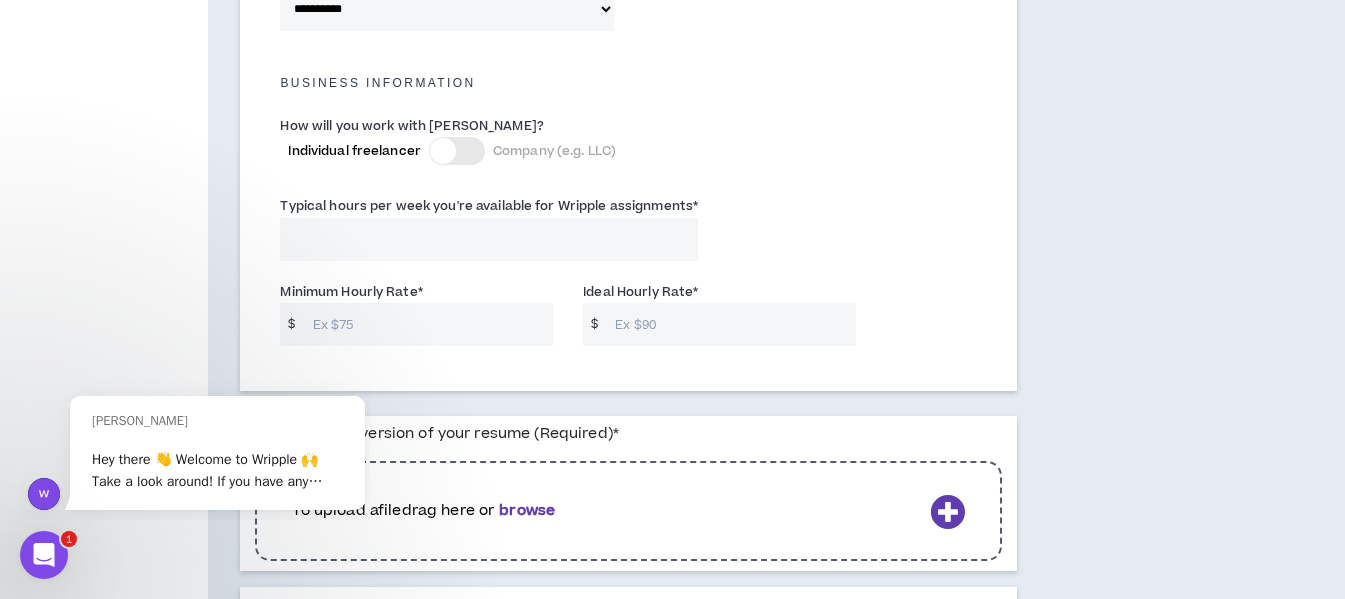 click at bounding box center [457, 151] 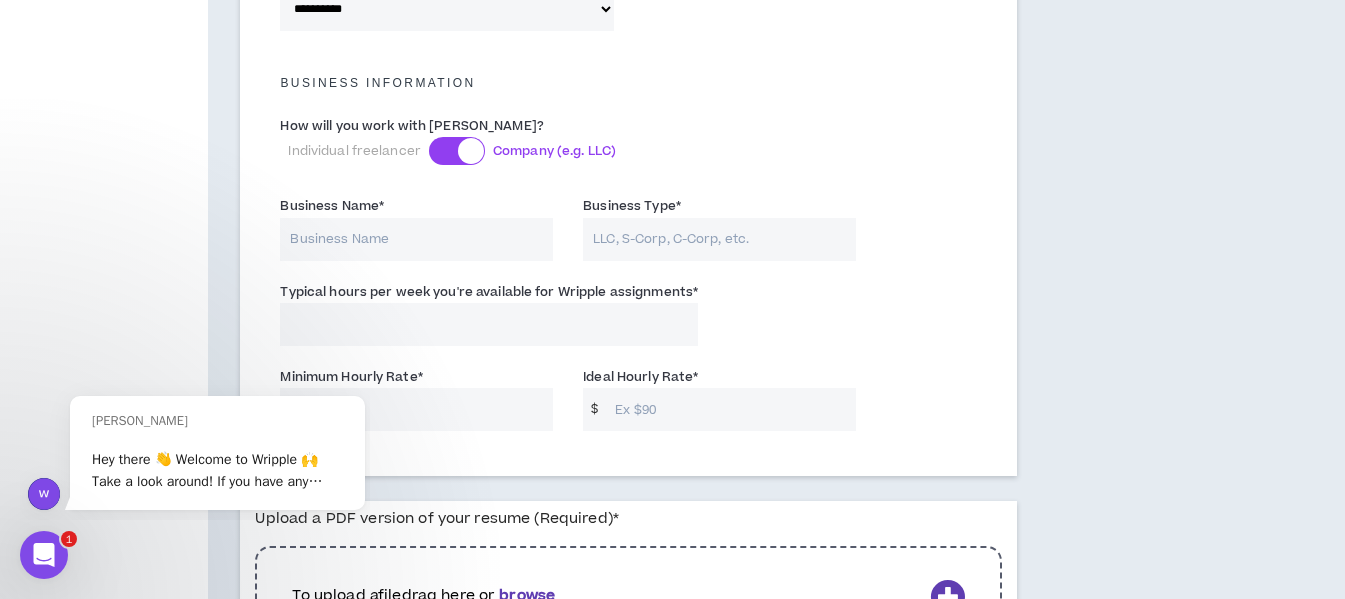 click on "Business Name  *" at bounding box center [416, 239] 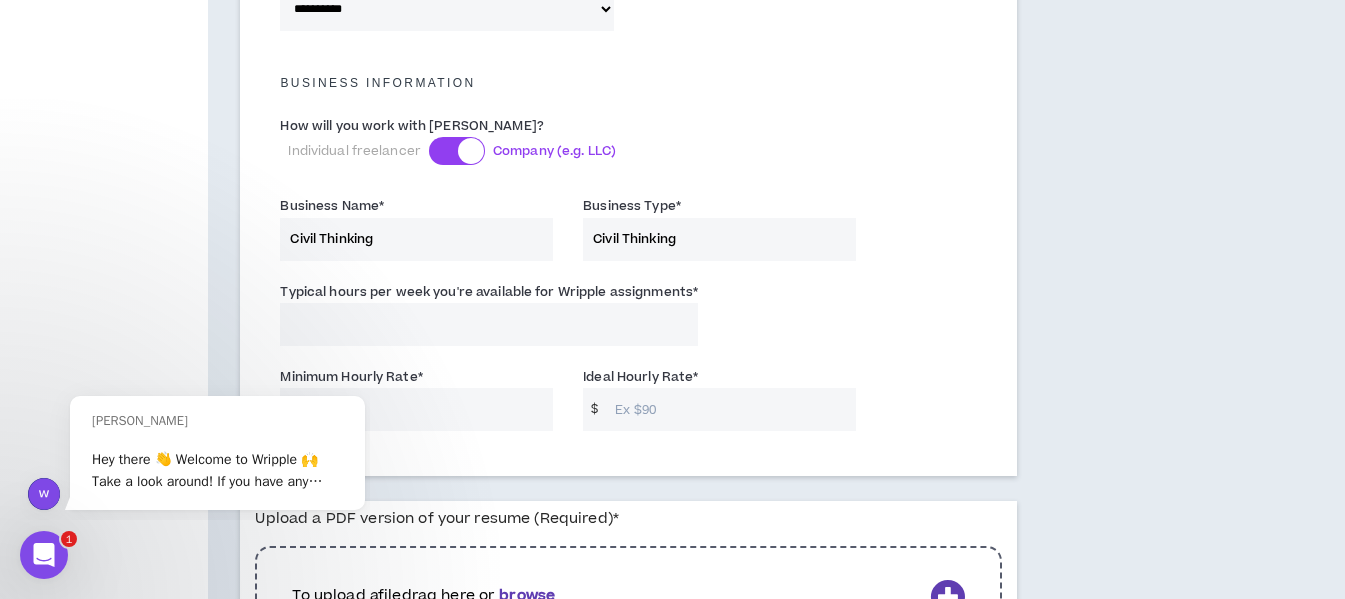 type on "Civil Thinking" 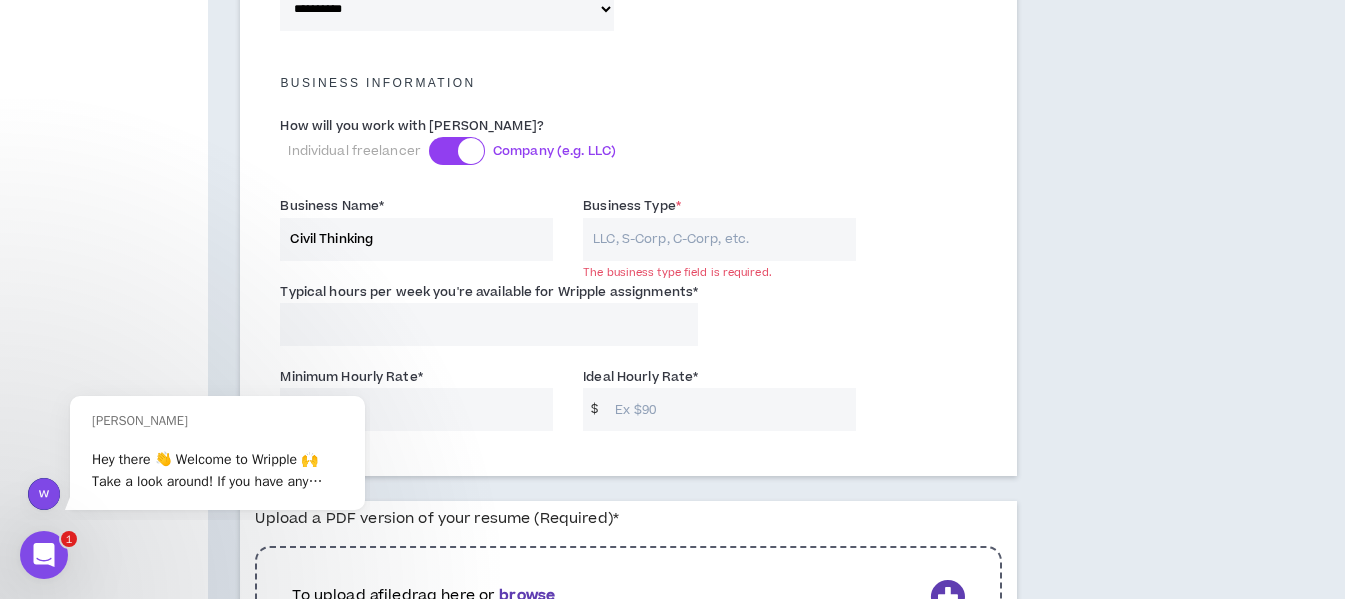 click on "Business Type  *" at bounding box center [719, 239] 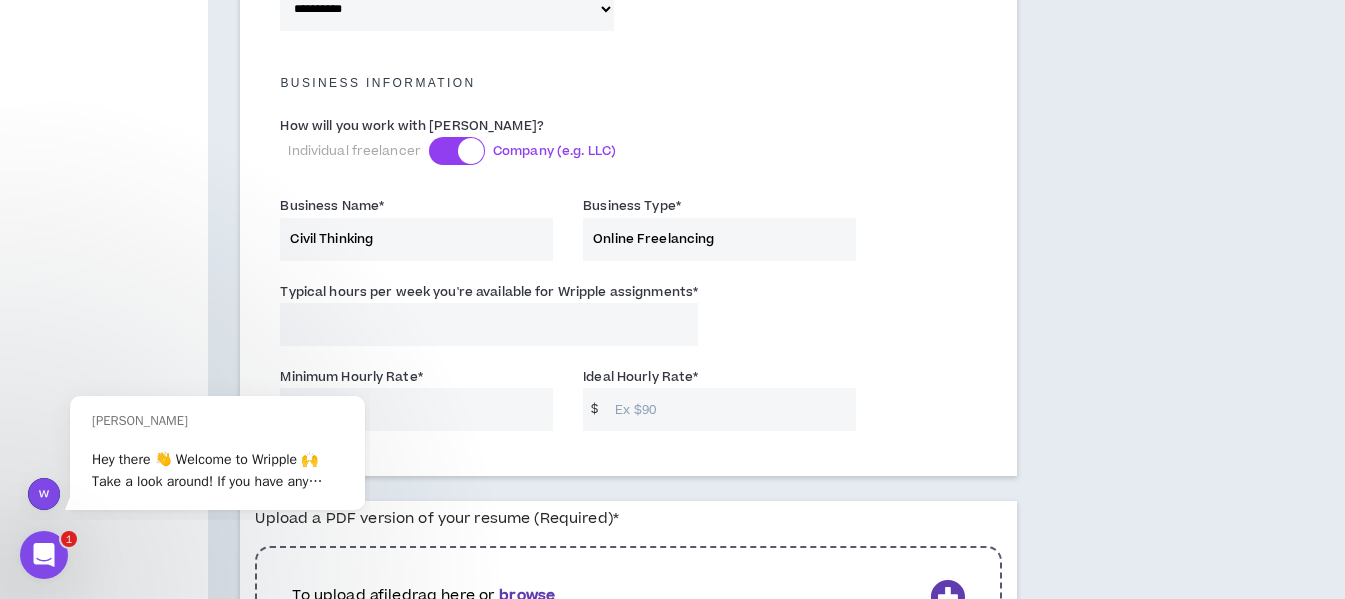 type on "Online Freelancing" 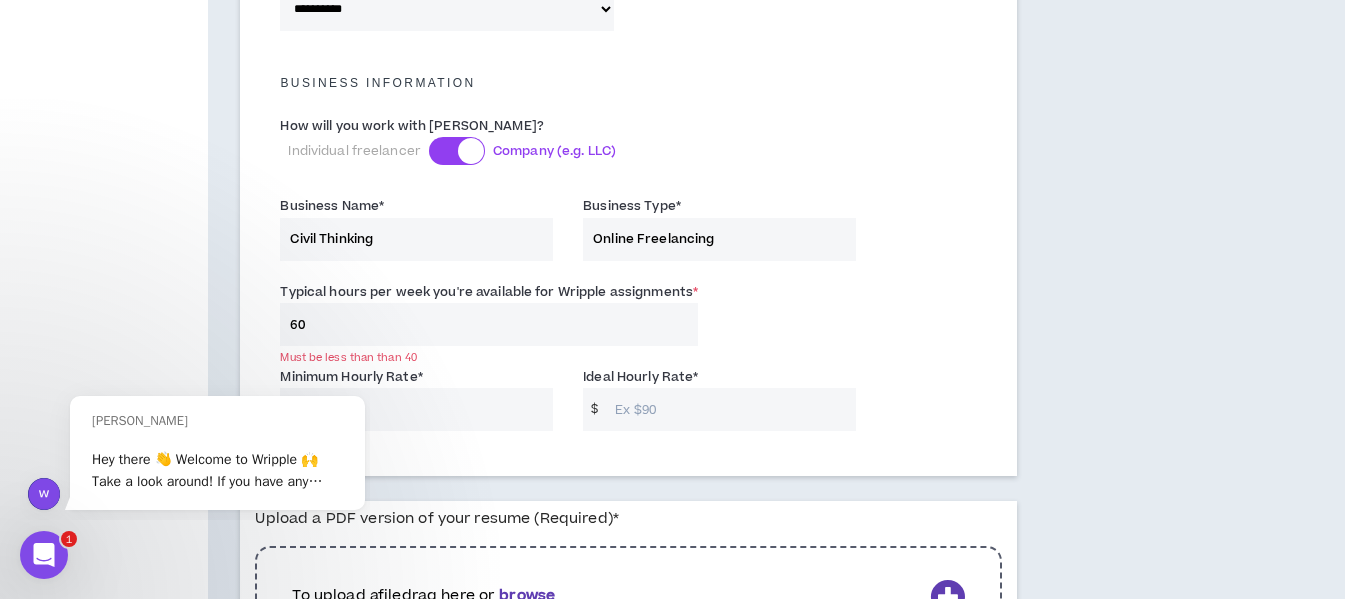 drag, startPoint x: 310, startPoint y: 316, endPoint x: 282, endPoint y: 317, distance: 28.01785 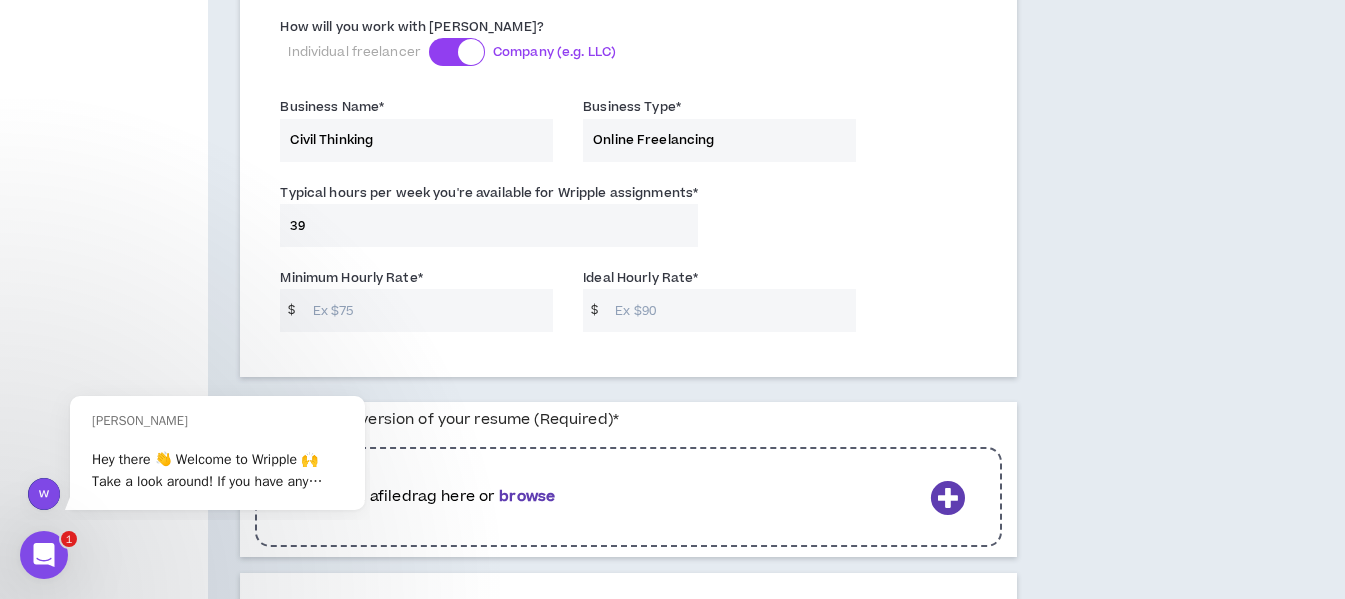 scroll, scrollTop: 1486, scrollLeft: 0, axis: vertical 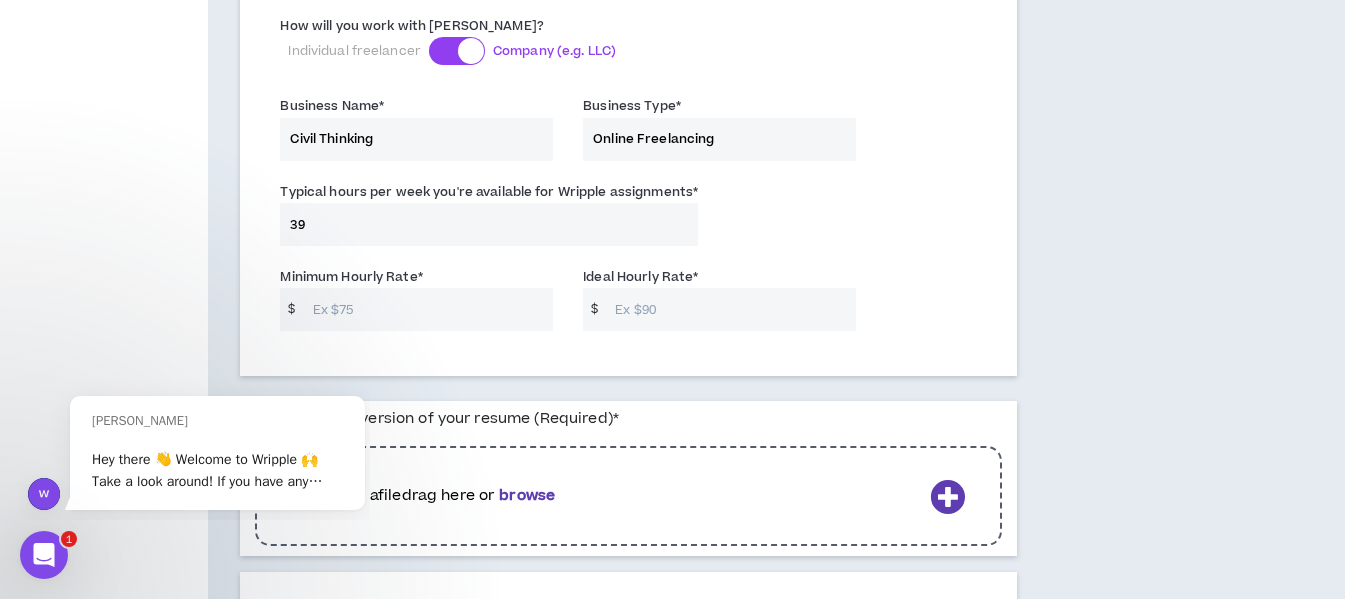 type on "39" 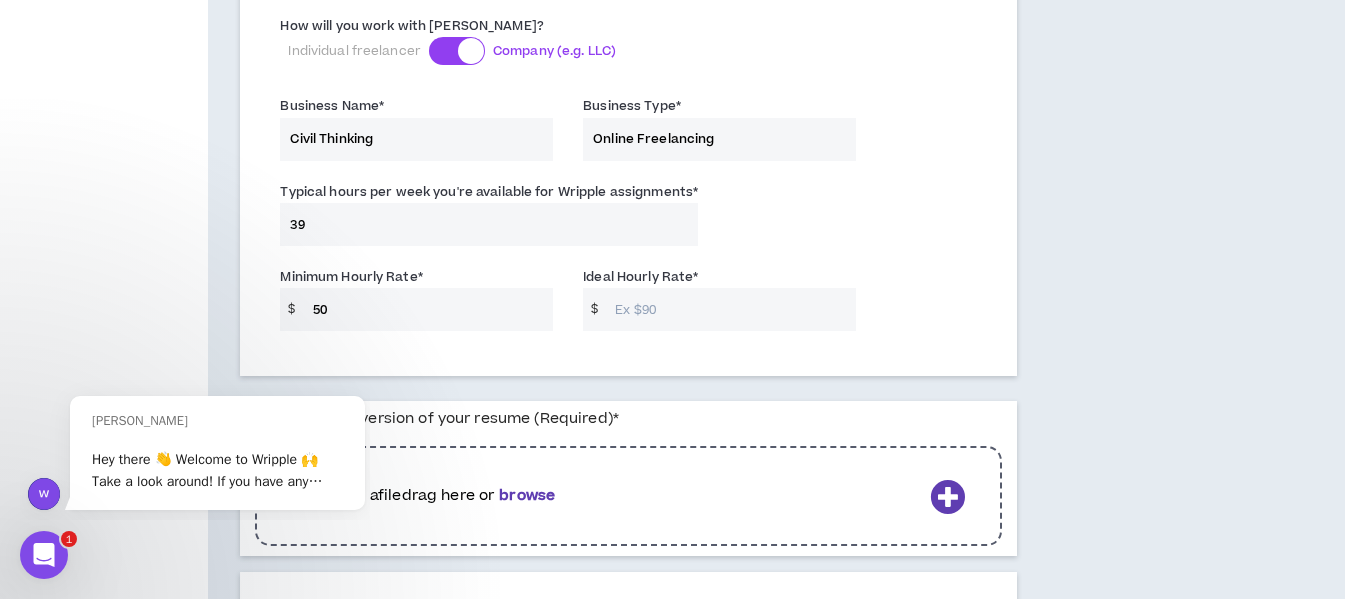 type on "50" 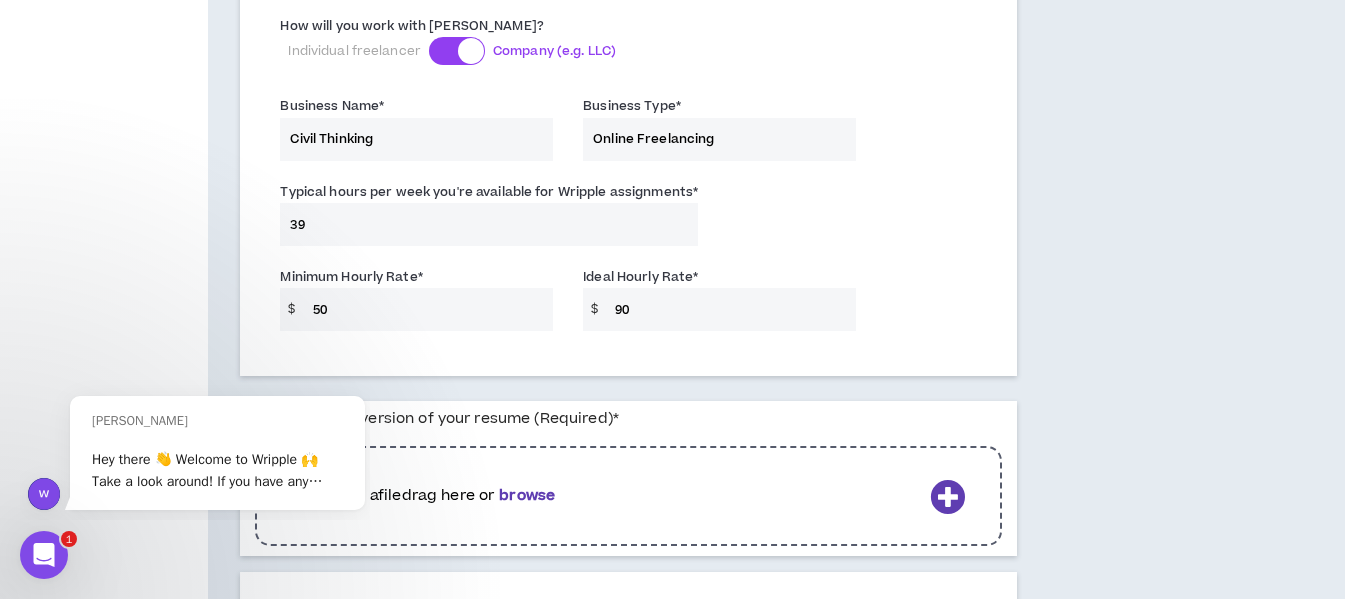 type on "90" 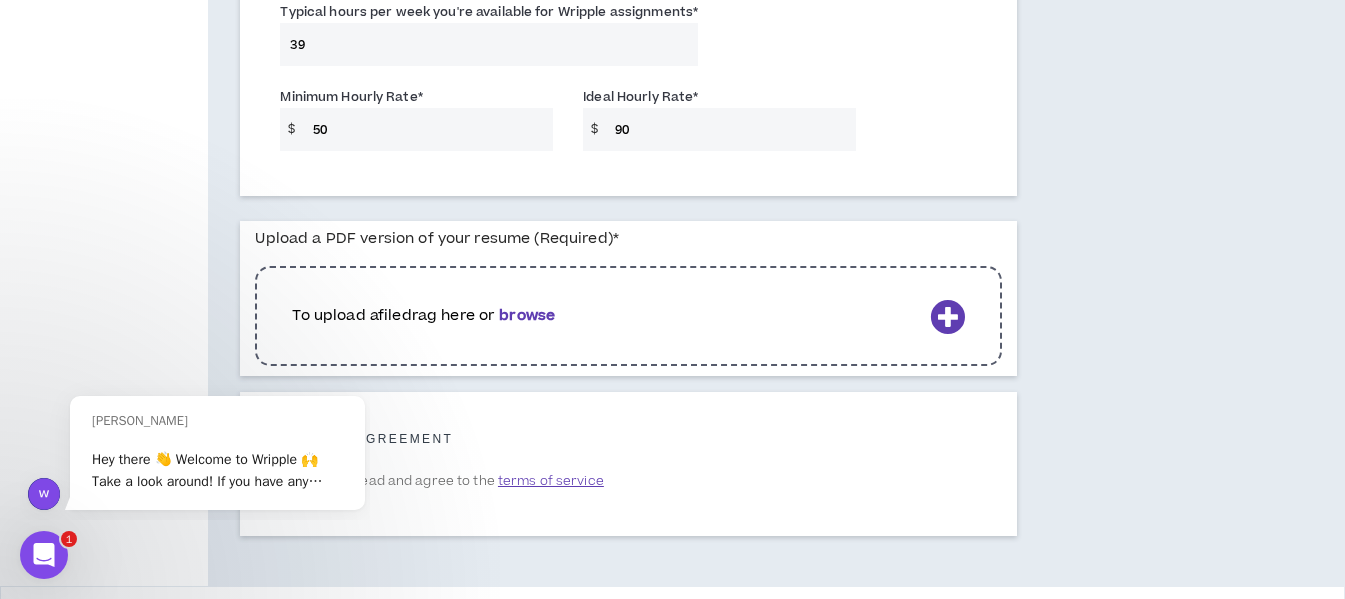 scroll, scrollTop: 1686, scrollLeft: 0, axis: vertical 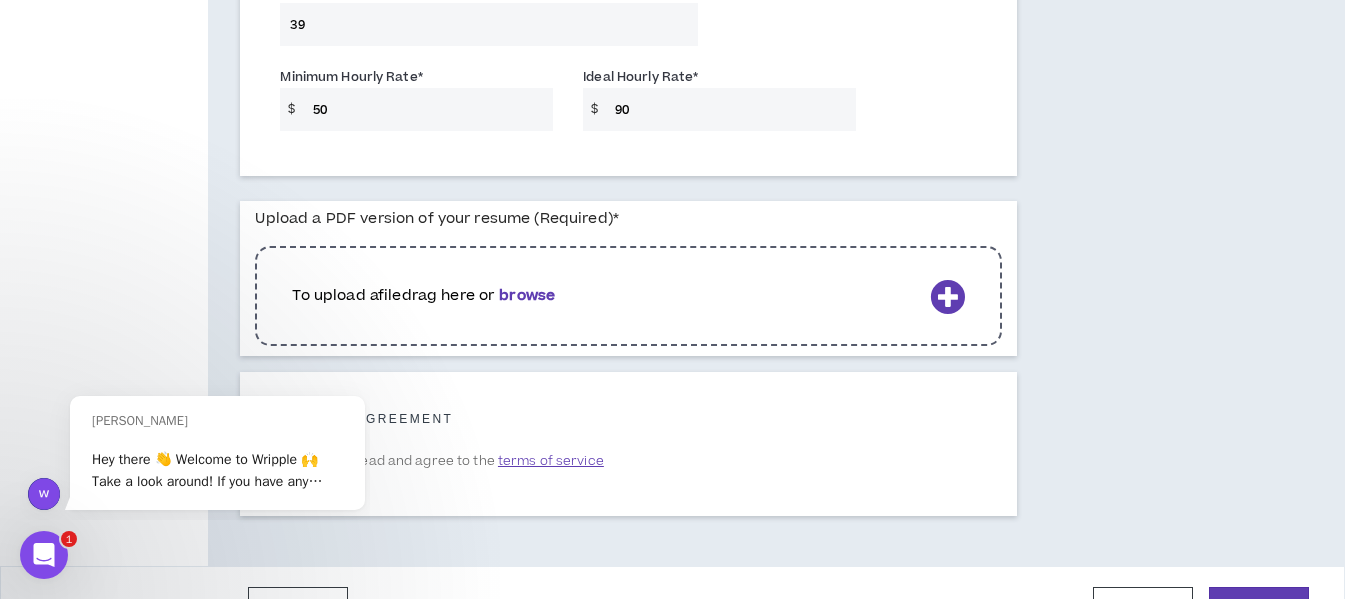 click on "browse" at bounding box center (527, 295) 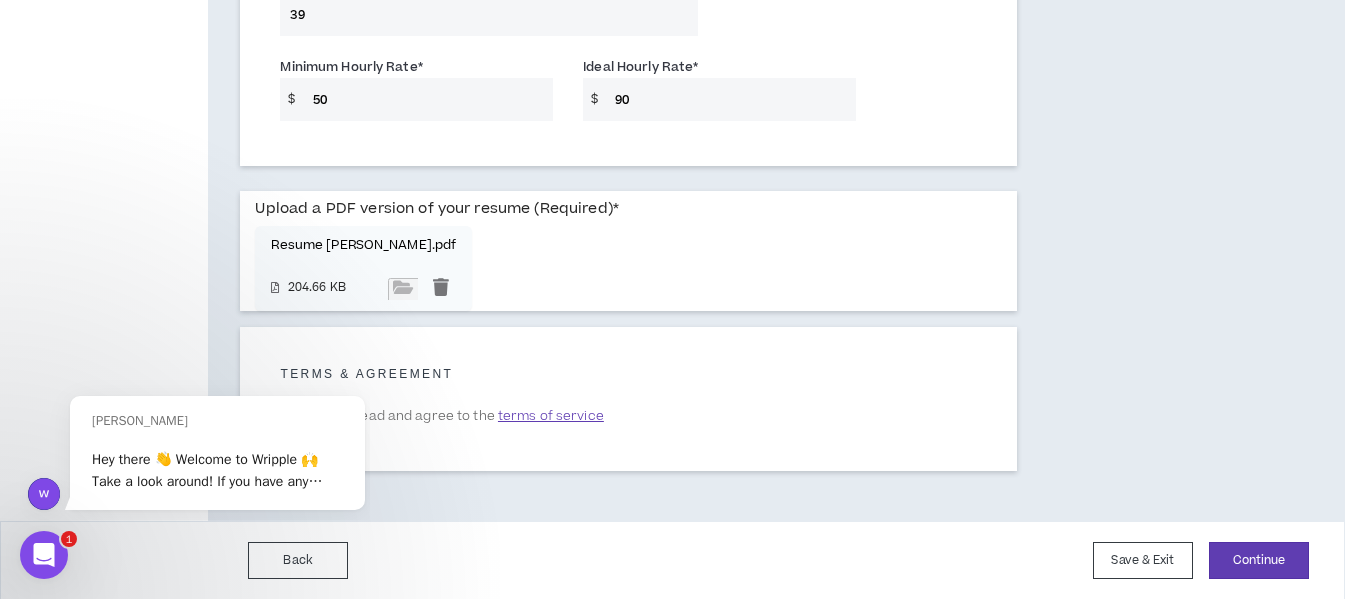 scroll, scrollTop: 1697, scrollLeft: 0, axis: vertical 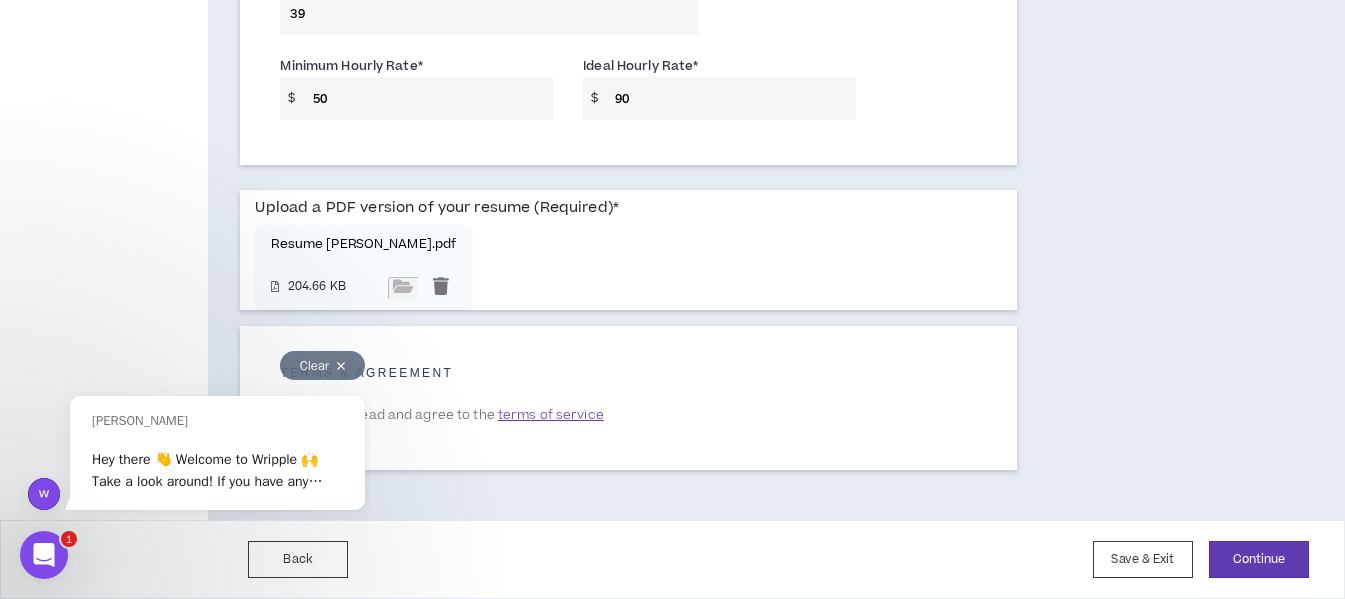 click on "Clear" at bounding box center (322, 365) 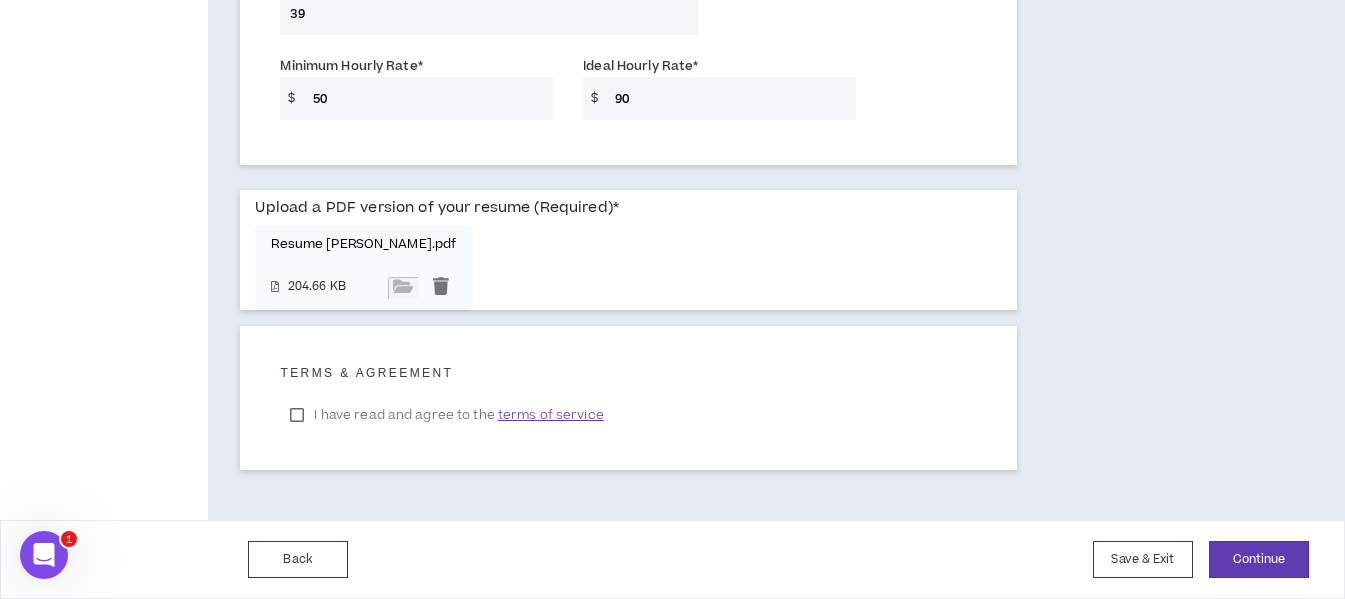 click on "I have read and agree to the    terms of service" at bounding box center [446, 415] 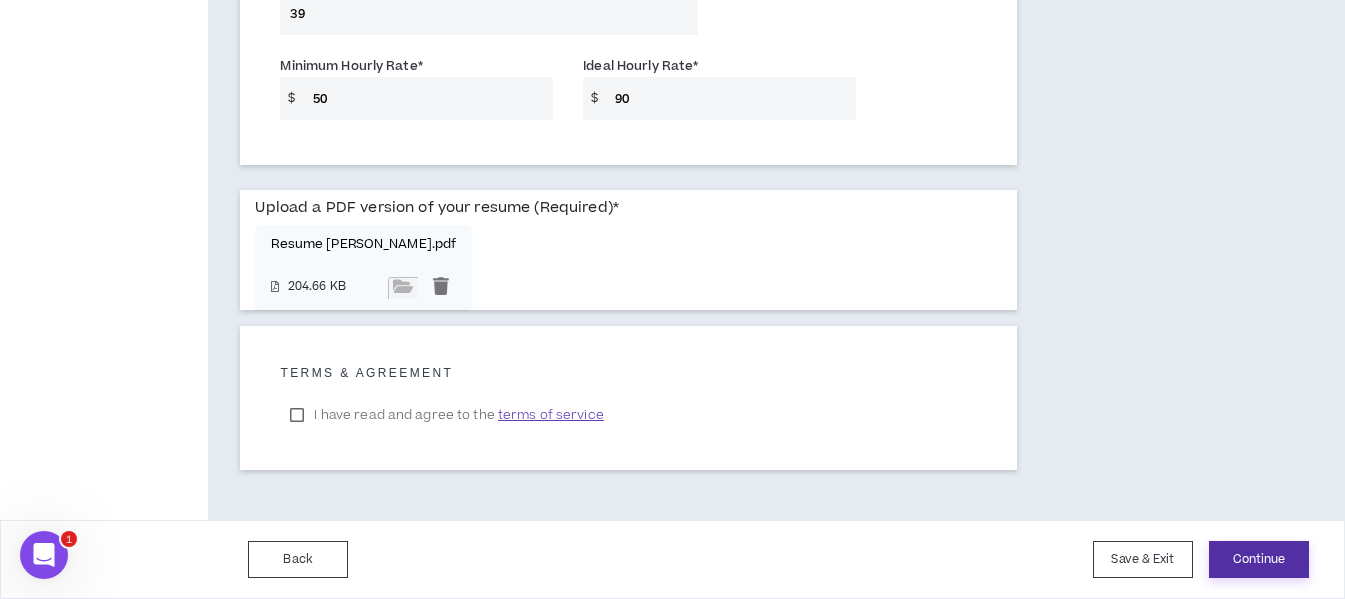 click on "Continue" at bounding box center [1259, 559] 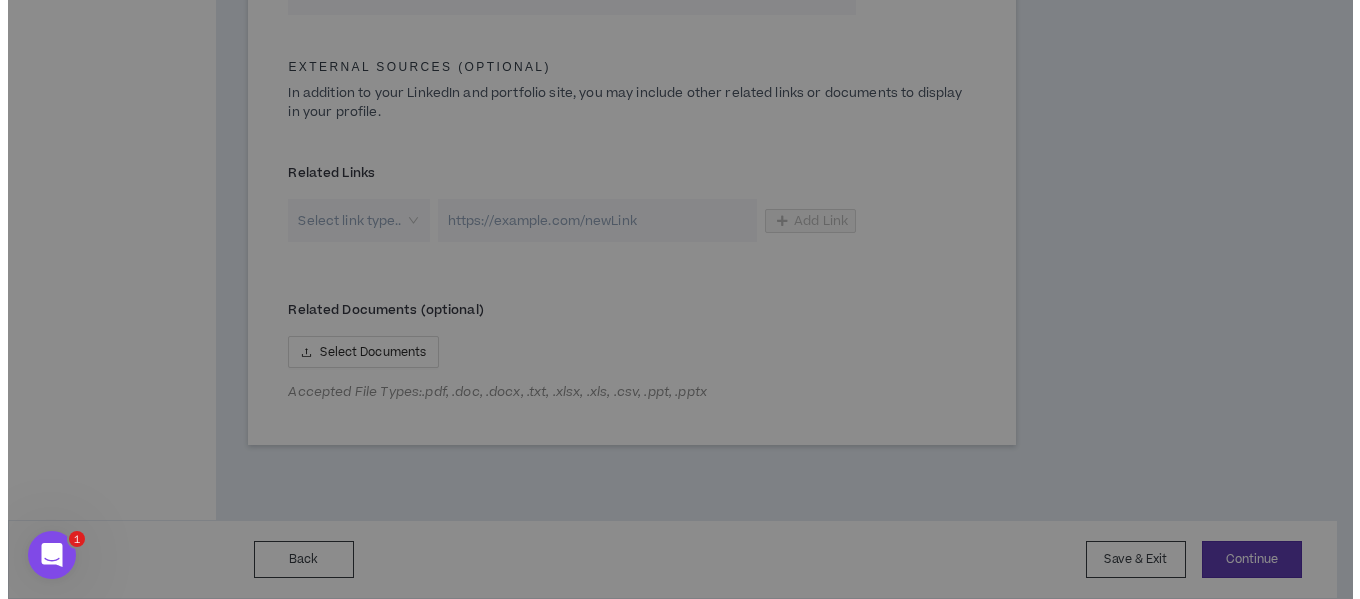 scroll, scrollTop: 806, scrollLeft: 0, axis: vertical 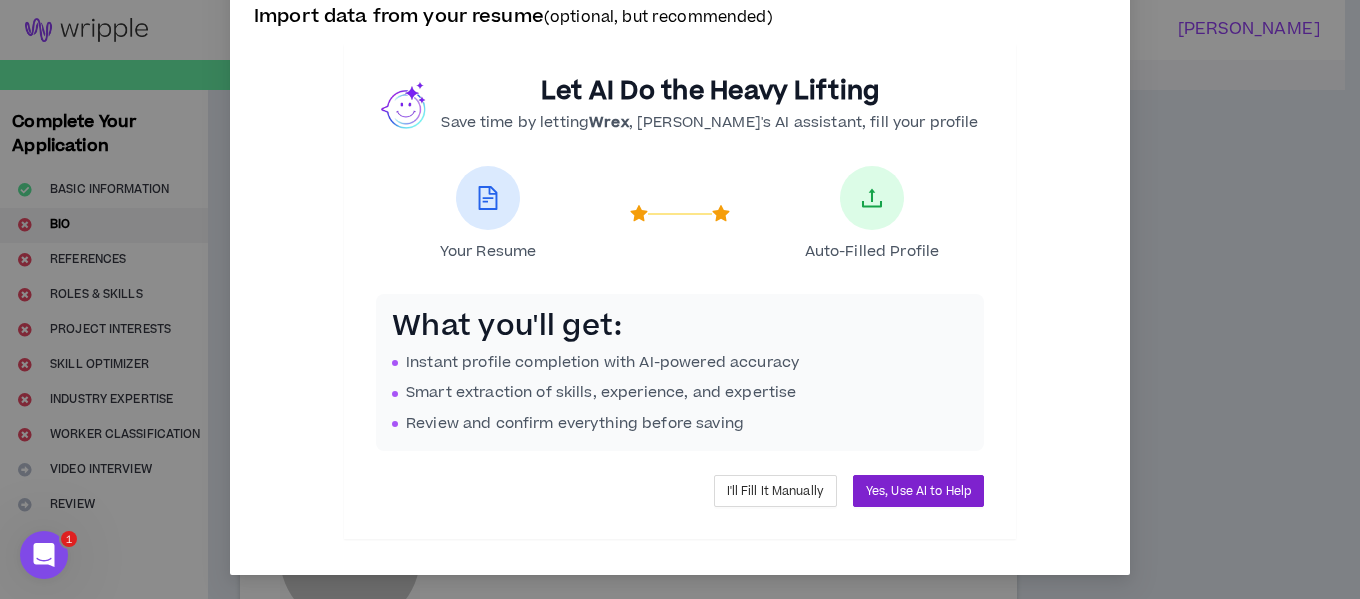 click on "Yes, Use AI to Help" at bounding box center (918, 491) 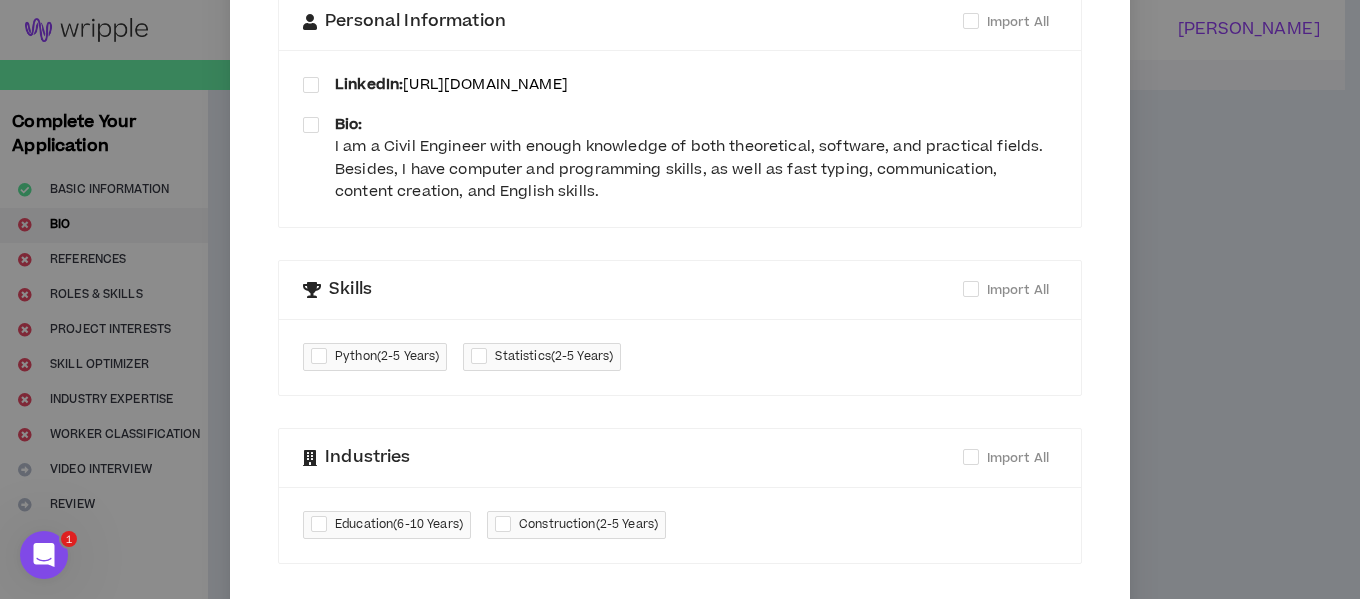 scroll, scrollTop: 253, scrollLeft: 0, axis: vertical 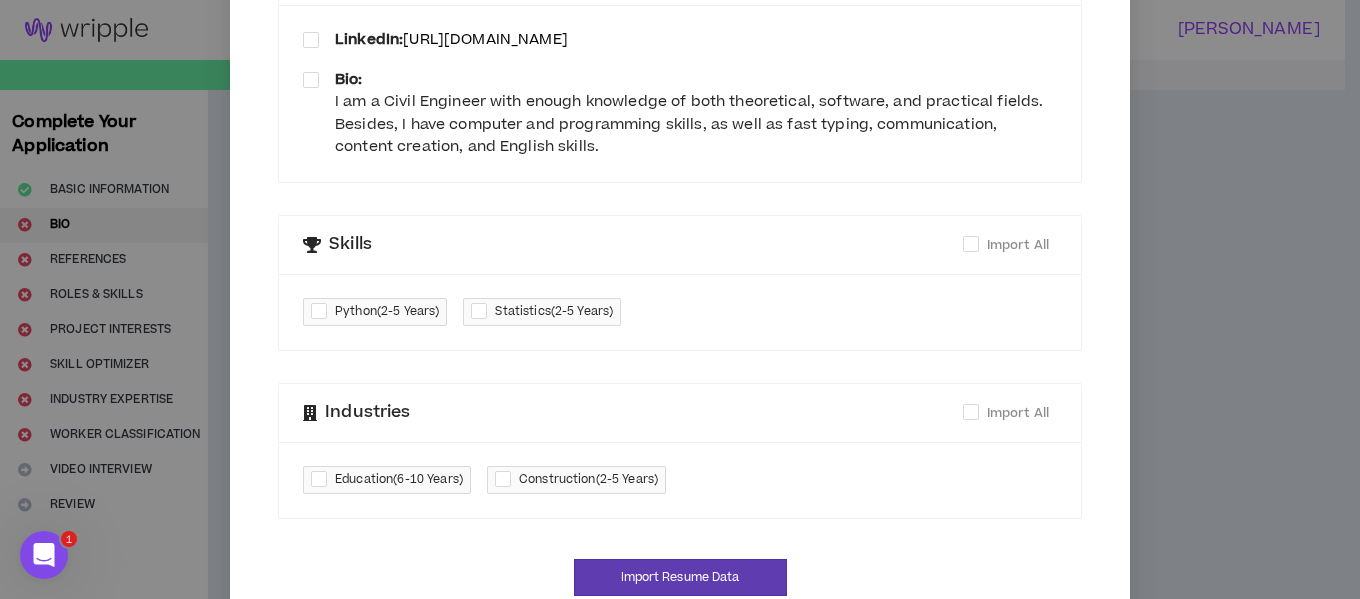 click on "Python  ( 2-5 Years ) Statistics  ( 2-5 Years )" at bounding box center (680, 312) 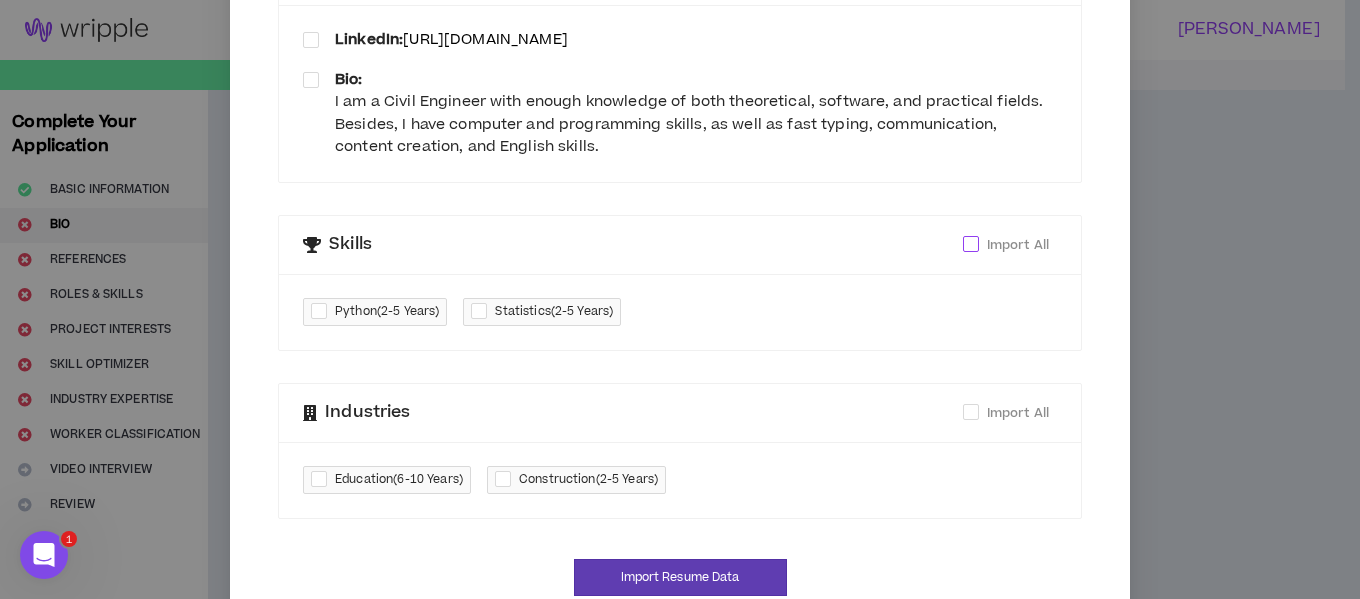 click on "Import All" at bounding box center [1018, 245] 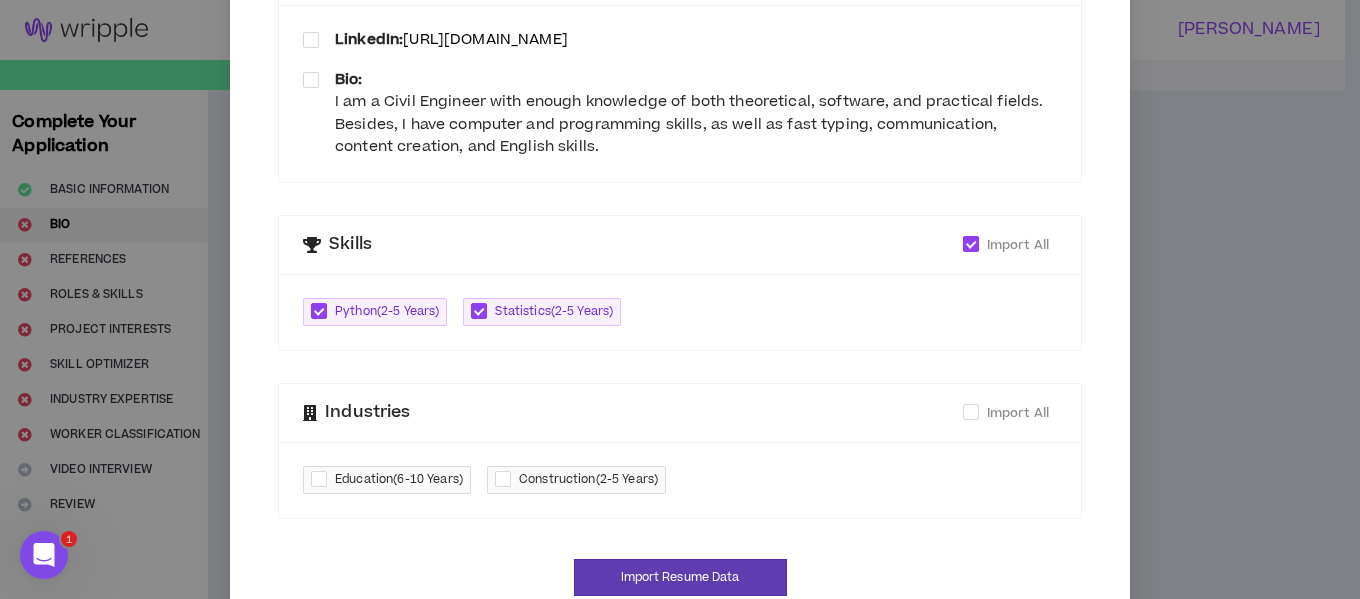 click at bounding box center [971, 244] 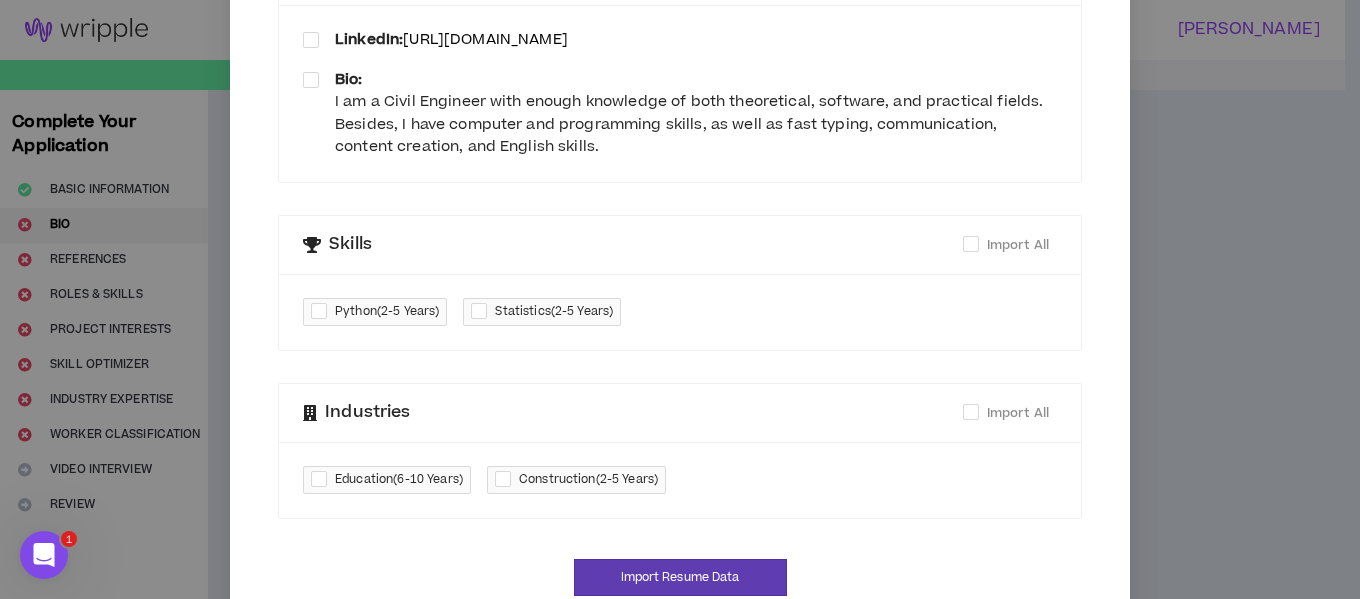 click at bounding box center (971, 244) 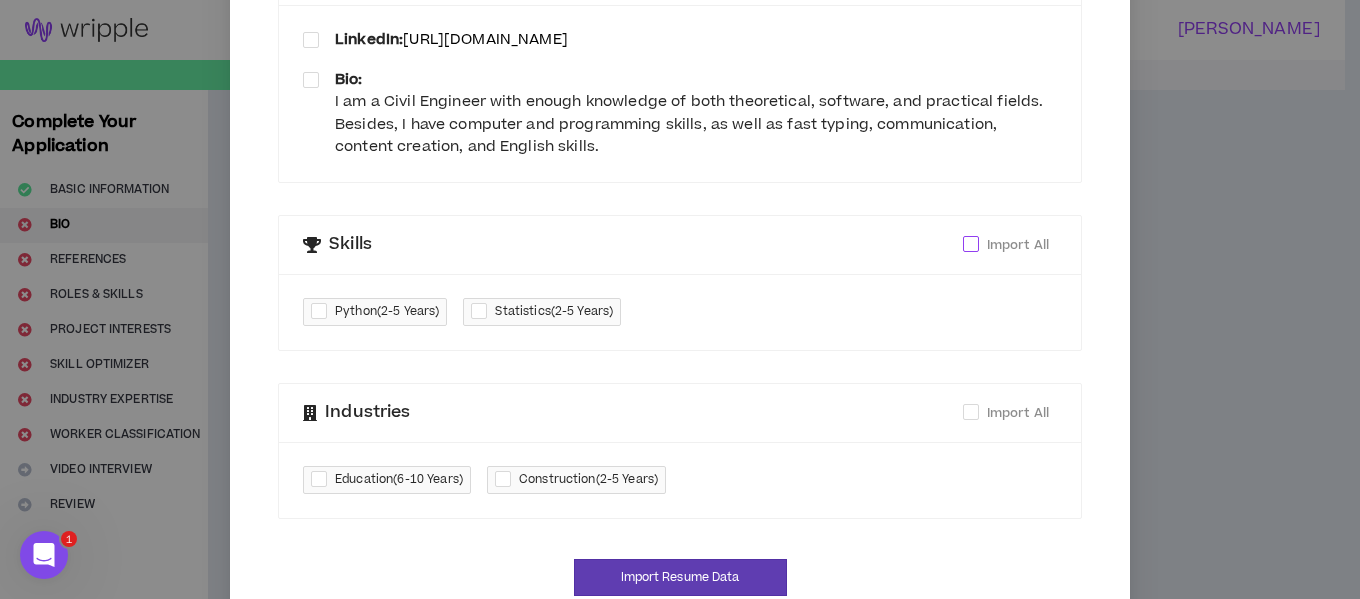 click on "Import All" at bounding box center [-9028, 244] 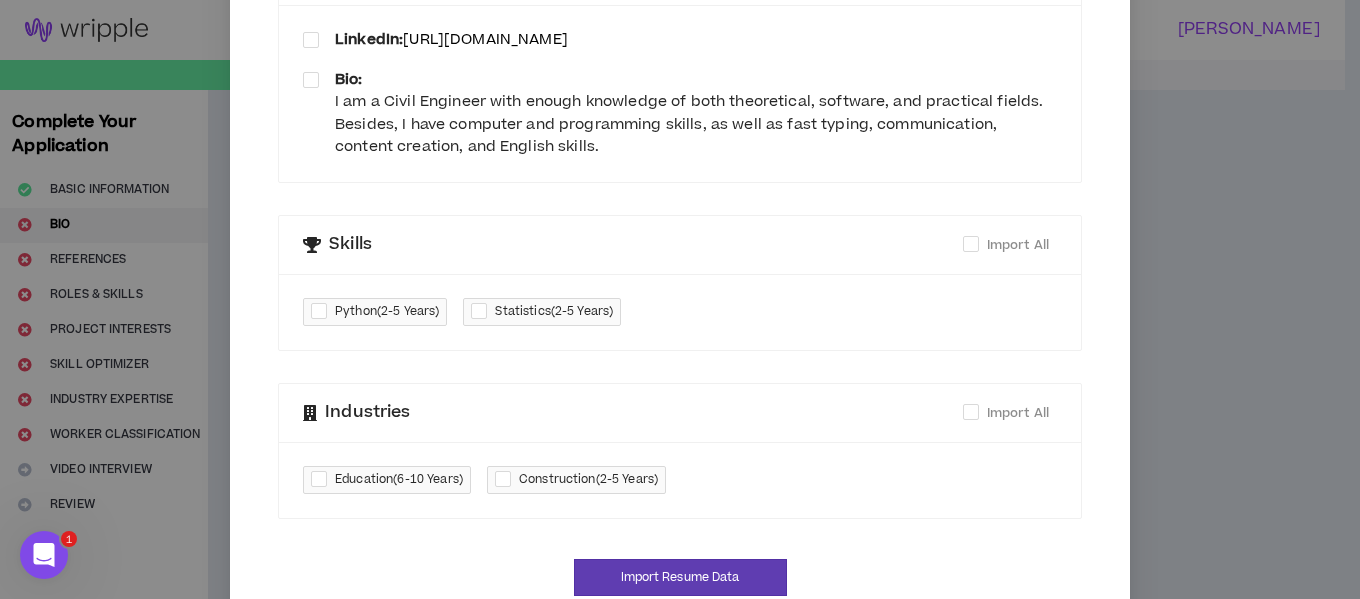 checkbox on "****" 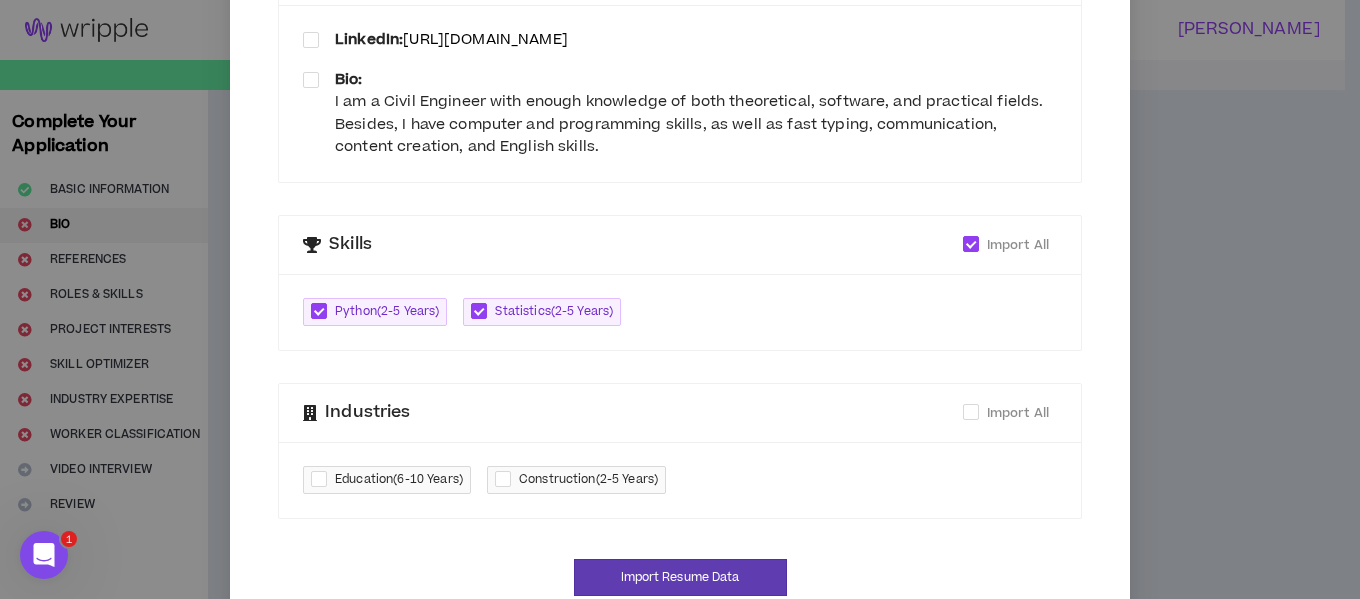 click on "Python  ( 2-5 Years ) Statistics  ( 2-5 Years )" at bounding box center [680, 312] 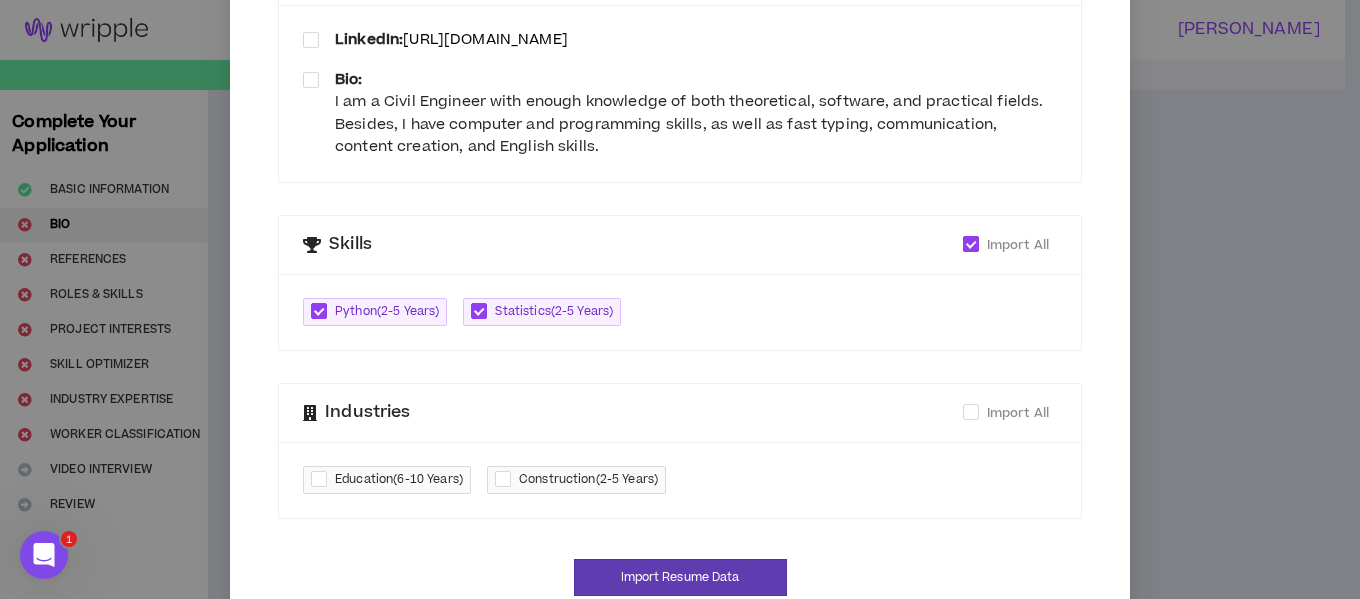 click at bounding box center (971, 244) 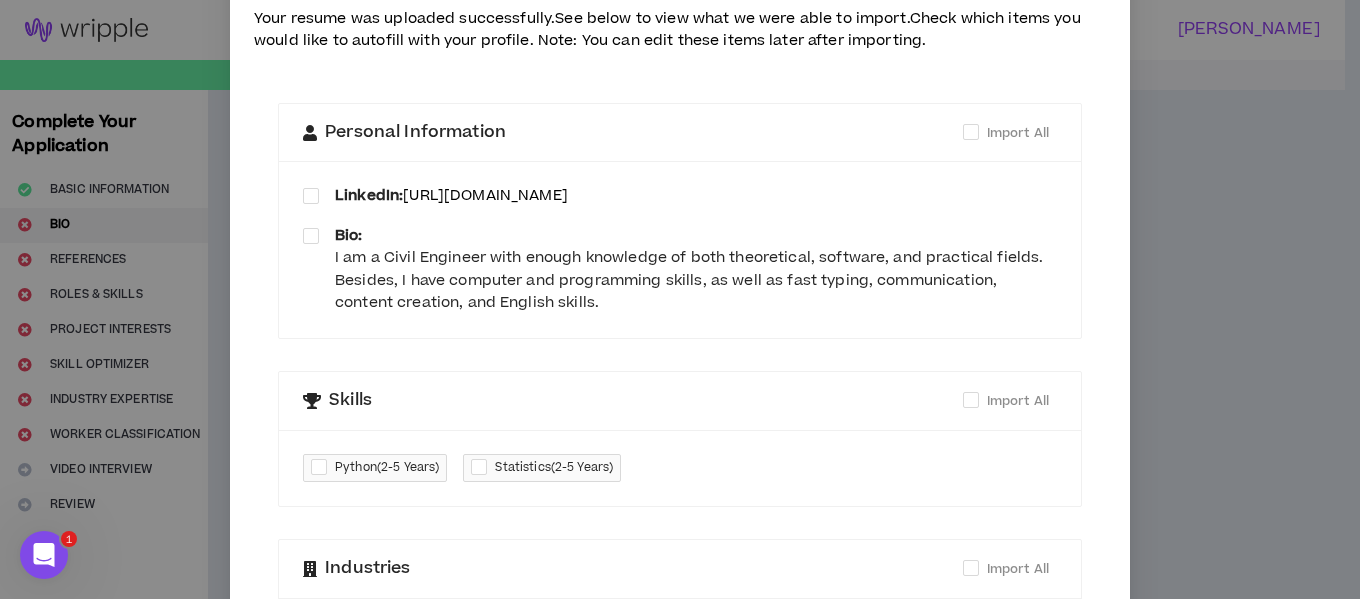 scroll, scrollTop: 0, scrollLeft: 0, axis: both 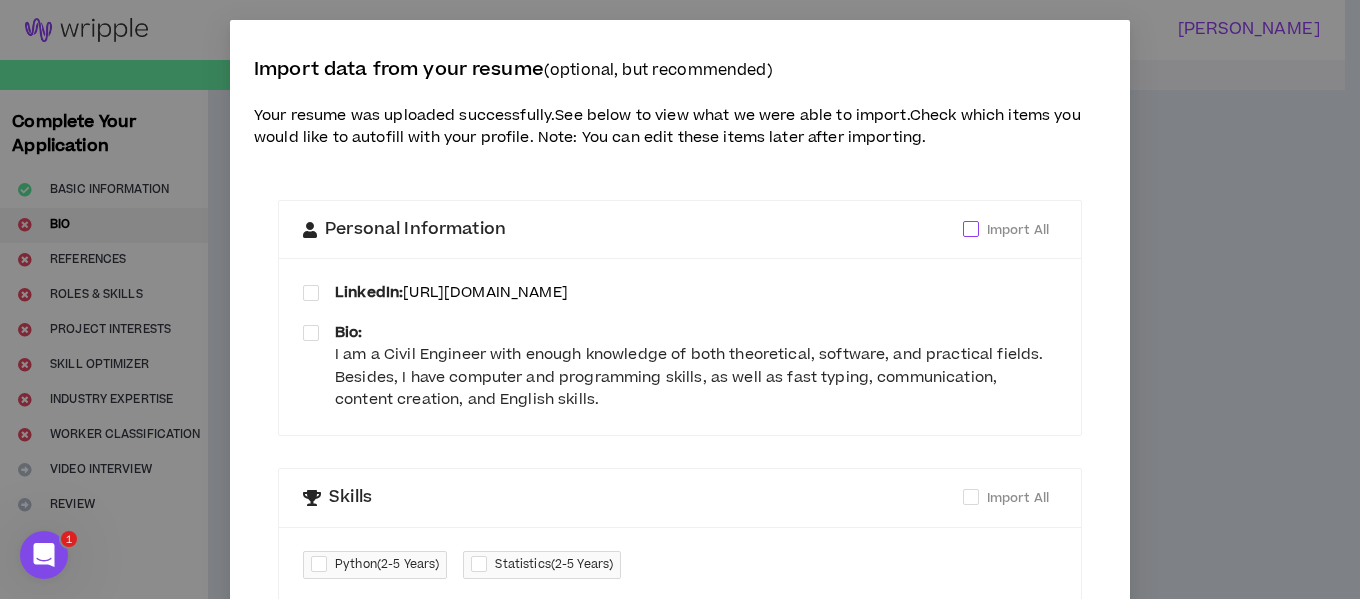 click on "Import All" at bounding box center [1018, 230] 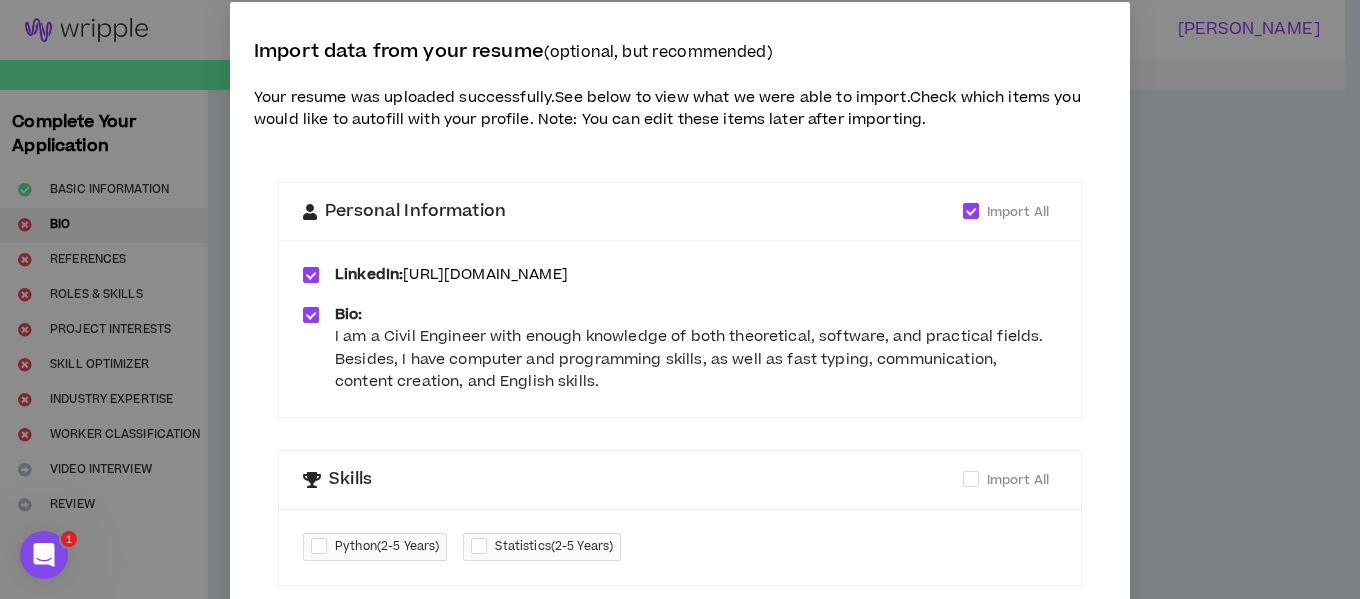 scroll, scrollTop: 0, scrollLeft: 0, axis: both 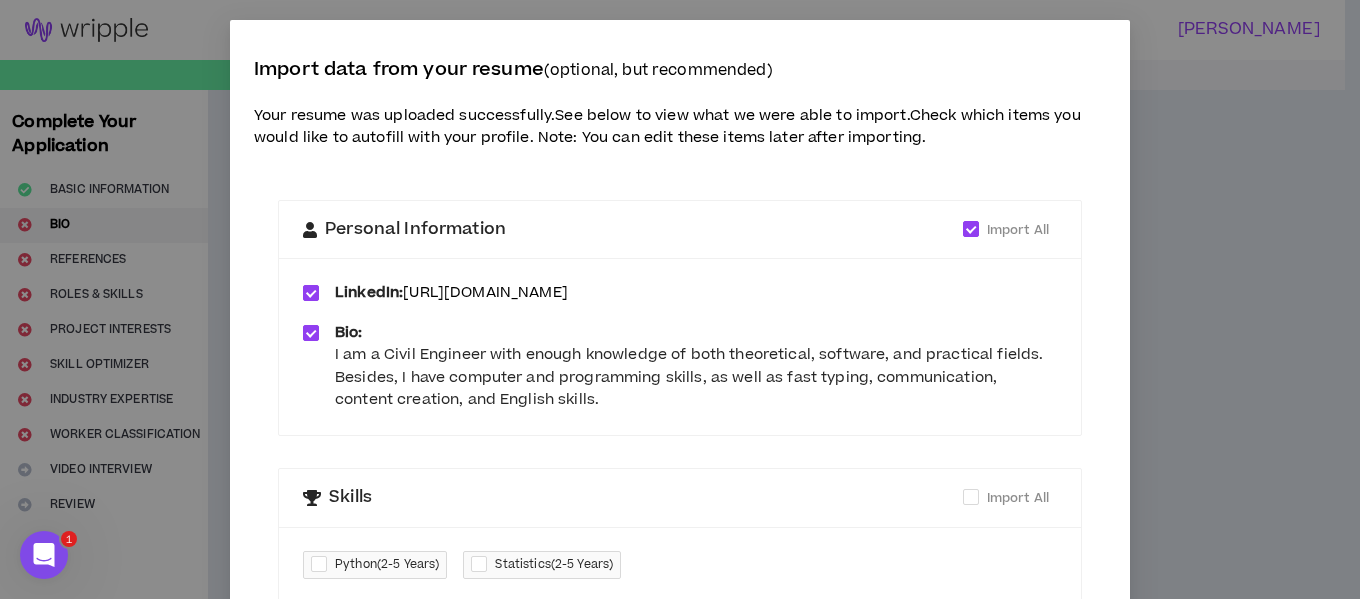 click on "Import data from your resume  (optional, but recommended) Your resume was uploaded successfully.  See below to view what we were able to import.
Check which items you would like to autofill with your profile. Note: You can edit these items later after importing. Personal Information Import All LinkedIn:  [URL][DOMAIN_NAME] Bio:  I am a Civil Engineer with enough knowledge of both theoretical, software, and practical fields. Besides, I have computer and programming skills, as well as fast typing, communication, content creation, and English skills. Skills Import All Python  ( 2-5 Years ) Statistics  ( 2-5 Years ) Industries Import All Education  ( 6-10 Years ) Construction  ( 2-5 Years ) Import Resume Data" at bounding box center (680, 299) 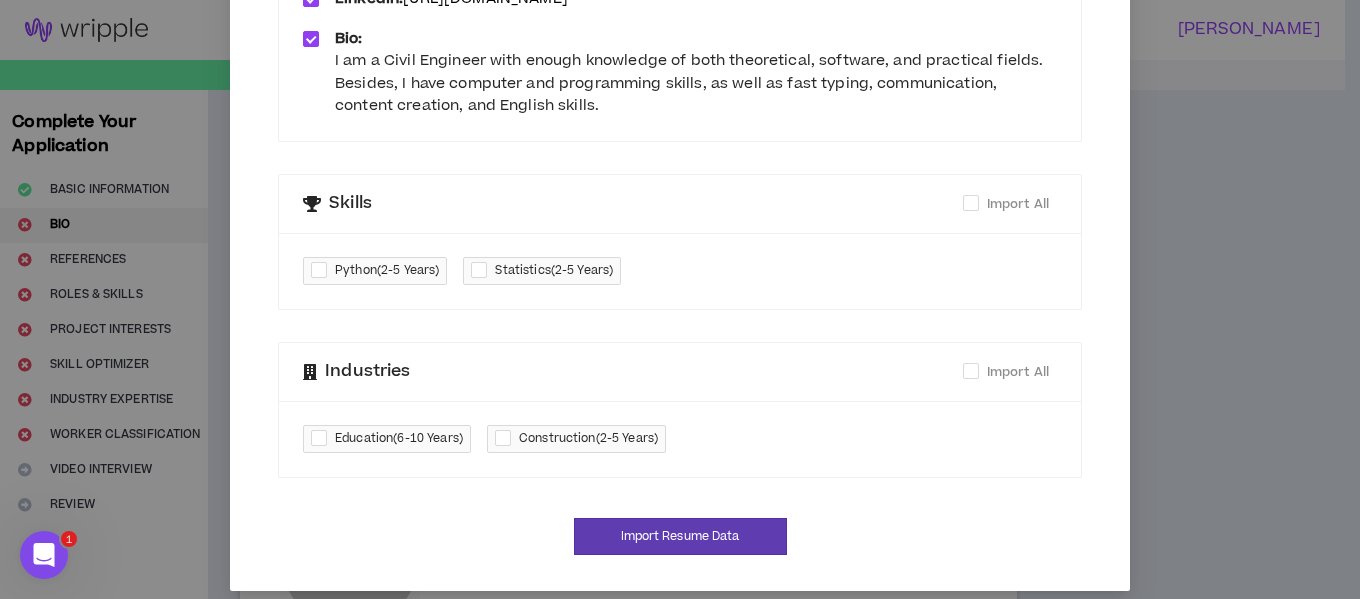 scroll, scrollTop: 310, scrollLeft: 0, axis: vertical 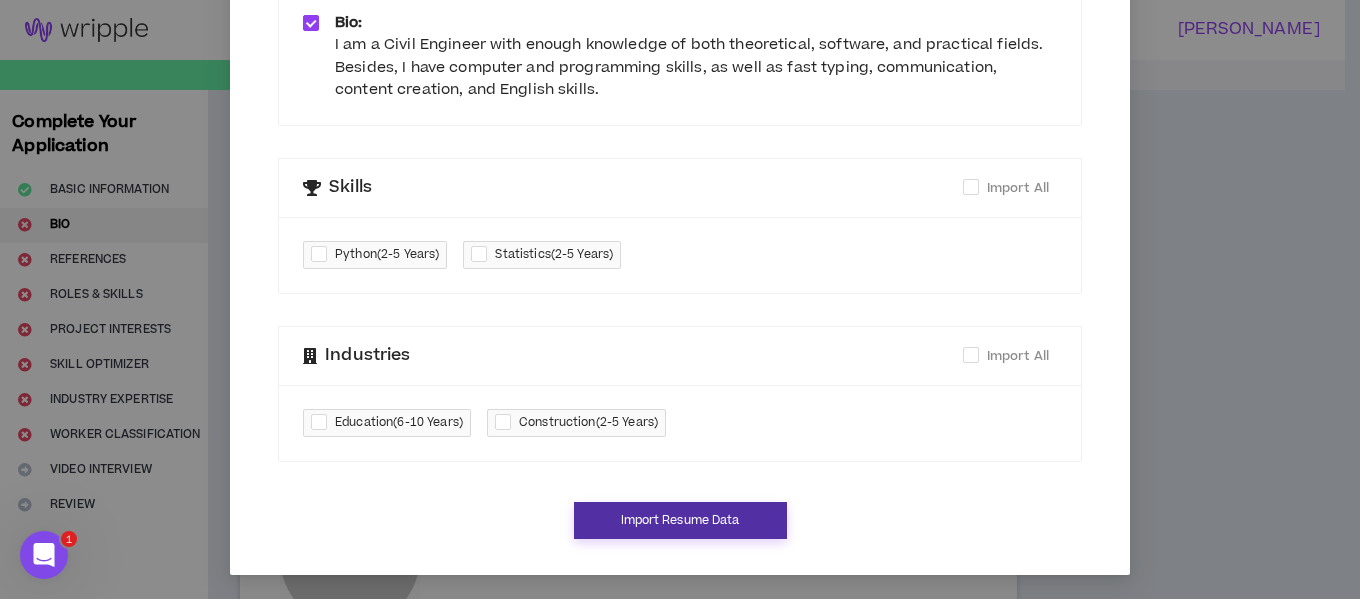 click on "Import Resume Data" at bounding box center [680, 520] 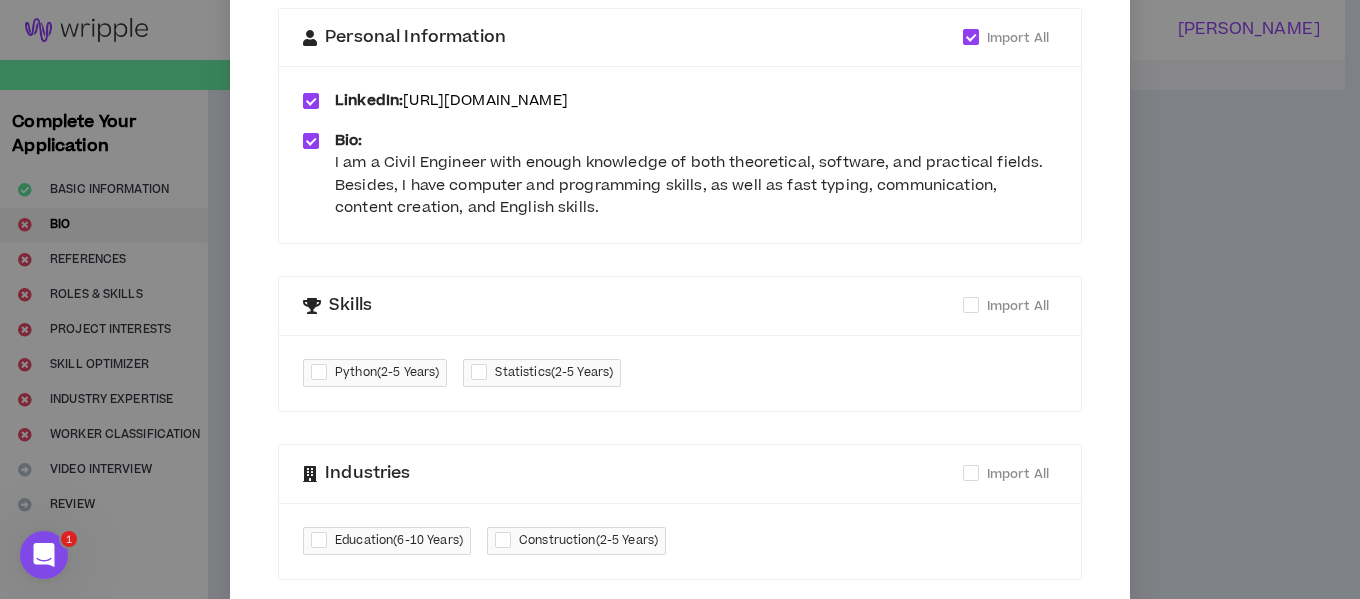 scroll, scrollTop: 110, scrollLeft: 0, axis: vertical 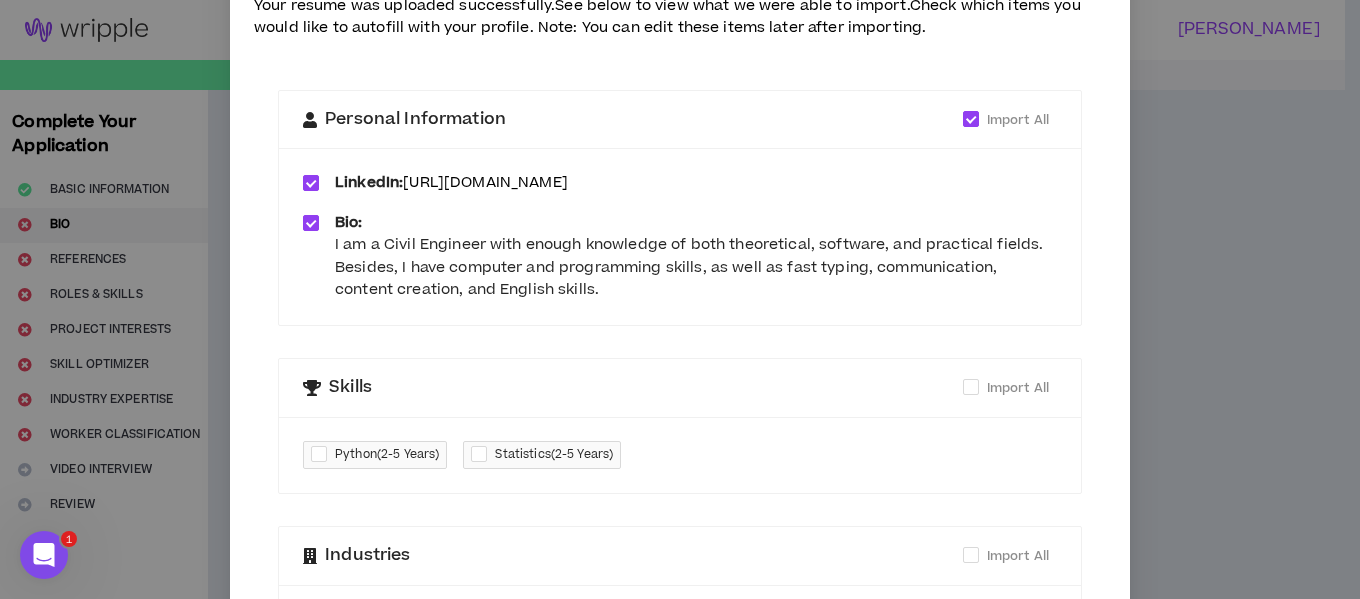 type on "[URL][DOMAIN_NAME]" 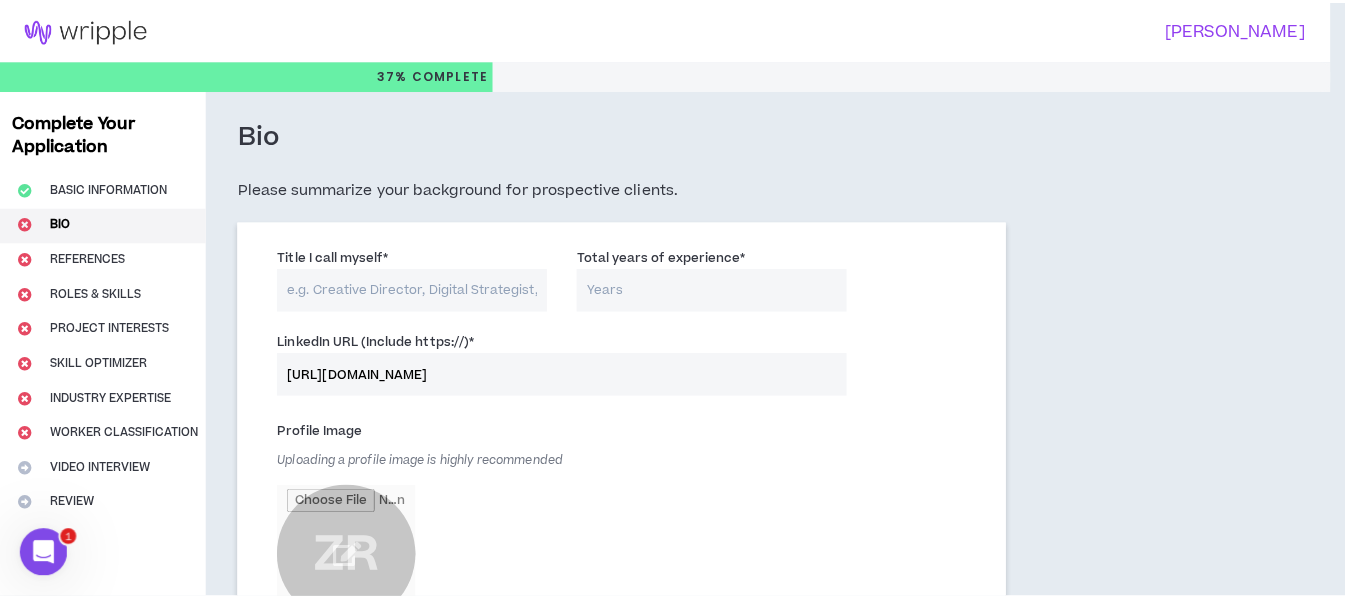 scroll, scrollTop: 290, scrollLeft: 0, axis: vertical 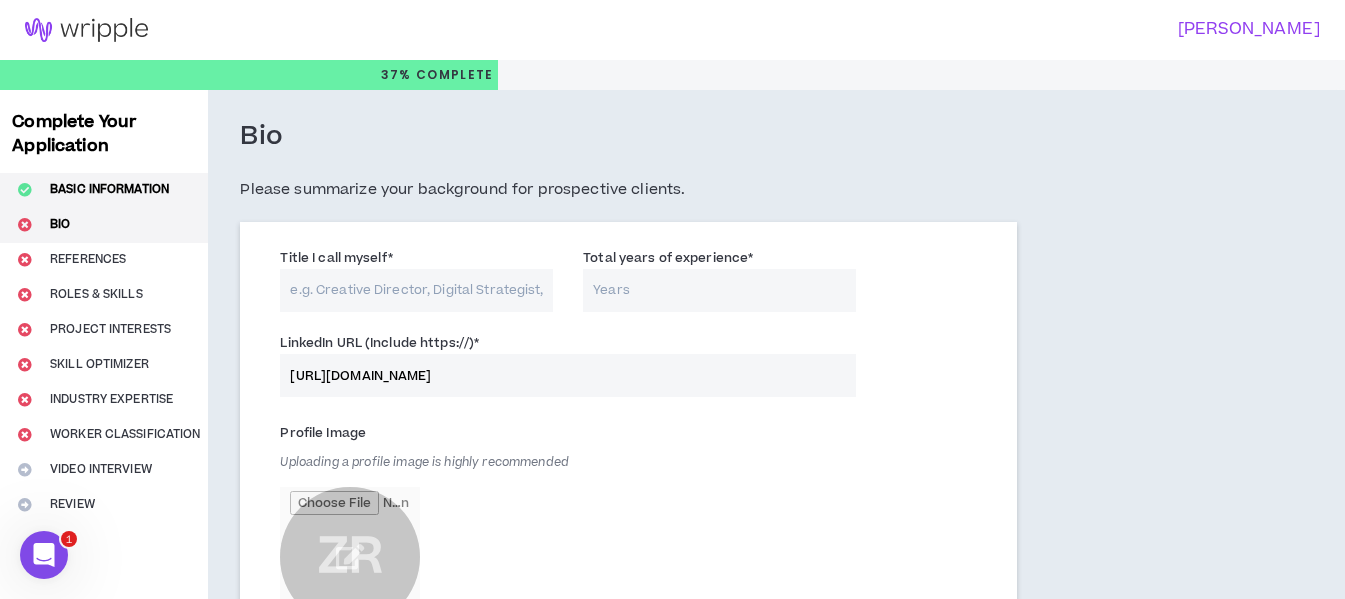 click on "Basic Information" at bounding box center (104, 190) 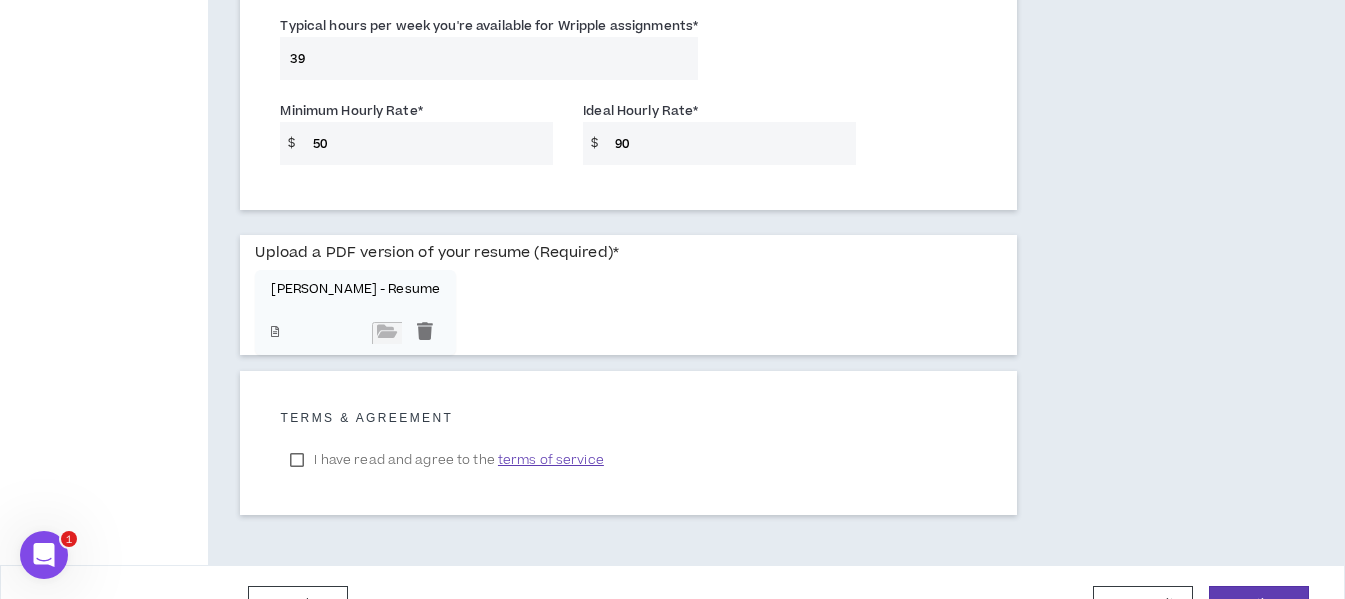 scroll, scrollTop: 1697, scrollLeft: 0, axis: vertical 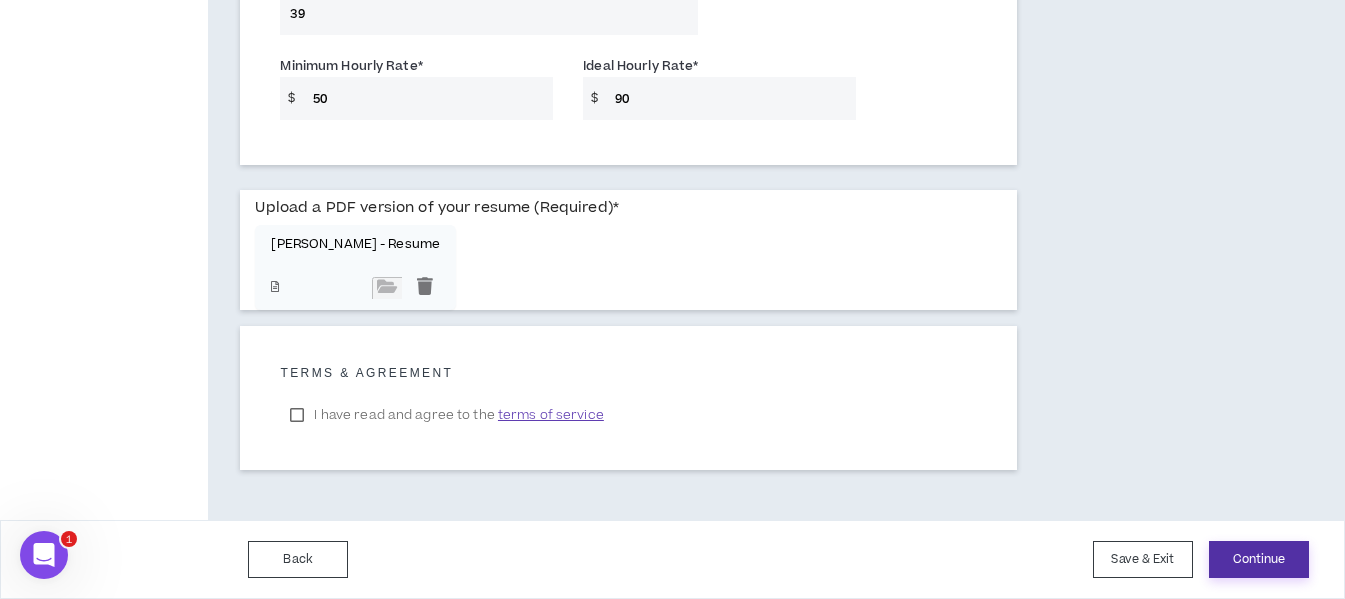 click on "Continue" at bounding box center [1259, 559] 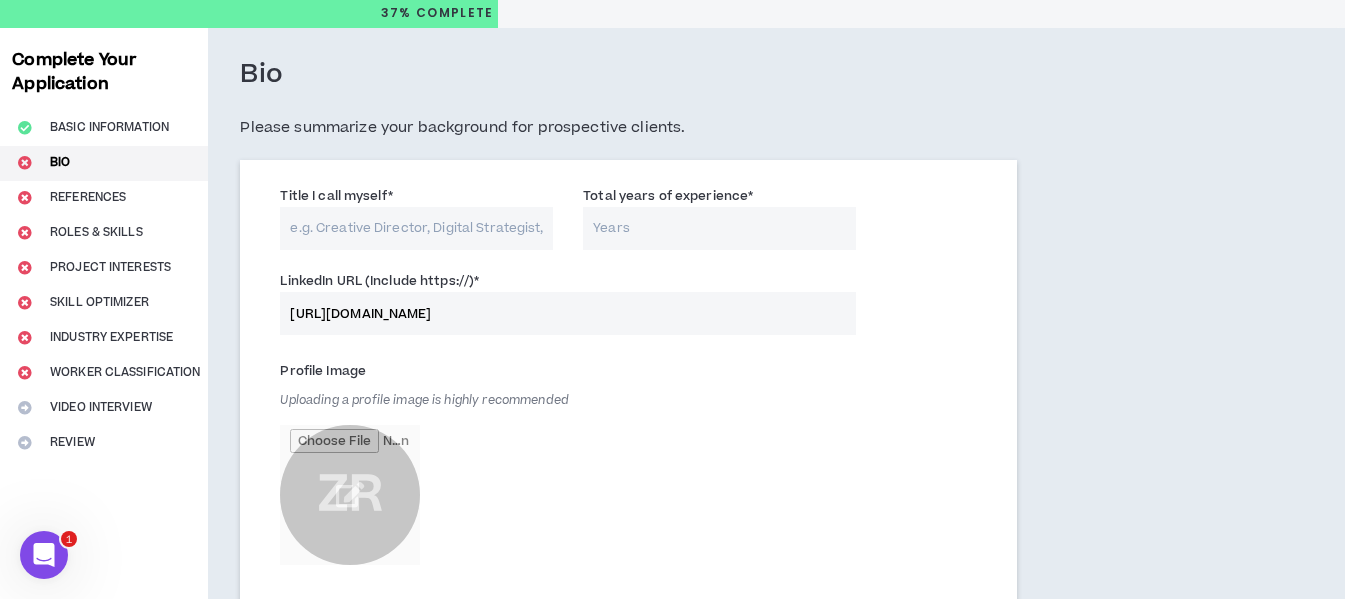 scroll, scrollTop: 0, scrollLeft: 0, axis: both 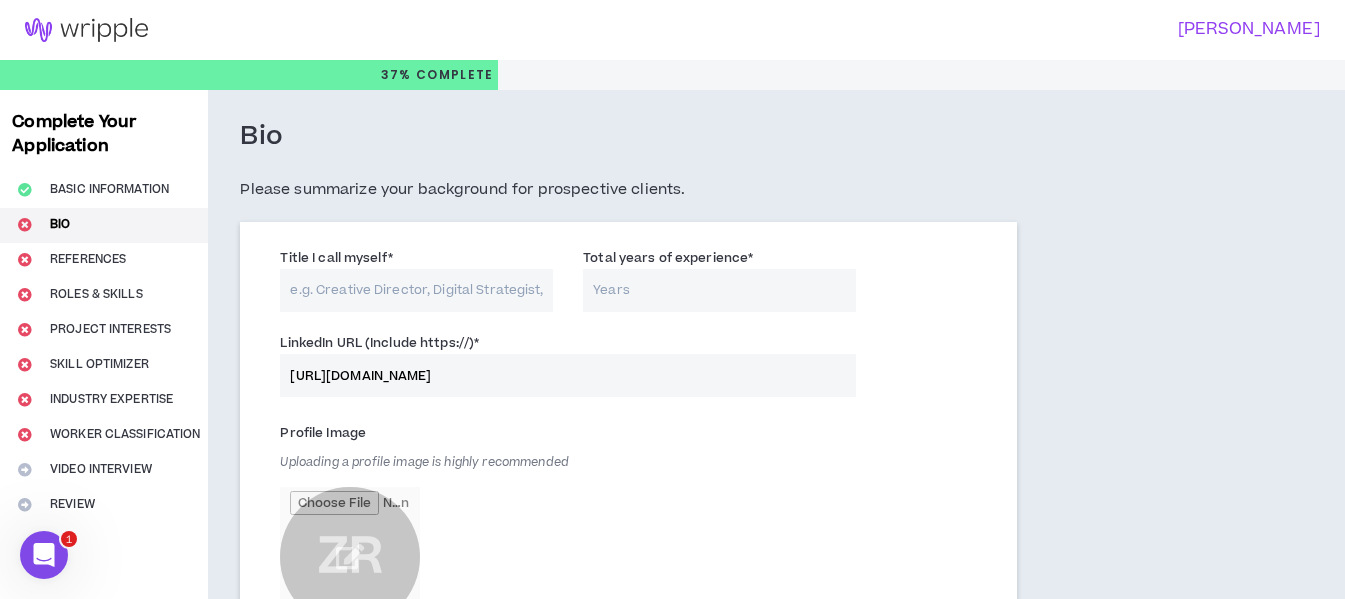 click on "Title I call myself  *" at bounding box center (416, 290) 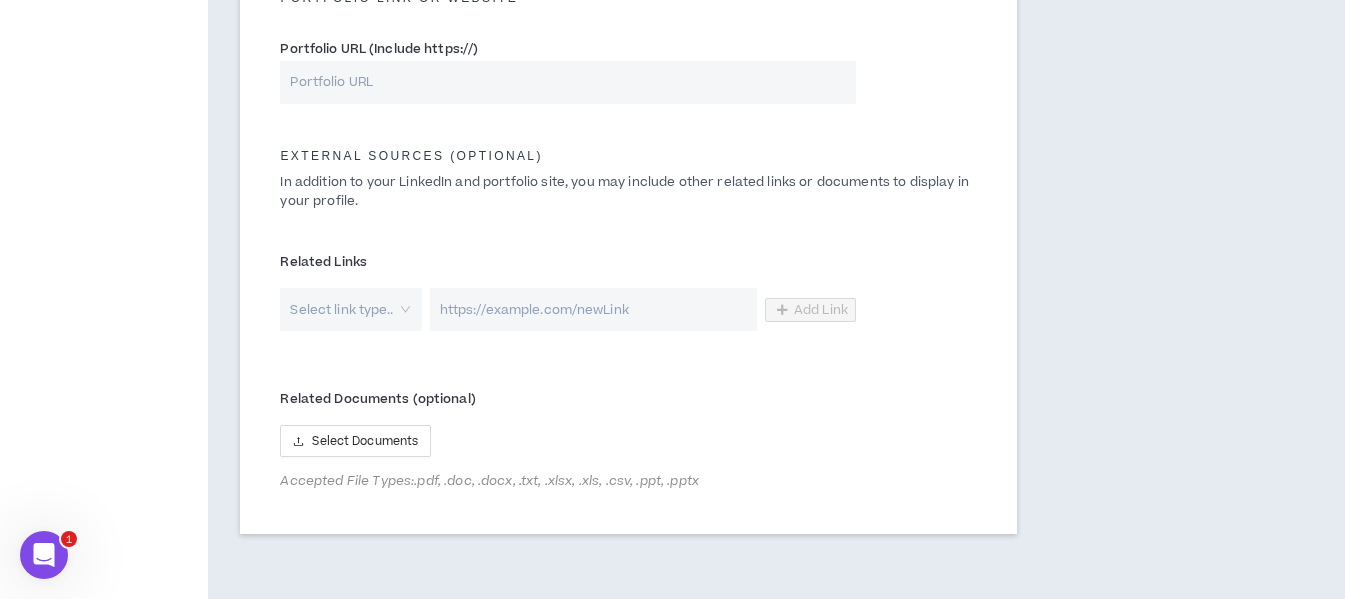scroll, scrollTop: 1058, scrollLeft: 0, axis: vertical 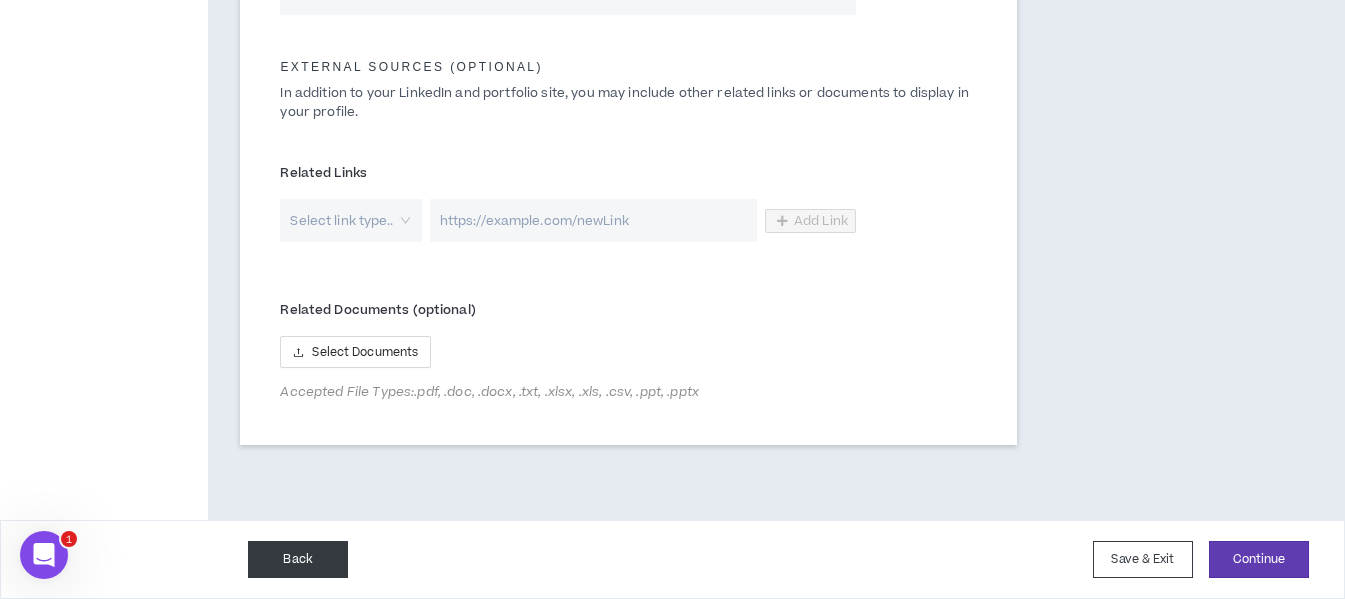 click on "Back" at bounding box center [298, 559] 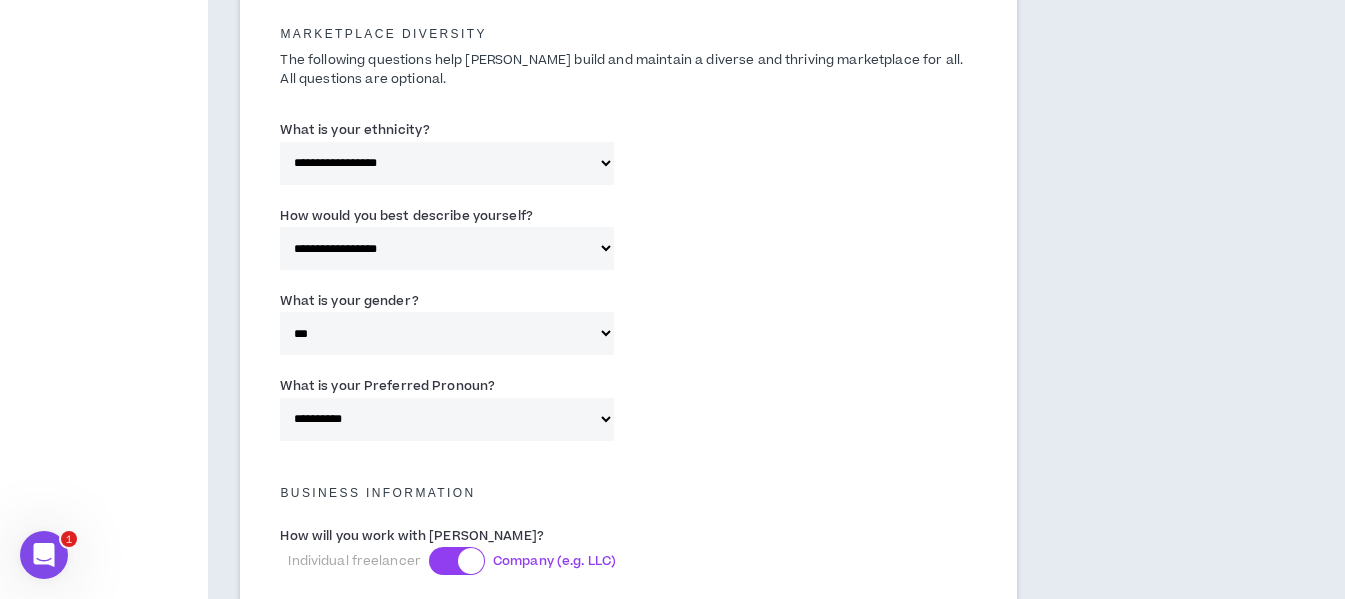 scroll, scrollTop: 1000, scrollLeft: 0, axis: vertical 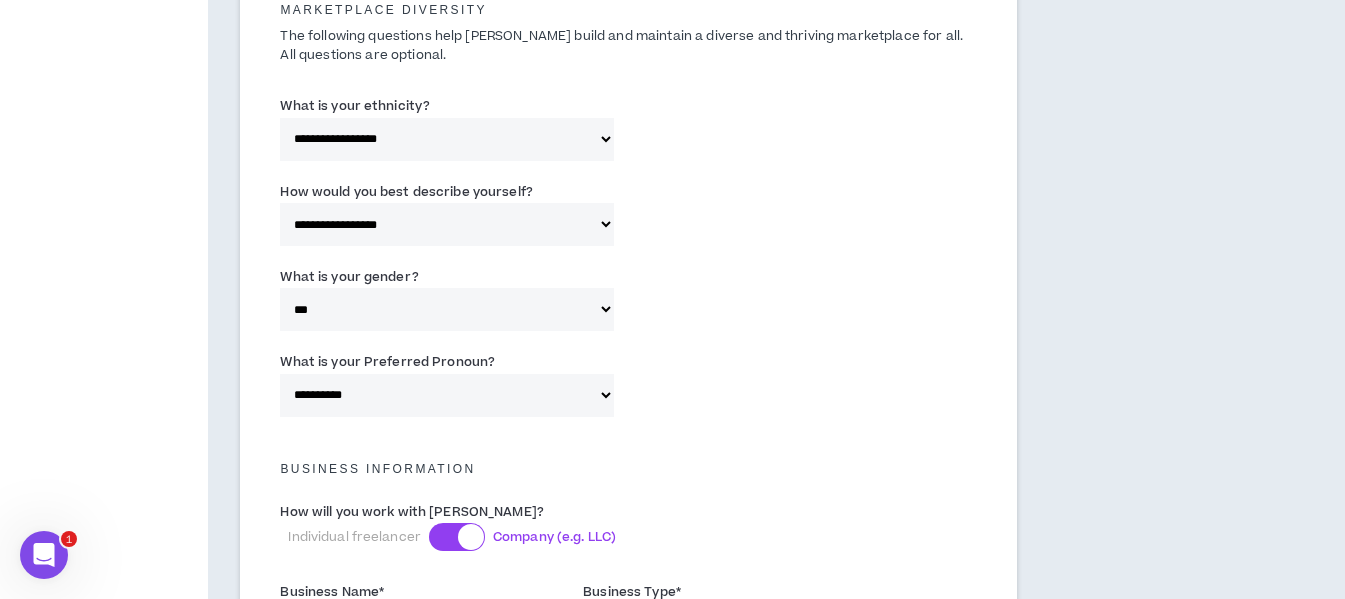 click on "**********" at bounding box center [446, 395] 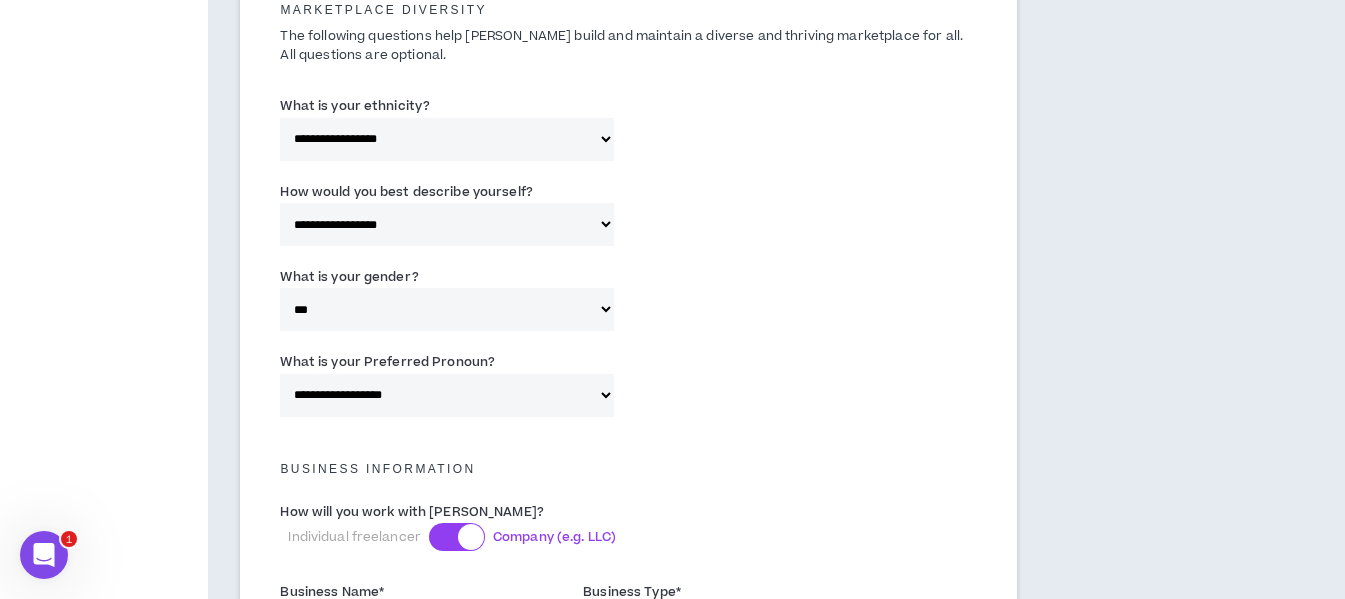 click on "**********" at bounding box center [446, 395] 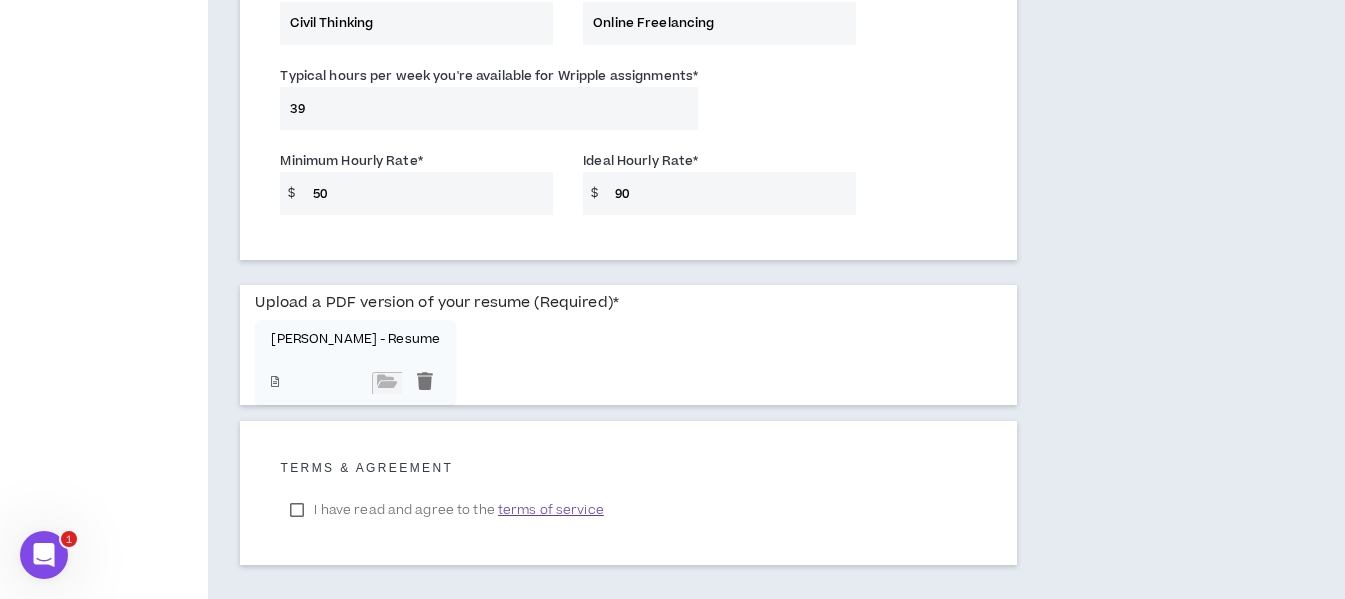 scroll, scrollTop: 1697, scrollLeft: 0, axis: vertical 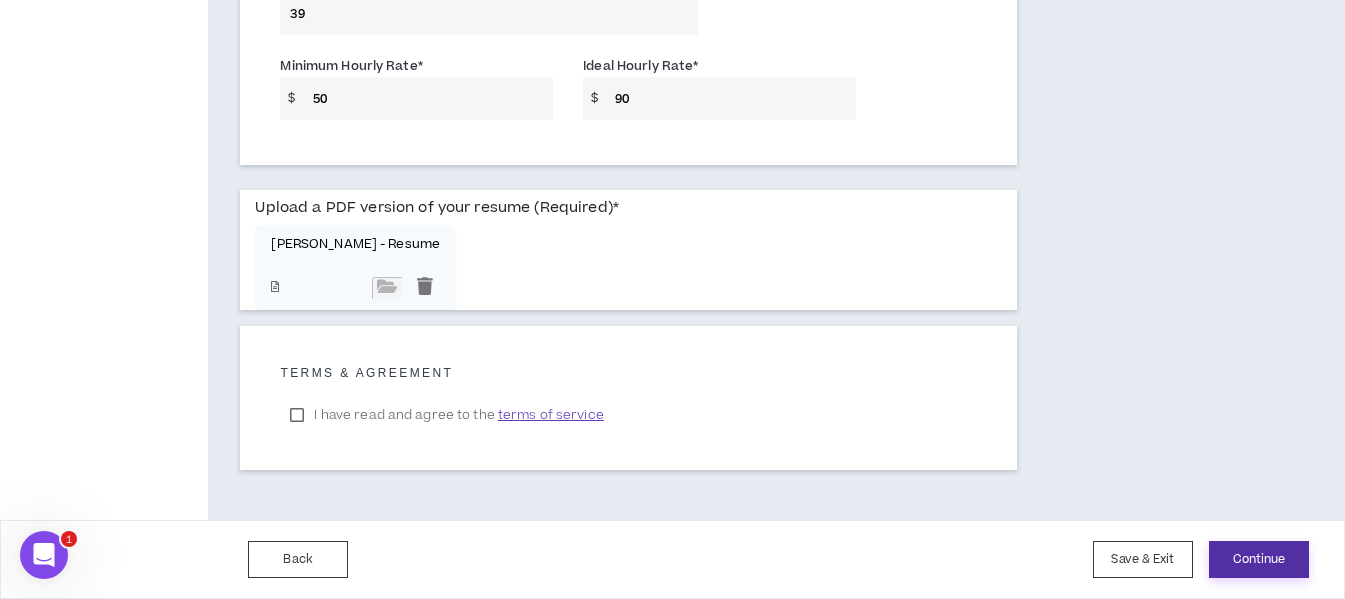 click on "Continue" at bounding box center (1259, 559) 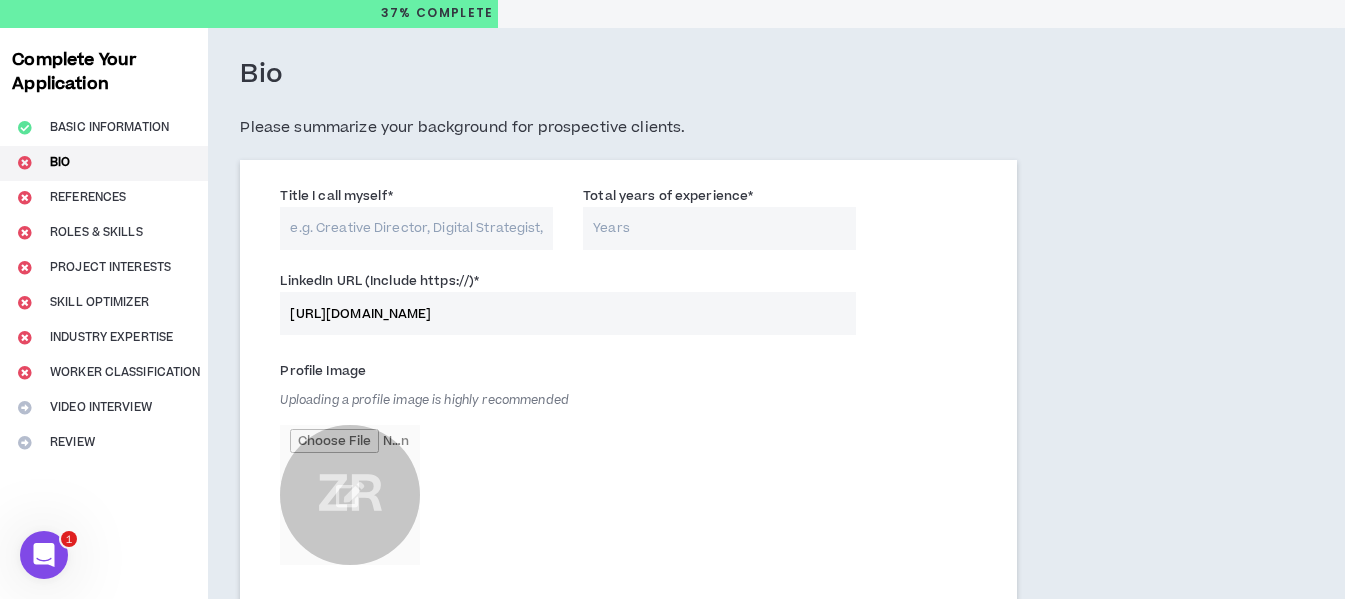 scroll, scrollTop: 0, scrollLeft: 0, axis: both 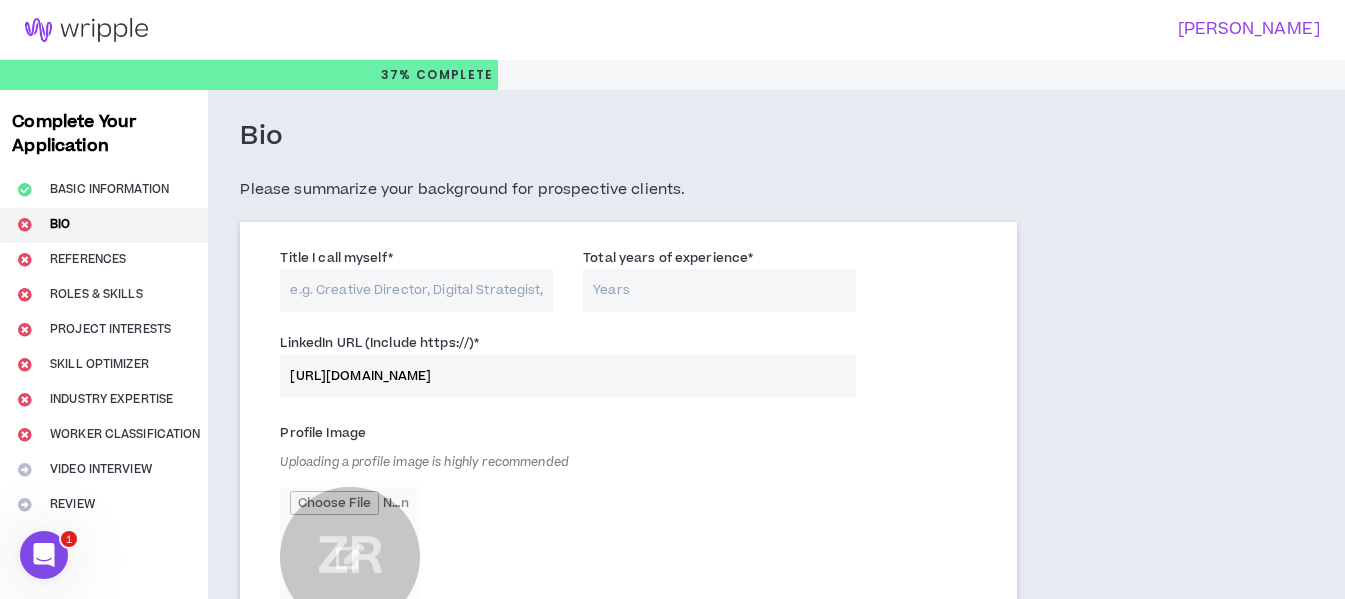 click on "Title I call myself  *" at bounding box center [416, 290] 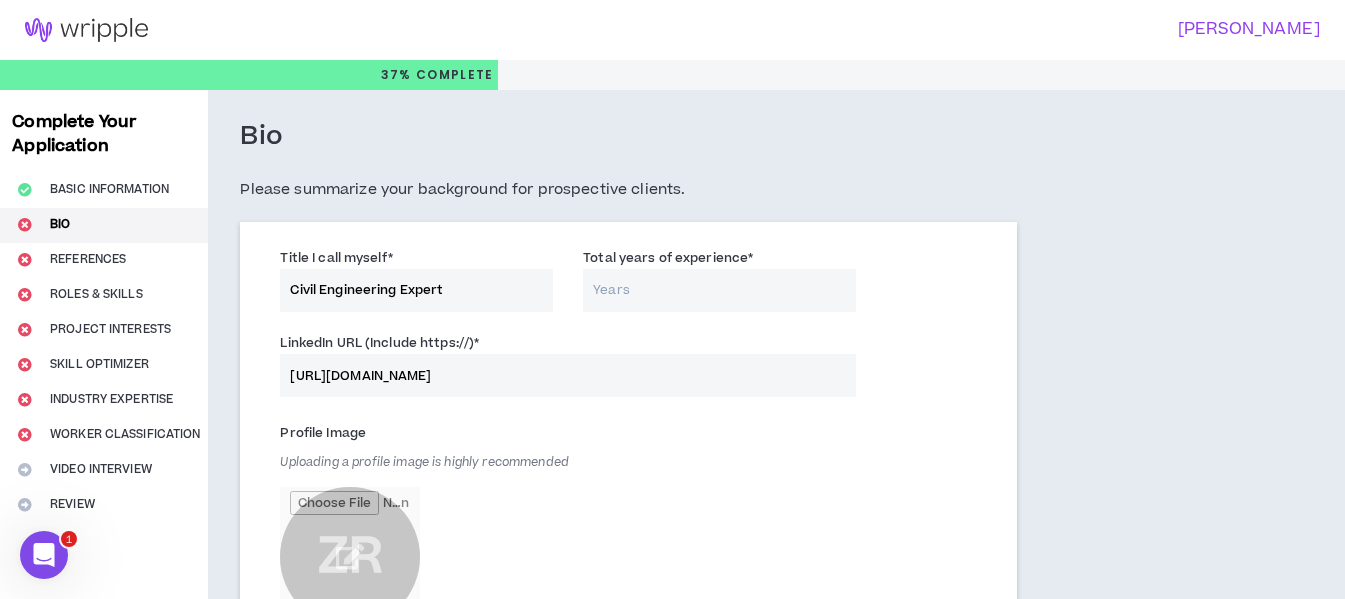 type on "Civil Engineering Expert" 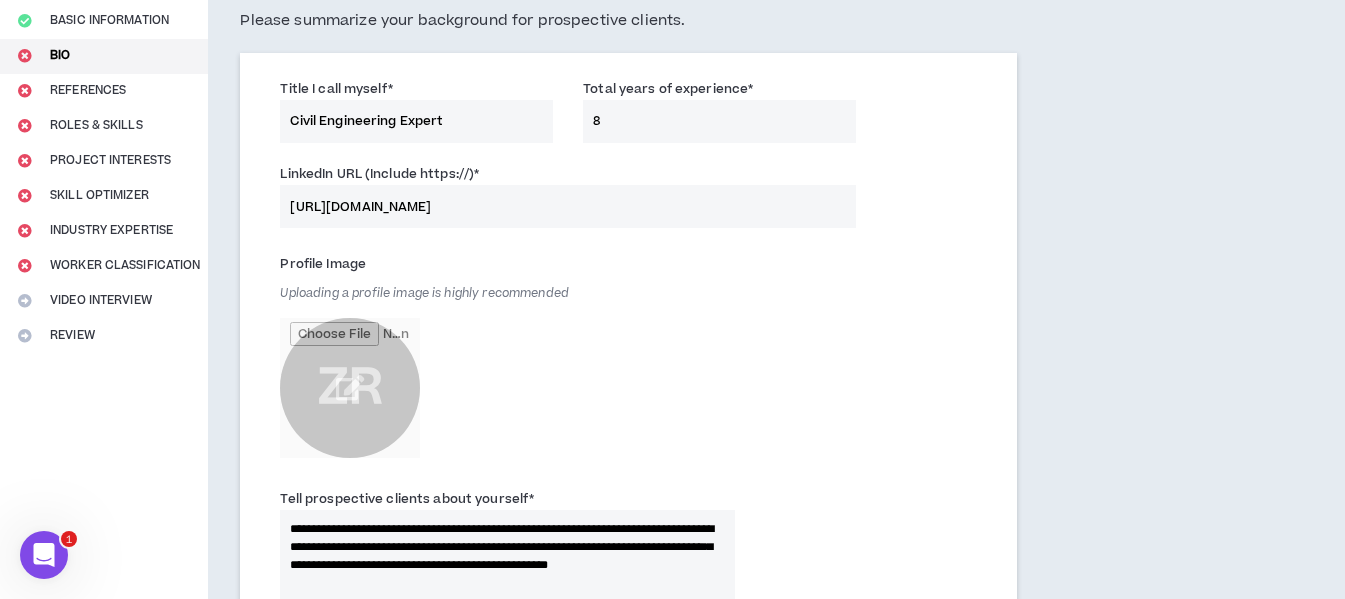 scroll, scrollTop: 200, scrollLeft: 0, axis: vertical 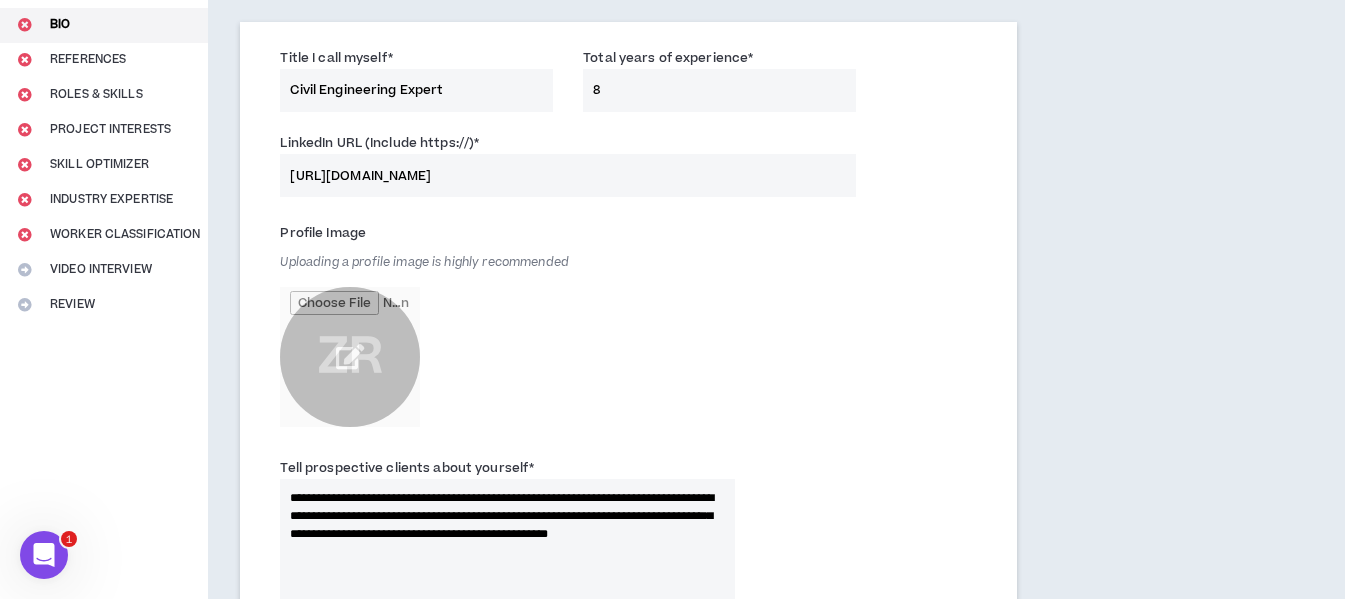 type on "8" 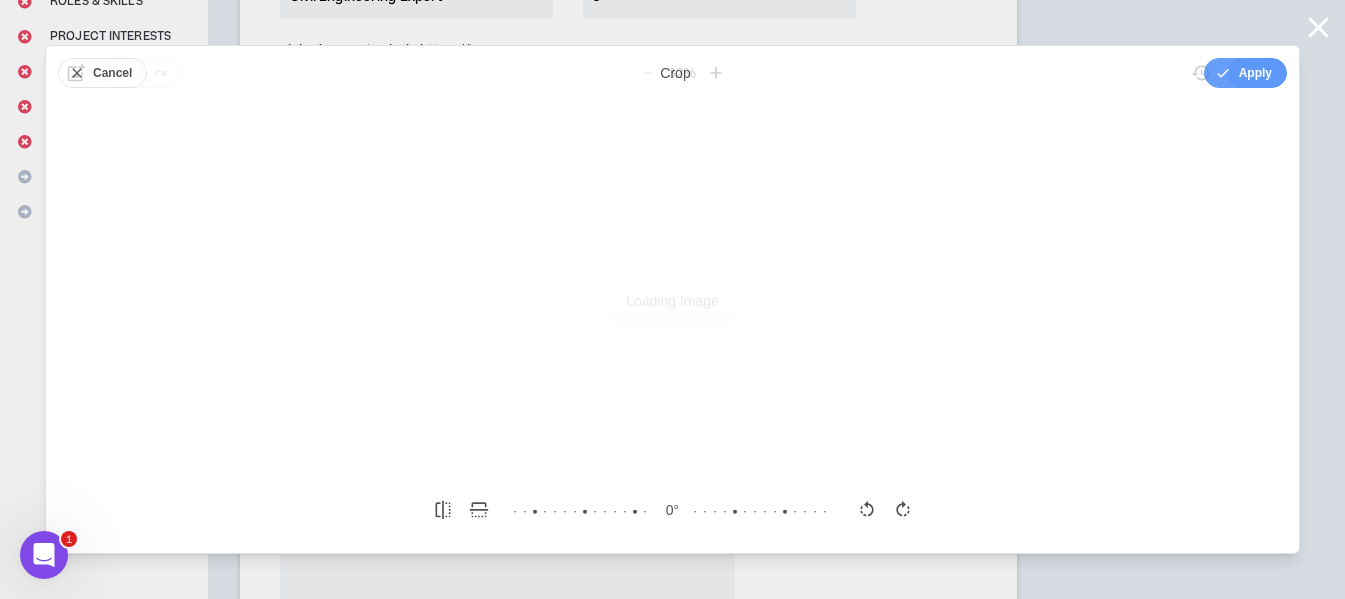 scroll, scrollTop: 0, scrollLeft: 0, axis: both 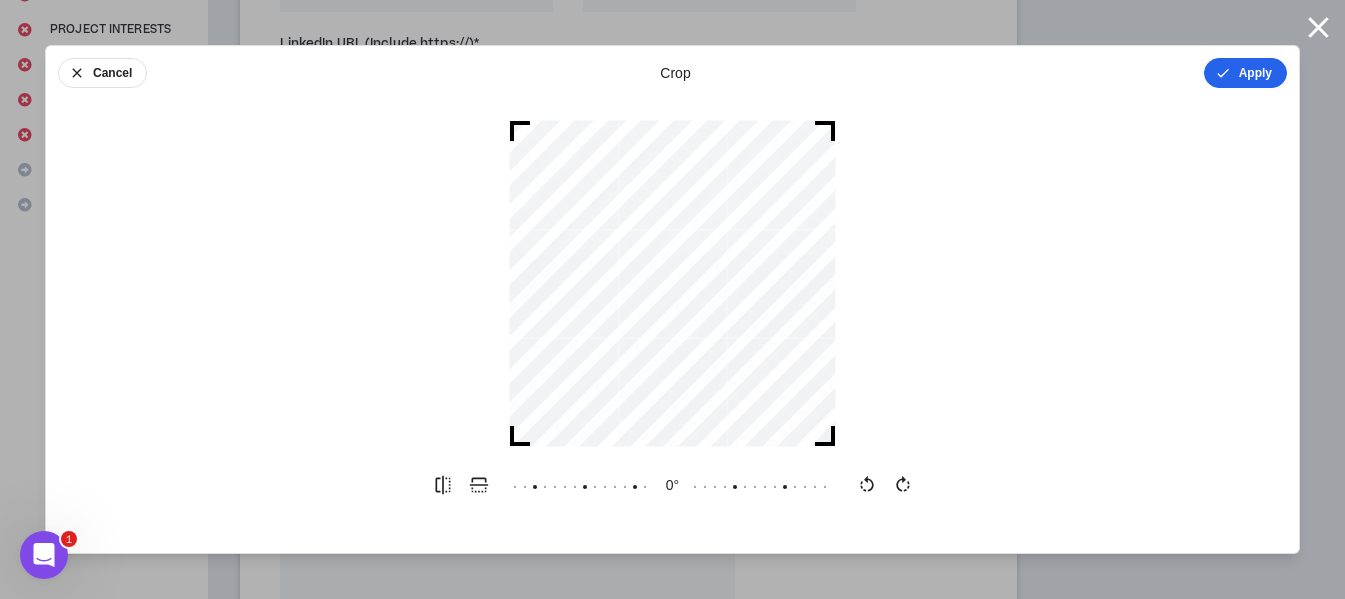 click on "Apply" at bounding box center (1245, 73) 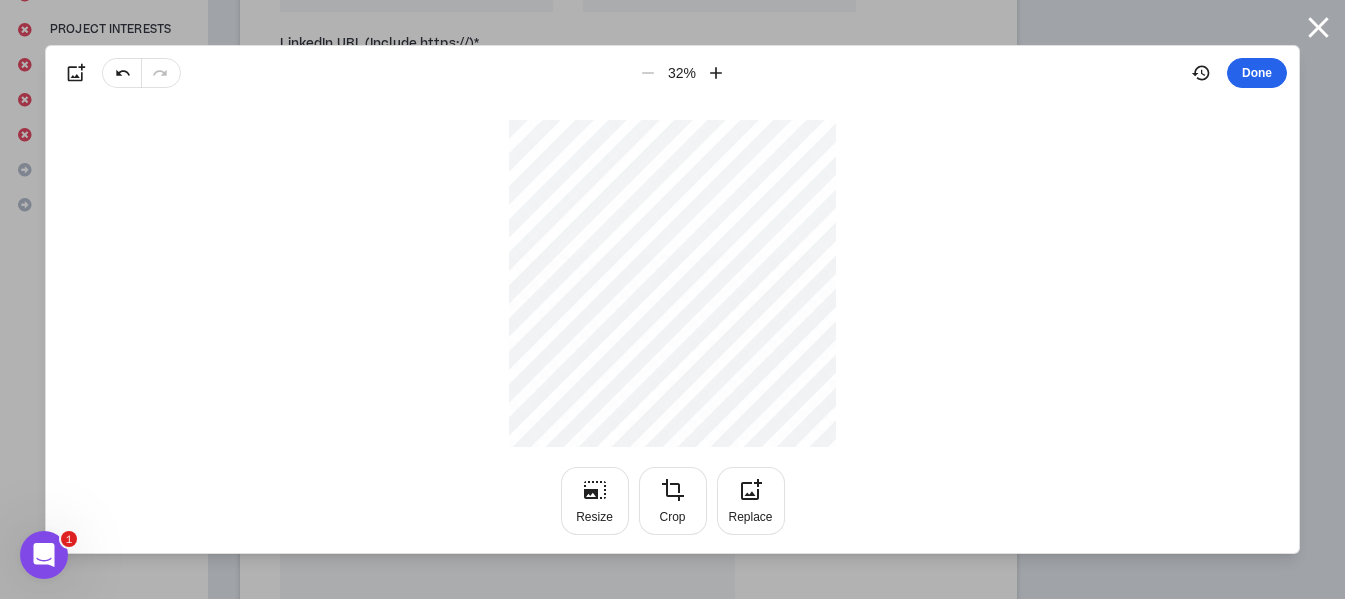 click on "Done" at bounding box center [1257, 73] 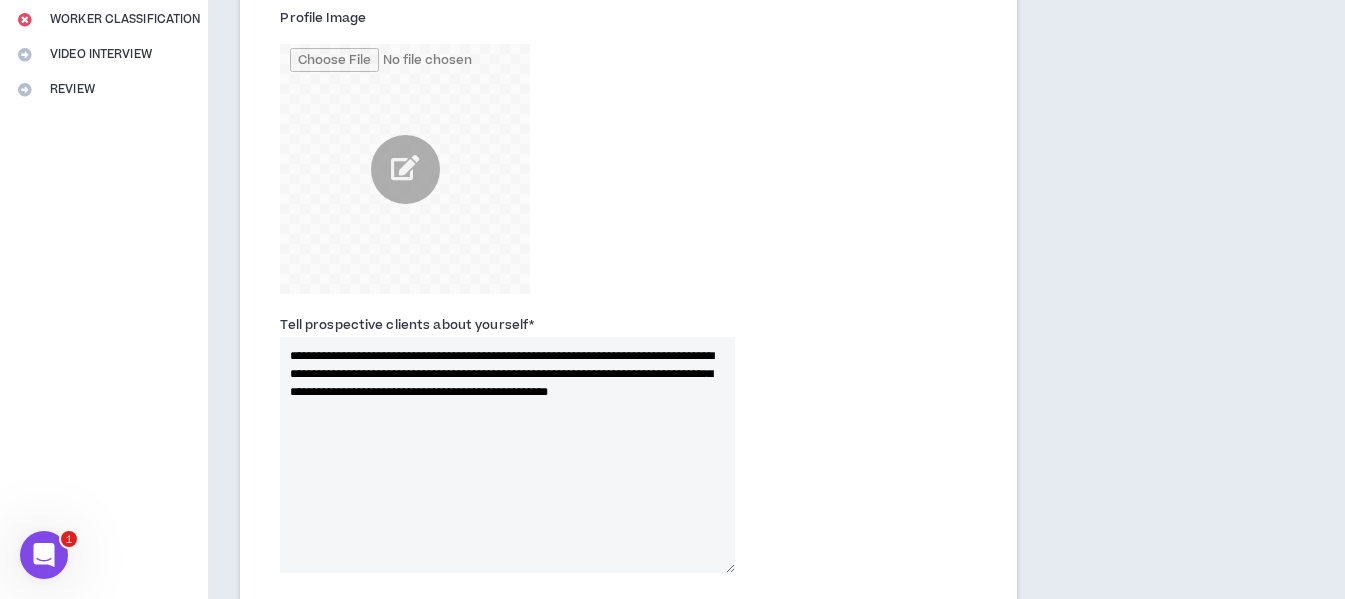 scroll, scrollTop: 500, scrollLeft: 0, axis: vertical 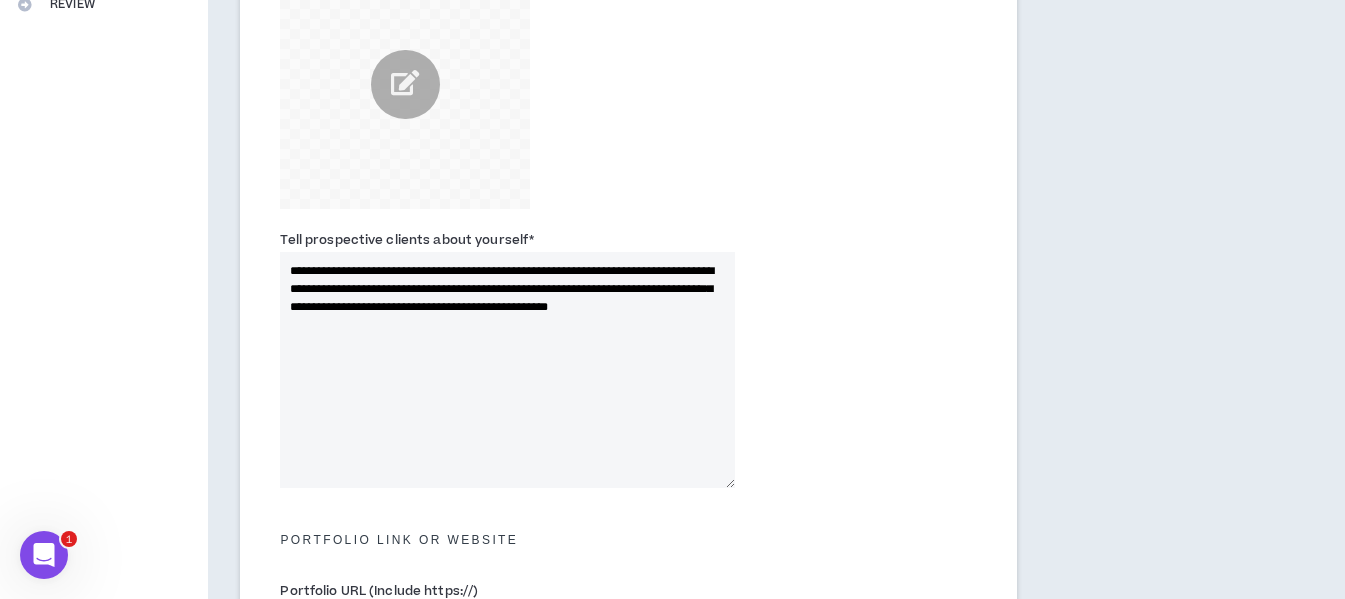 click on "**********" at bounding box center (507, 370) 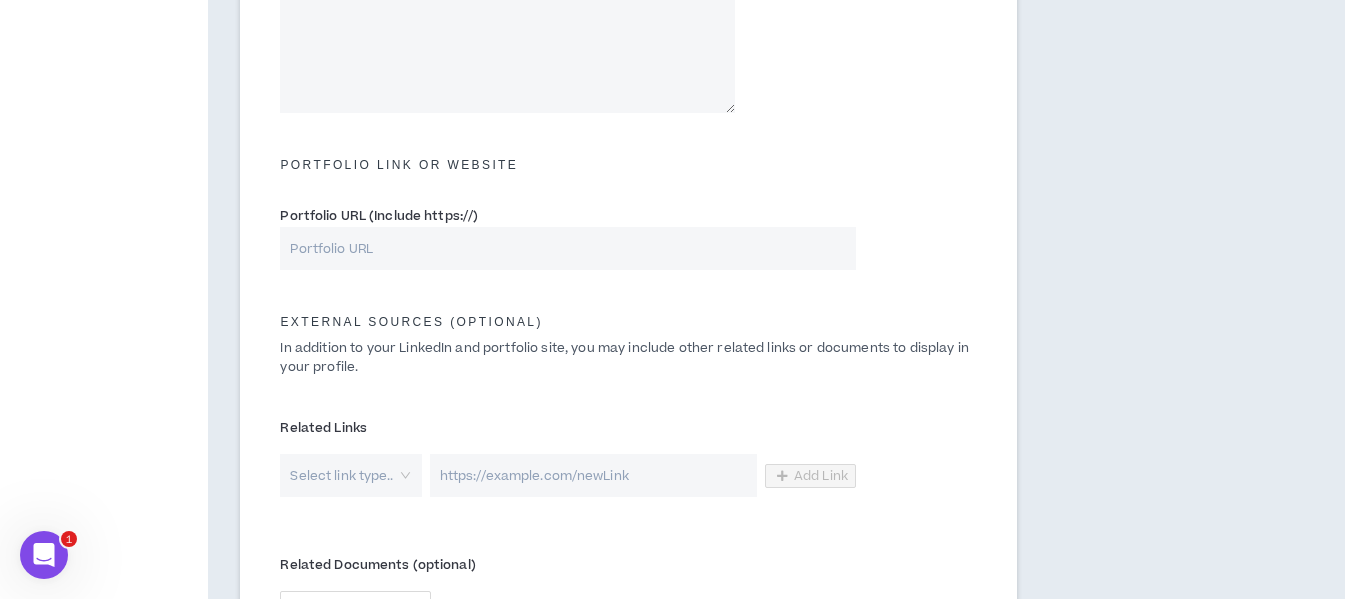 scroll, scrollTop: 900, scrollLeft: 0, axis: vertical 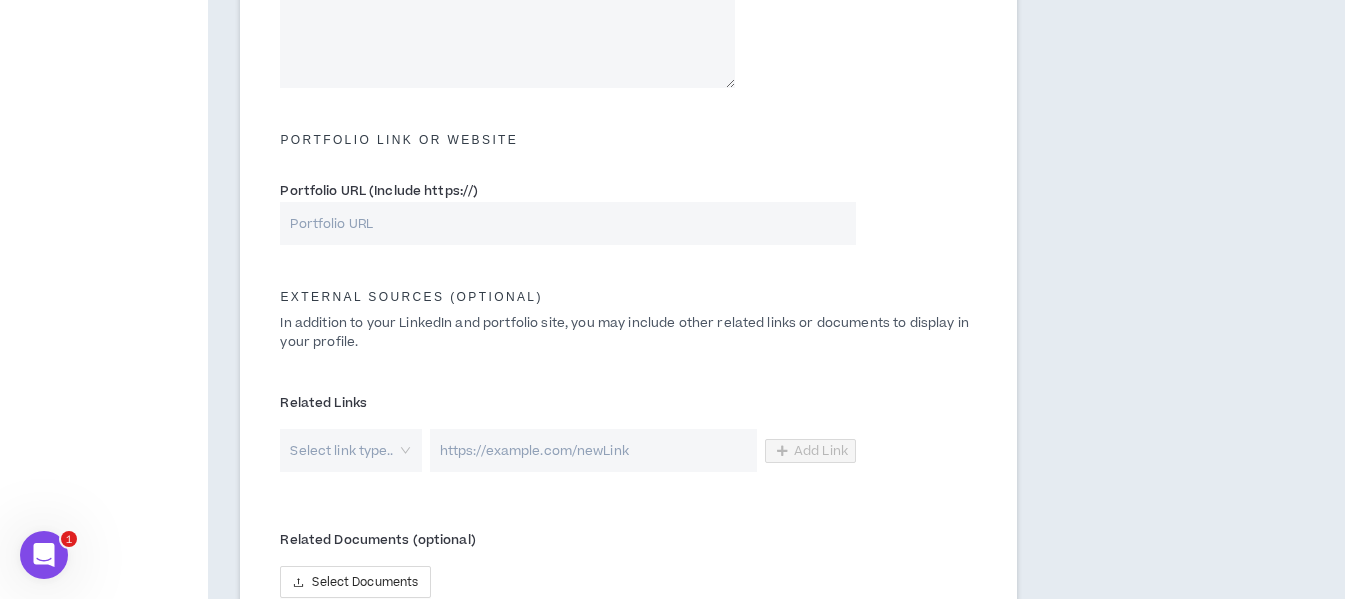 type on "**********" 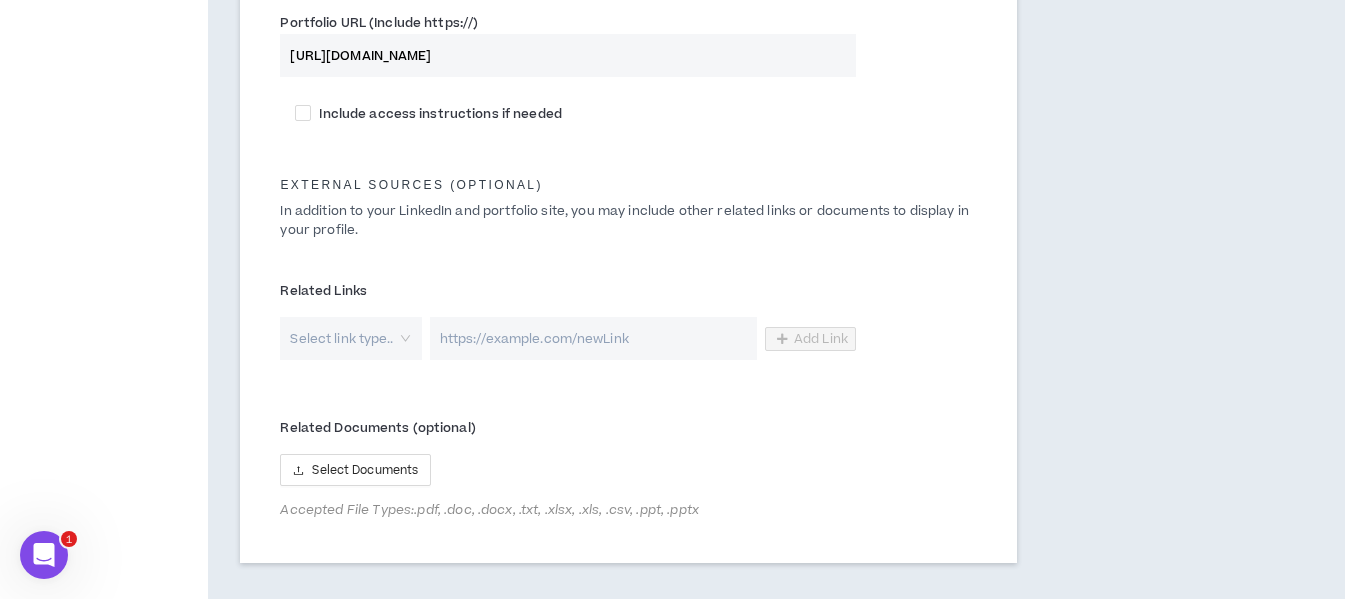 scroll, scrollTop: 1100, scrollLeft: 0, axis: vertical 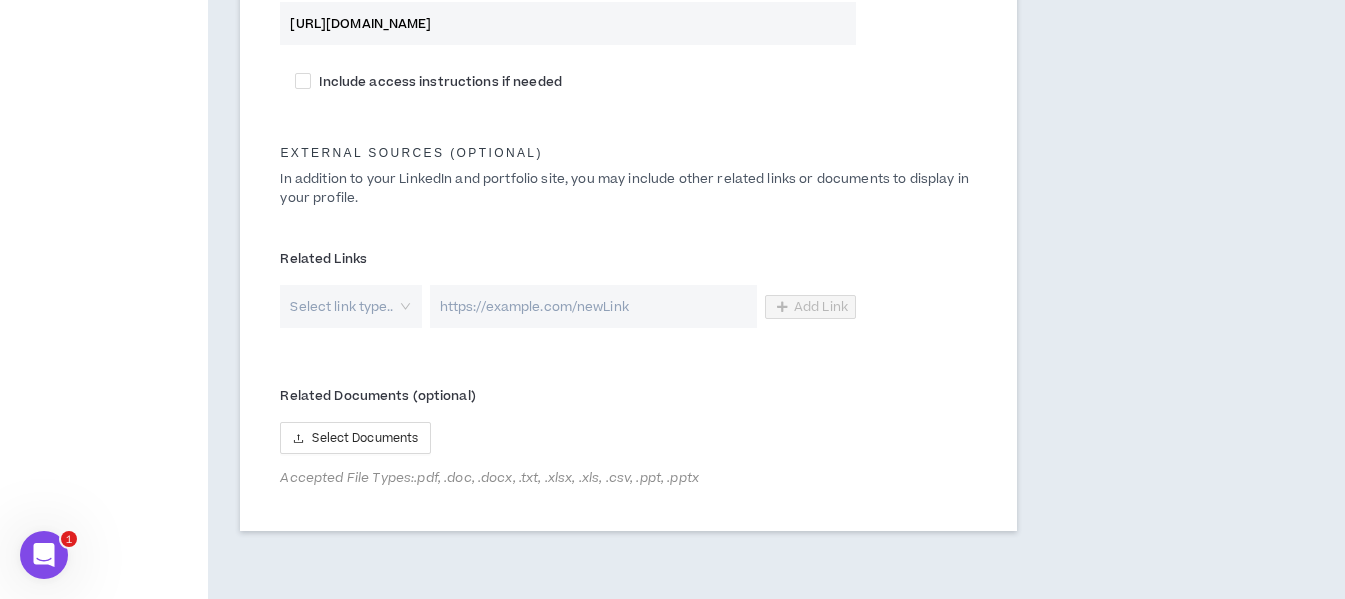 type on "[URL][DOMAIN_NAME]" 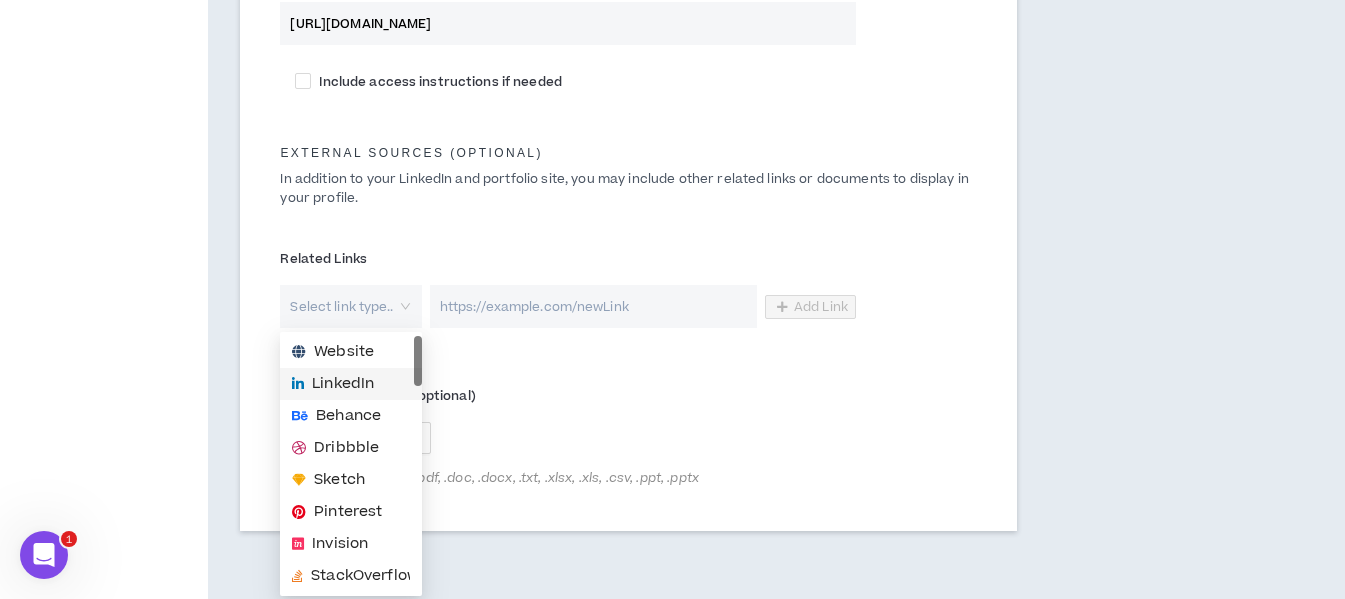 click on "LinkedIn" at bounding box center [343, 384] 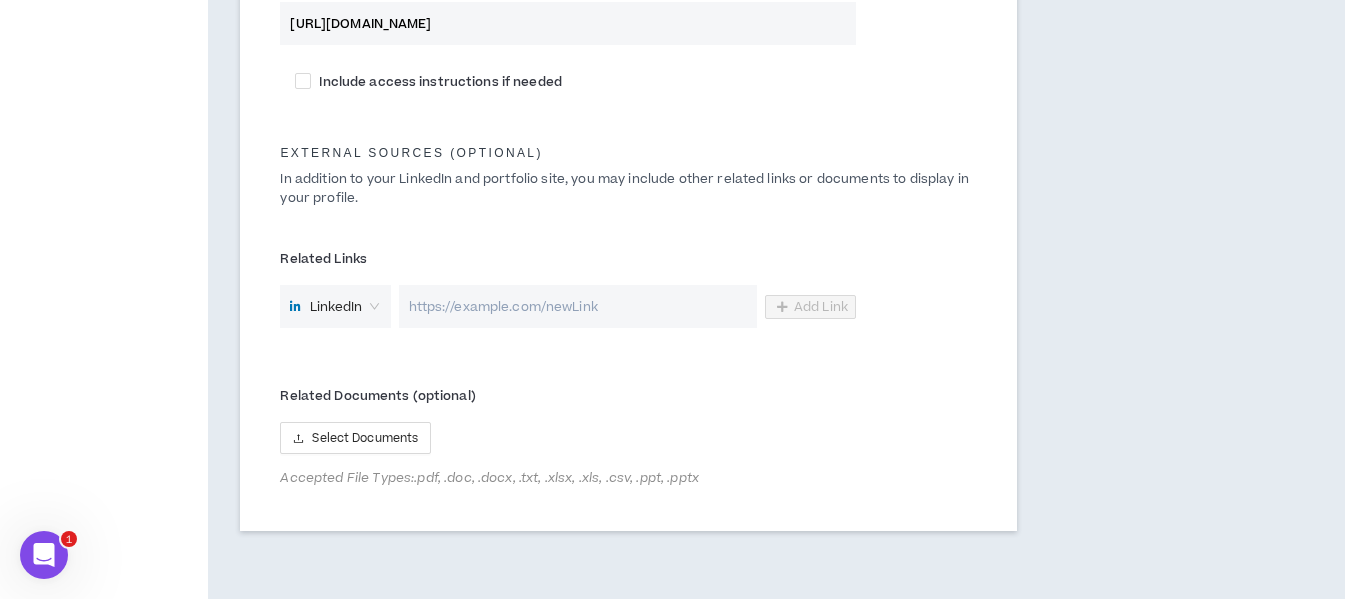 click at bounding box center (578, 306) 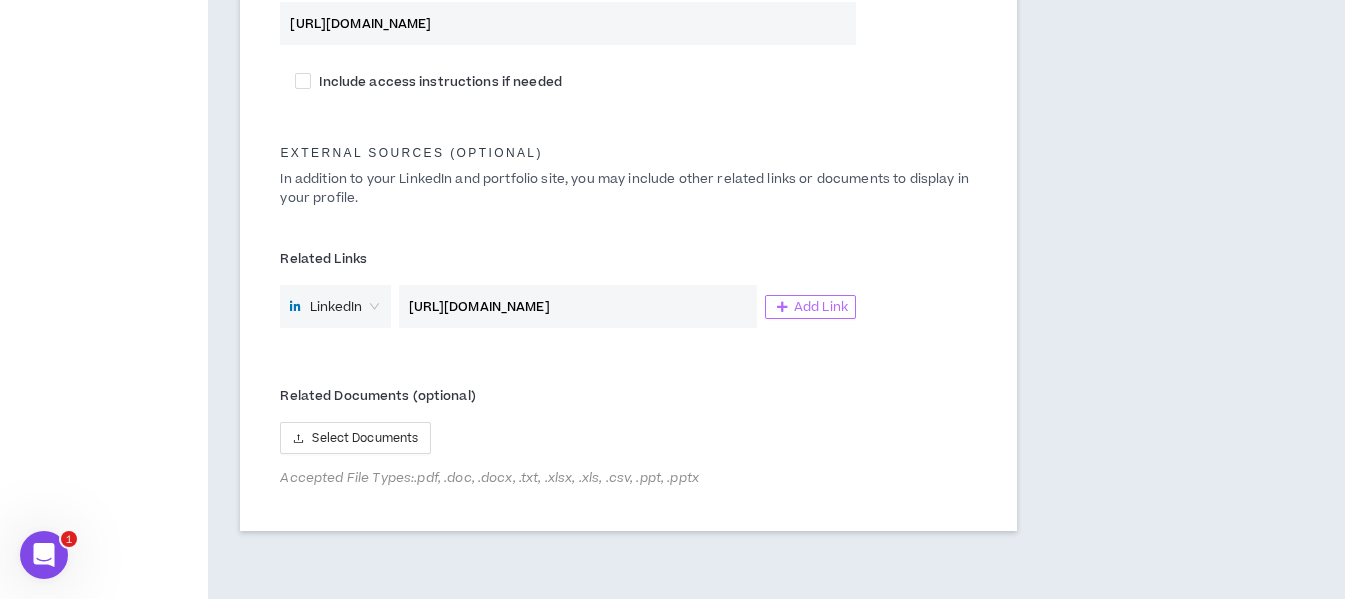 type on "[URL][DOMAIN_NAME]" 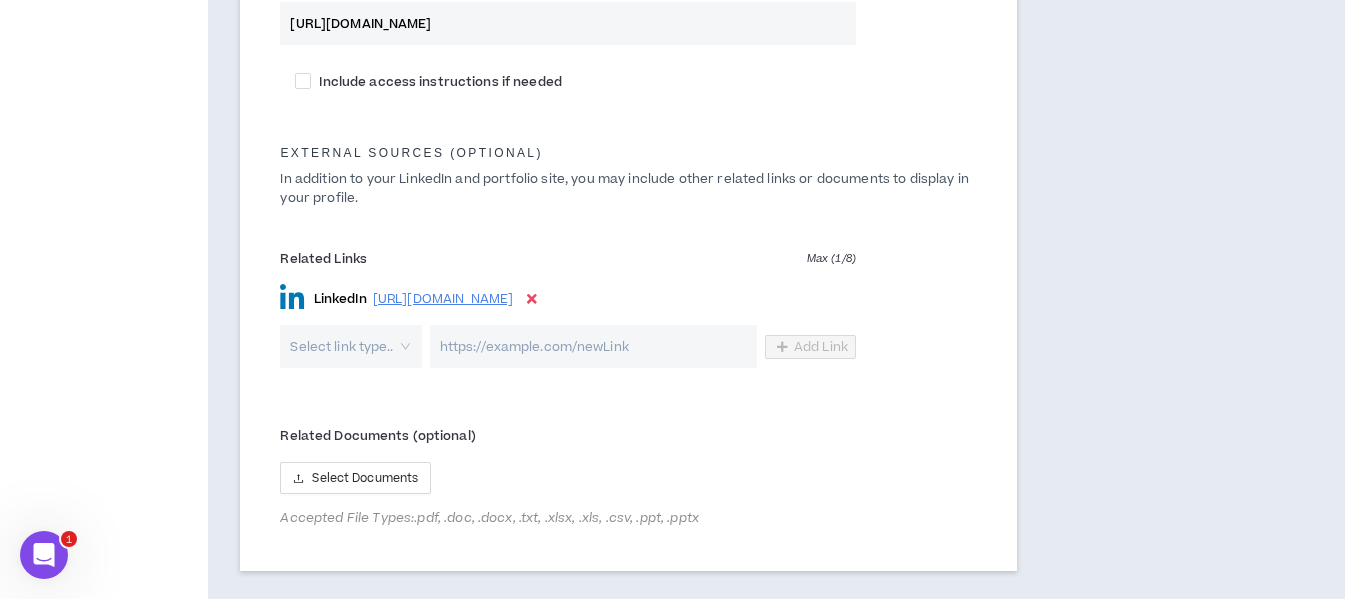 click at bounding box center (343, 346) 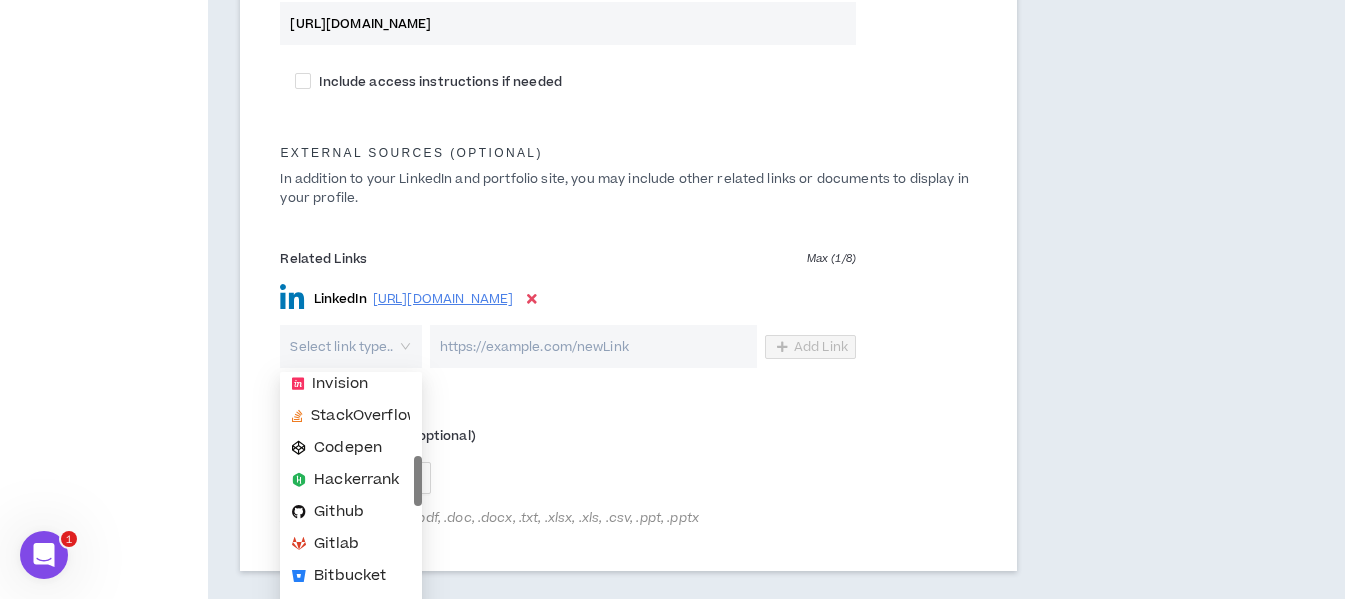 scroll, scrollTop: 288, scrollLeft: 0, axis: vertical 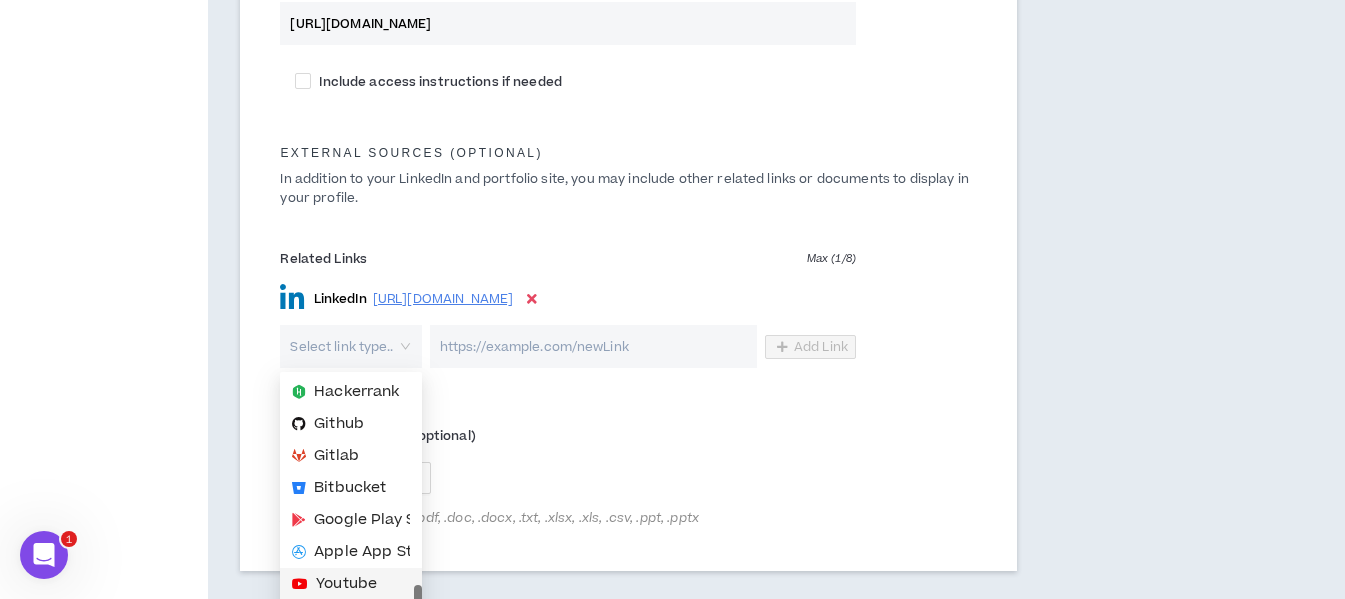 click on "Youtube" at bounding box center [346, 584] 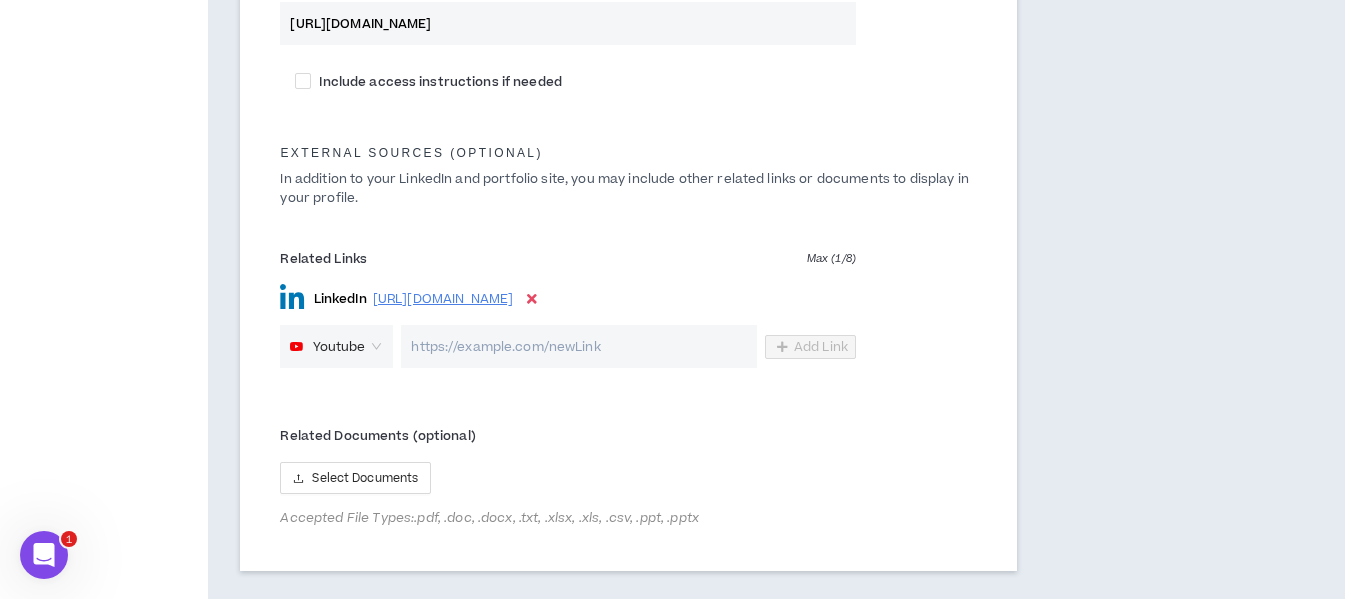 click at bounding box center [578, 346] 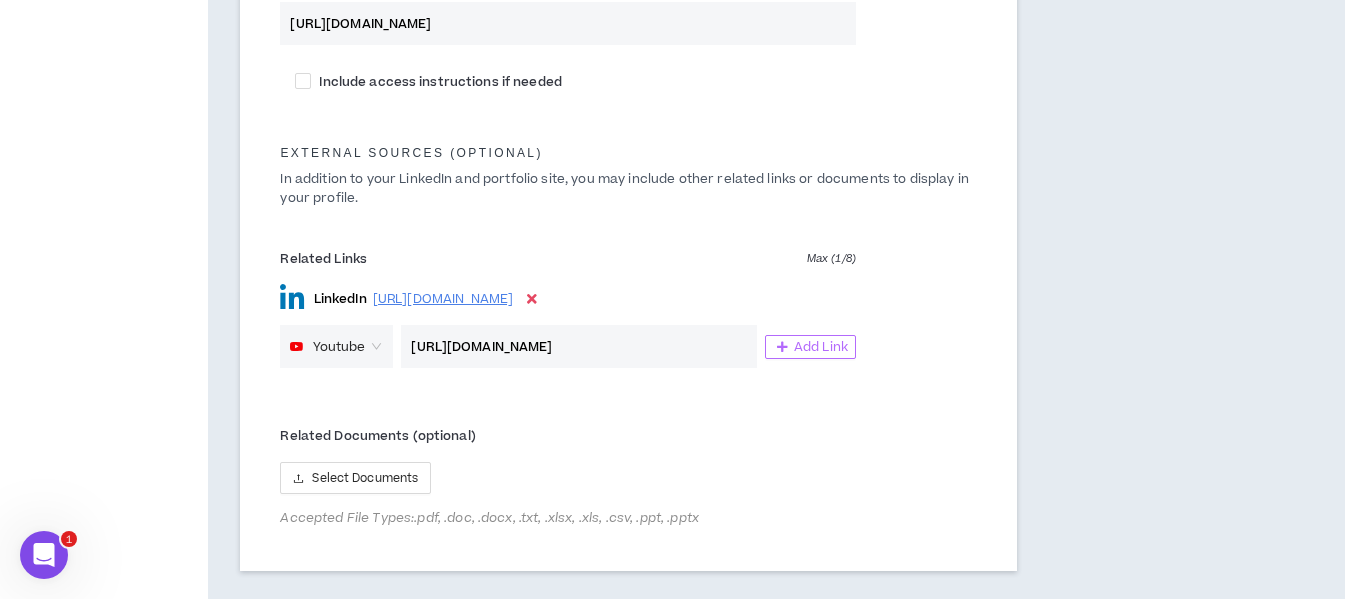 type on "[URL][DOMAIN_NAME]" 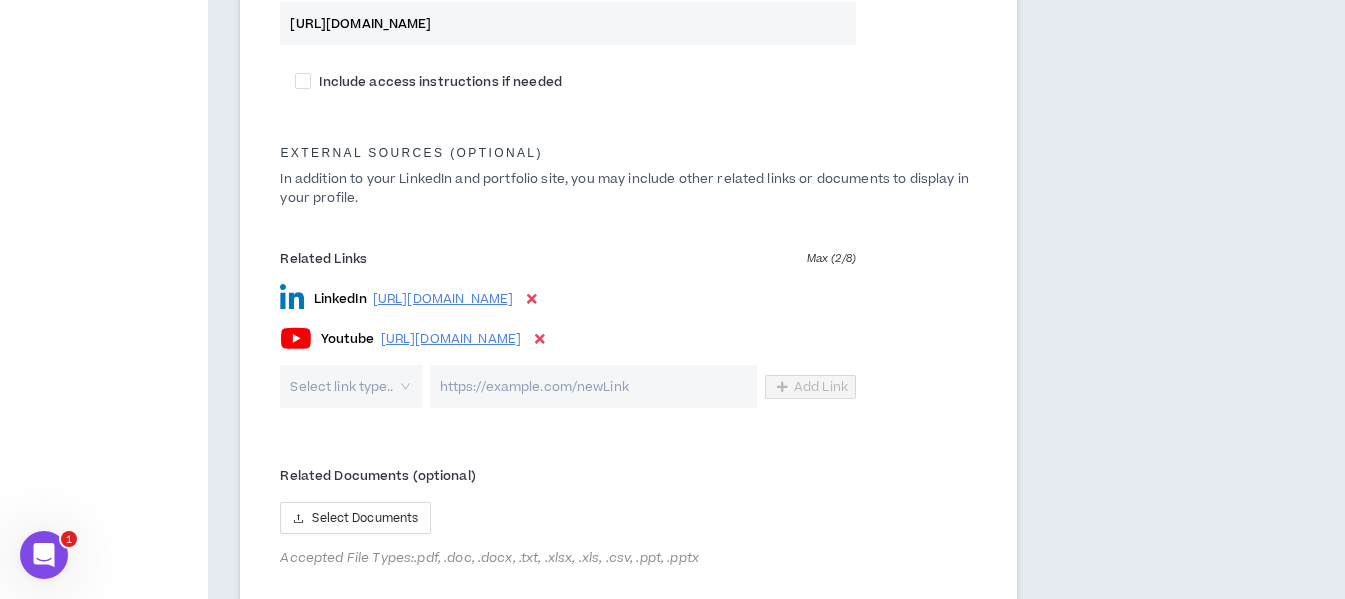 click at bounding box center [343, 386] 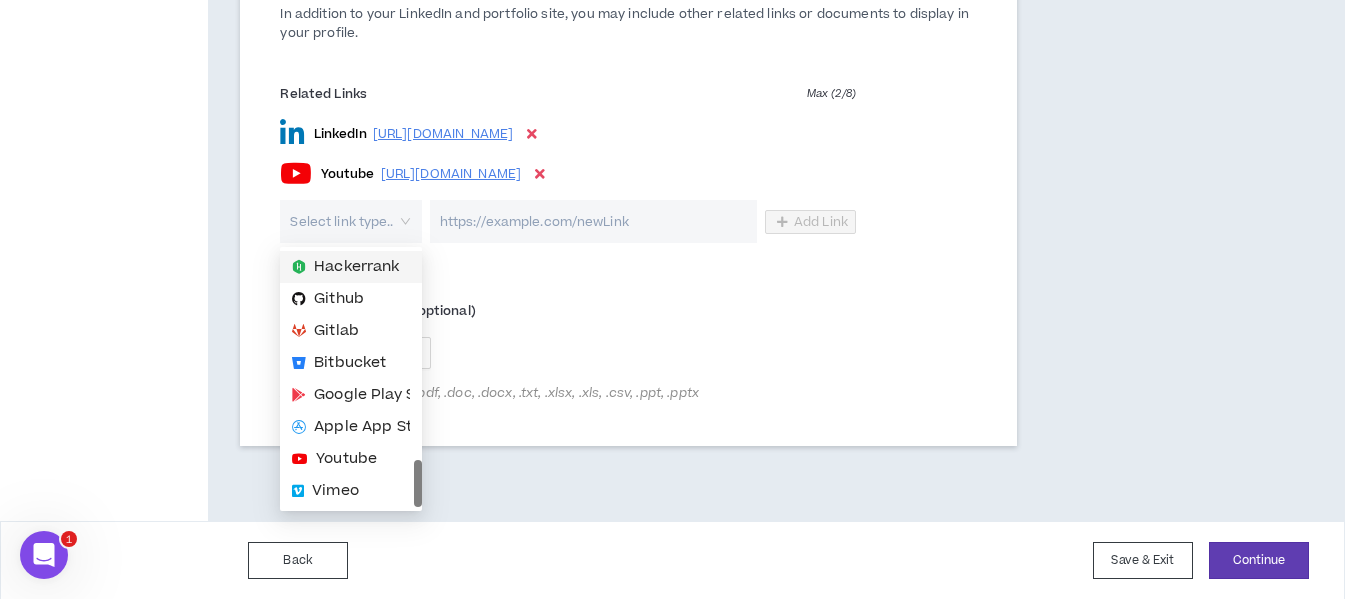 scroll, scrollTop: 1266, scrollLeft: 0, axis: vertical 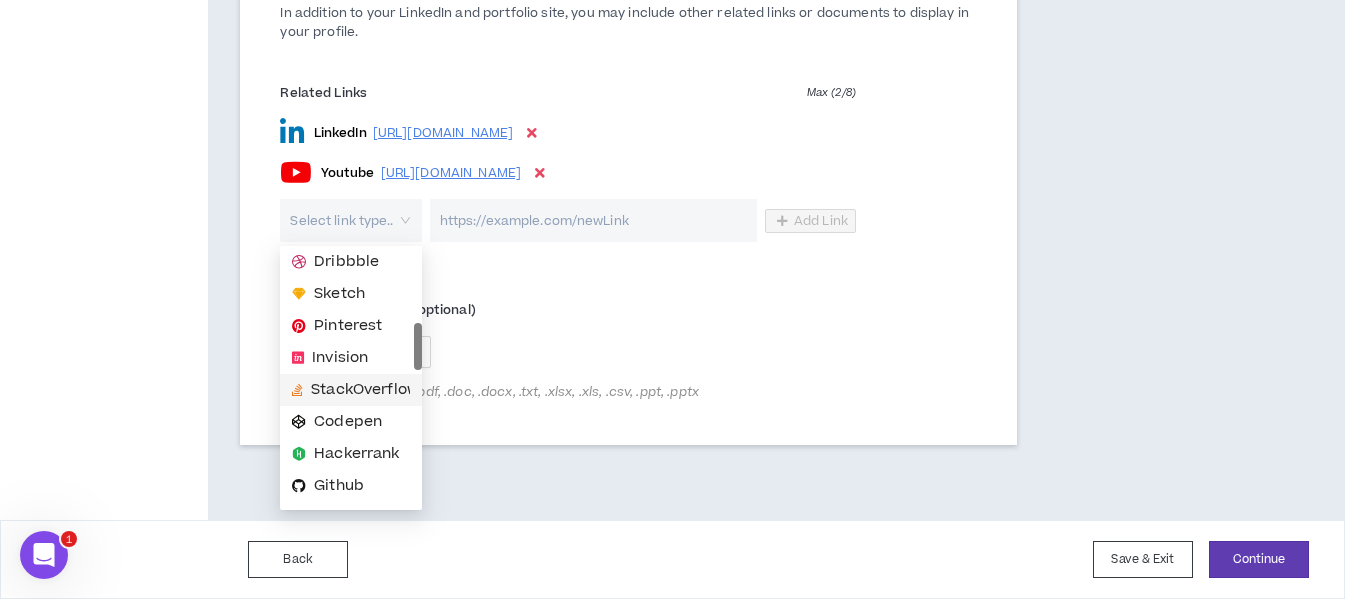 click on "Related Documents (optional)" at bounding box center (568, 310) 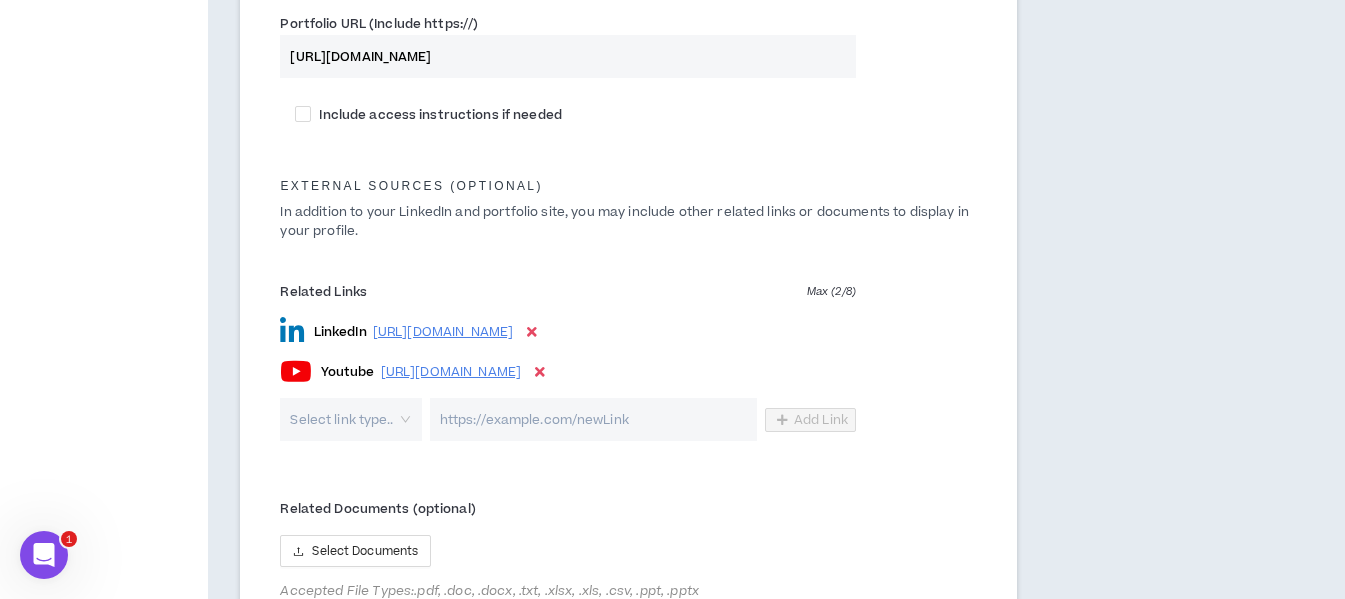 scroll, scrollTop: 1266, scrollLeft: 0, axis: vertical 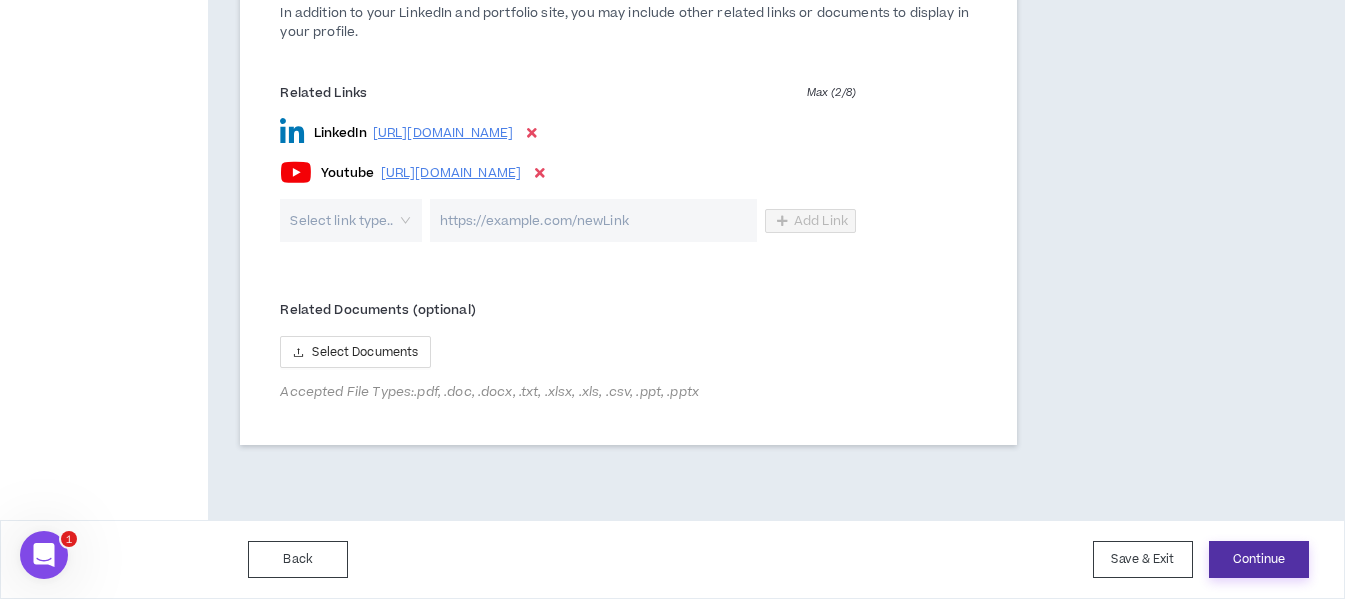click on "Continue" at bounding box center (1259, 559) 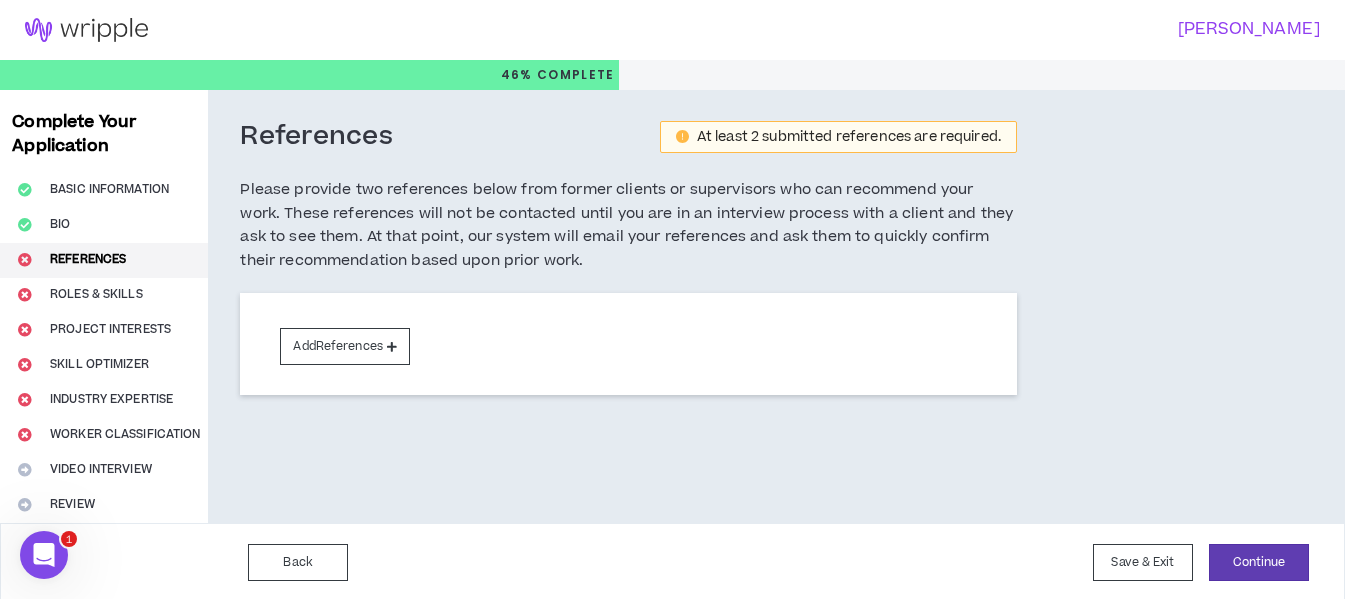 scroll, scrollTop: 3, scrollLeft: 0, axis: vertical 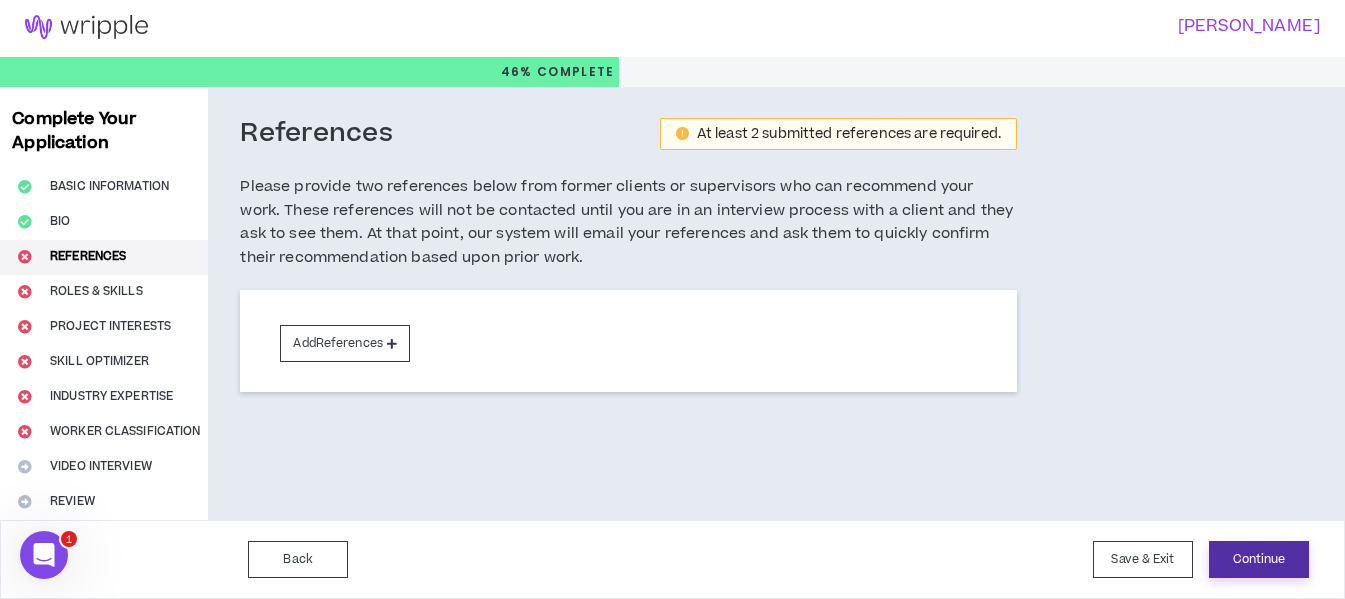 click on "Continue" at bounding box center (1259, 559) 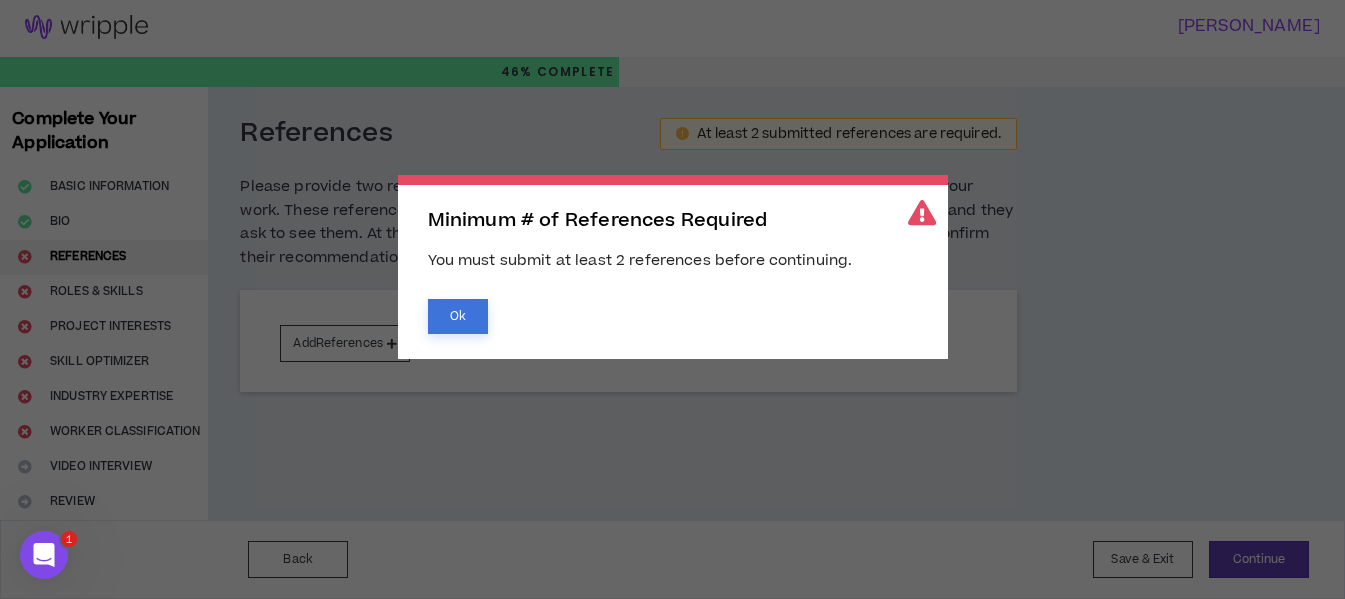 click on "Ok" at bounding box center [458, 316] 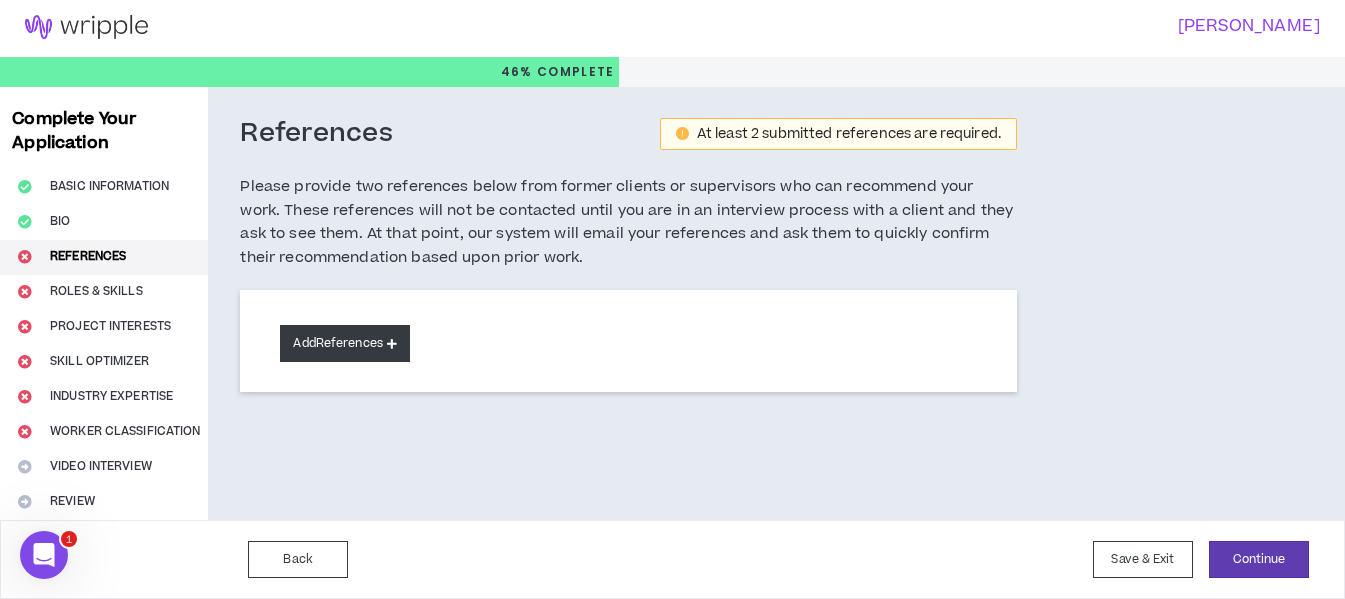 click on "Add  References" at bounding box center [345, 343] 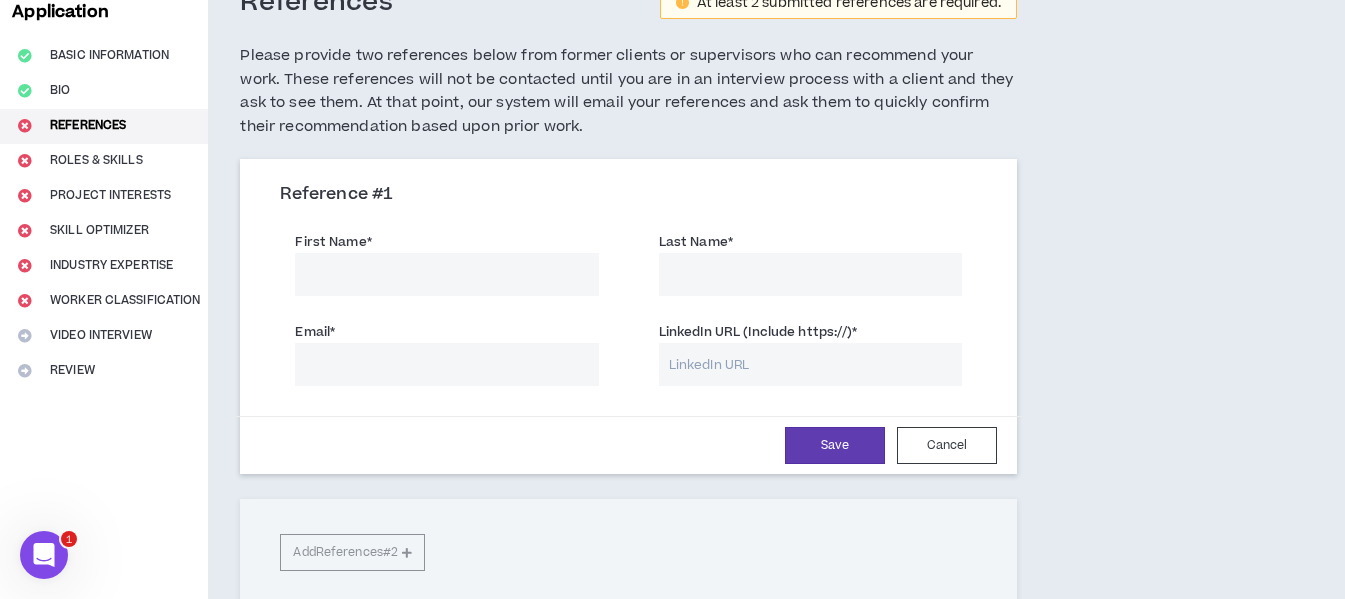 scroll, scrollTop: 103, scrollLeft: 0, axis: vertical 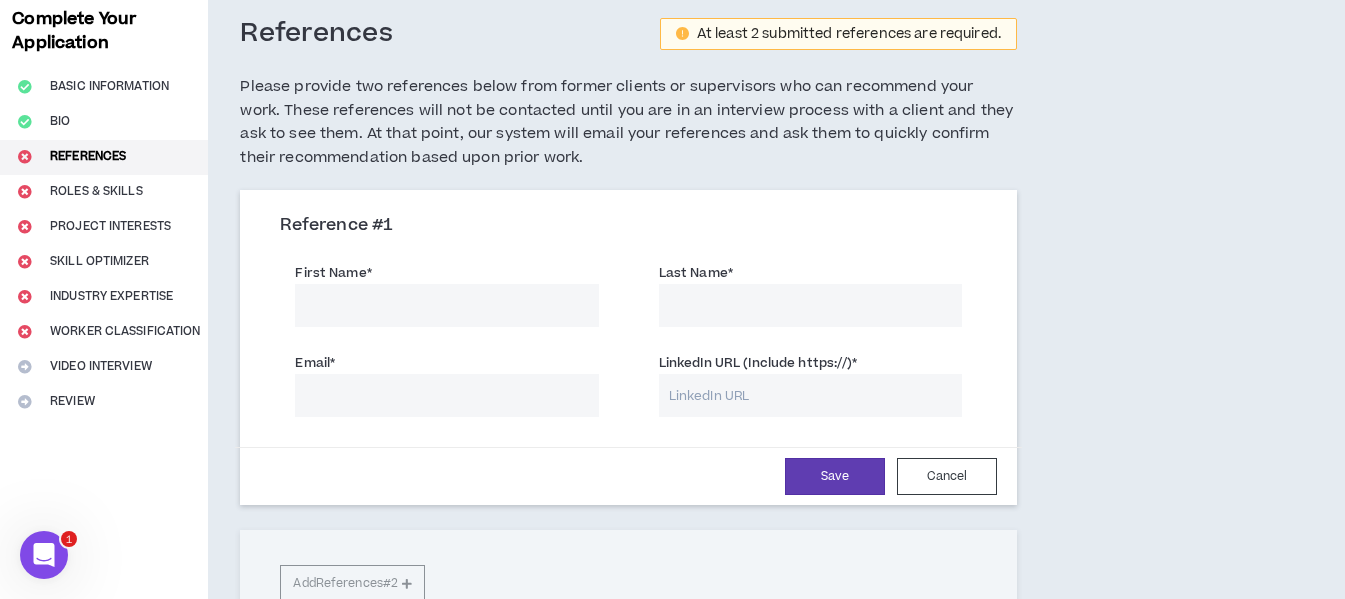 click on "First Name  *" at bounding box center (446, 305) 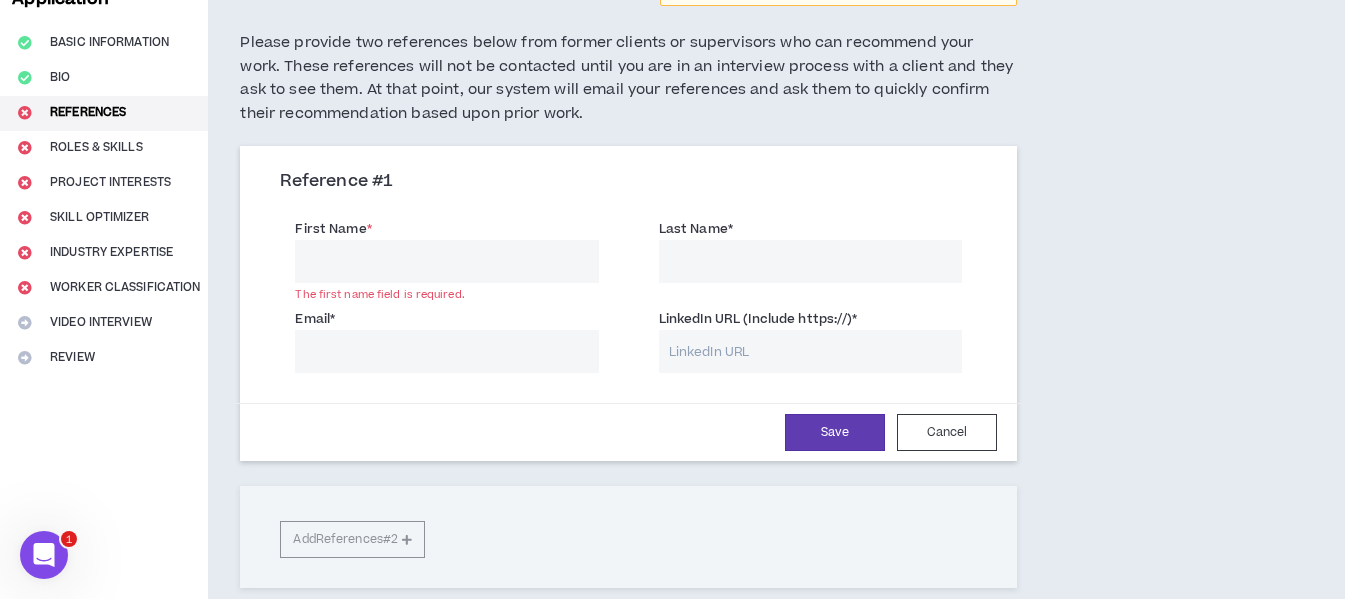 scroll, scrollTop: 114, scrollLeft: 0, axis: vertical 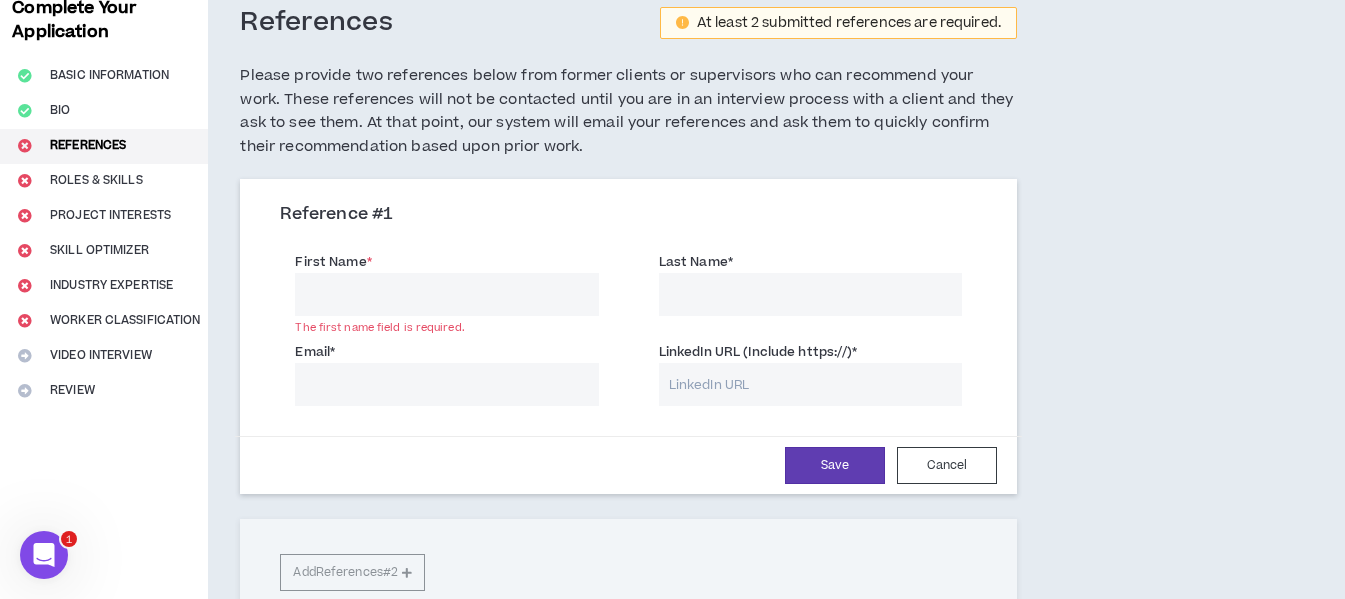 click on "First Name  *" at bounding box center (446, 294) 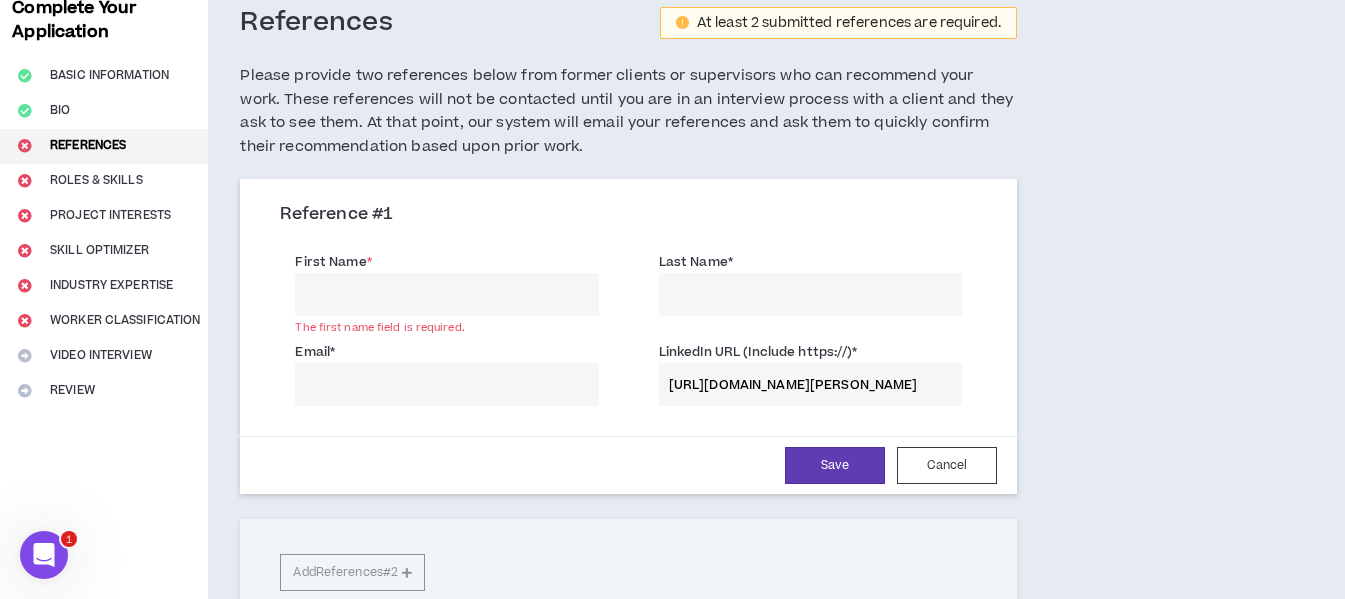 scroll, scrollTop: 0, scrollLeft: 106, axis: horizontal 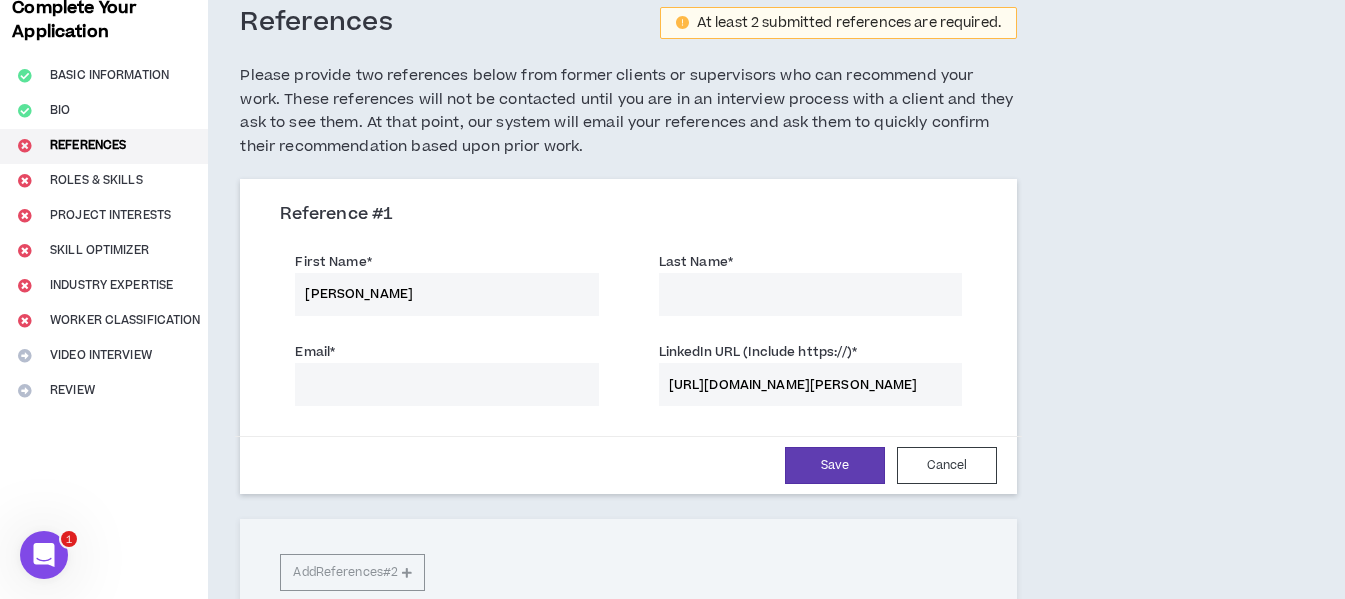drag, startPoint x: 459, startPoint y: 297, endPoint x: 388, endPoint y: 302, distance: 71.17584 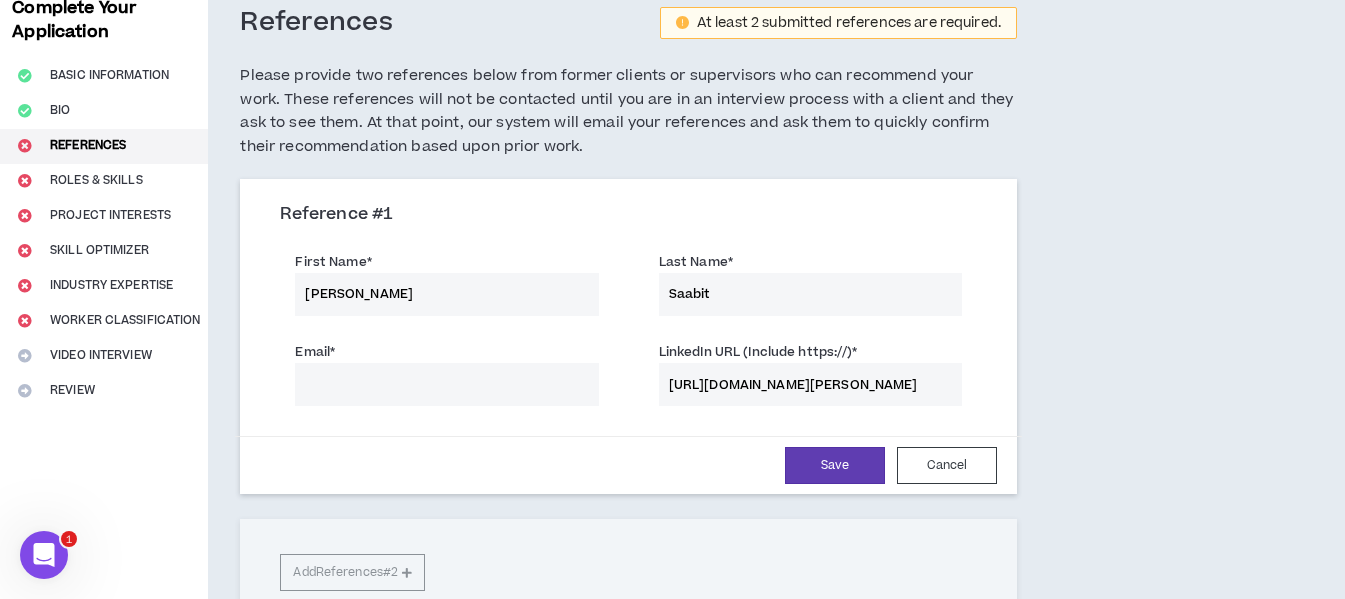 type on "Saabit" 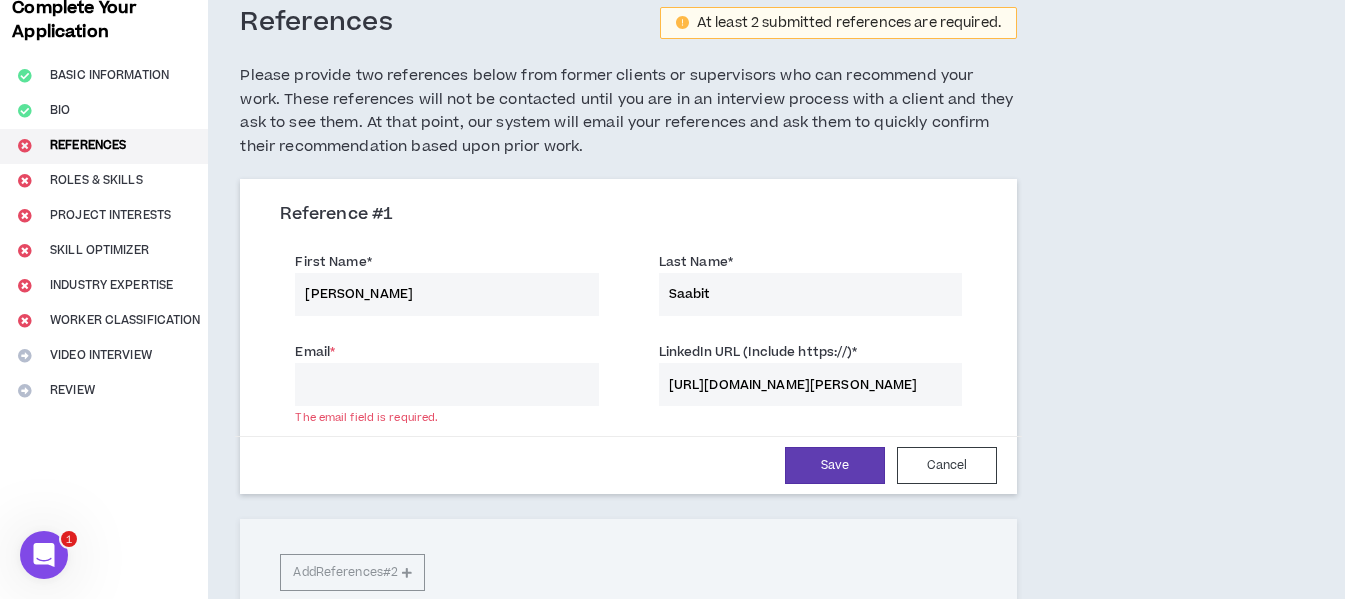 scroll, scrollTop: 0, scrollLeft: 107, axis: horizontal 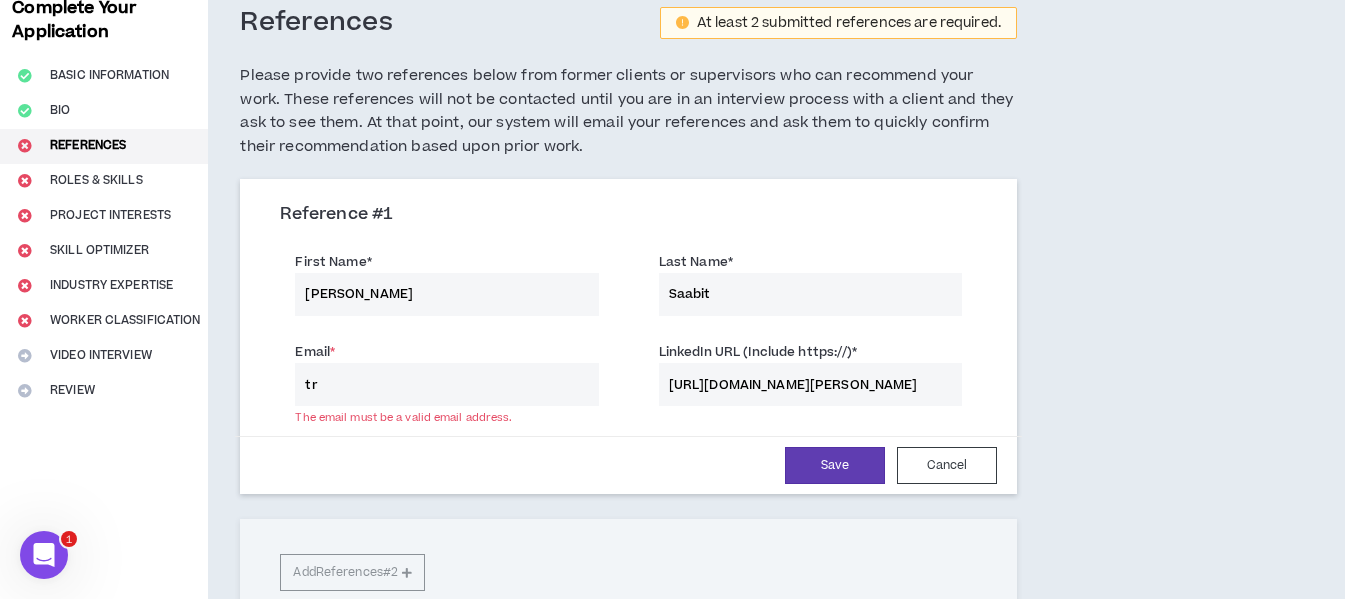 type on "t" 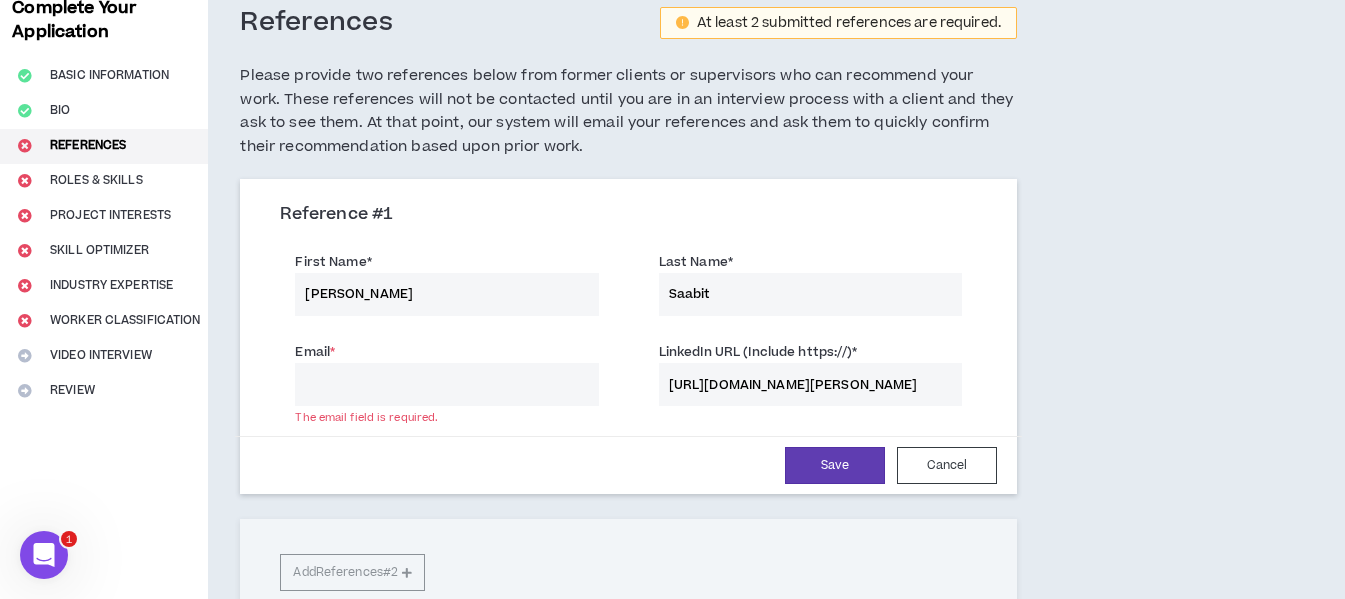 click on "Email  *" at bounding box center [446, 384] 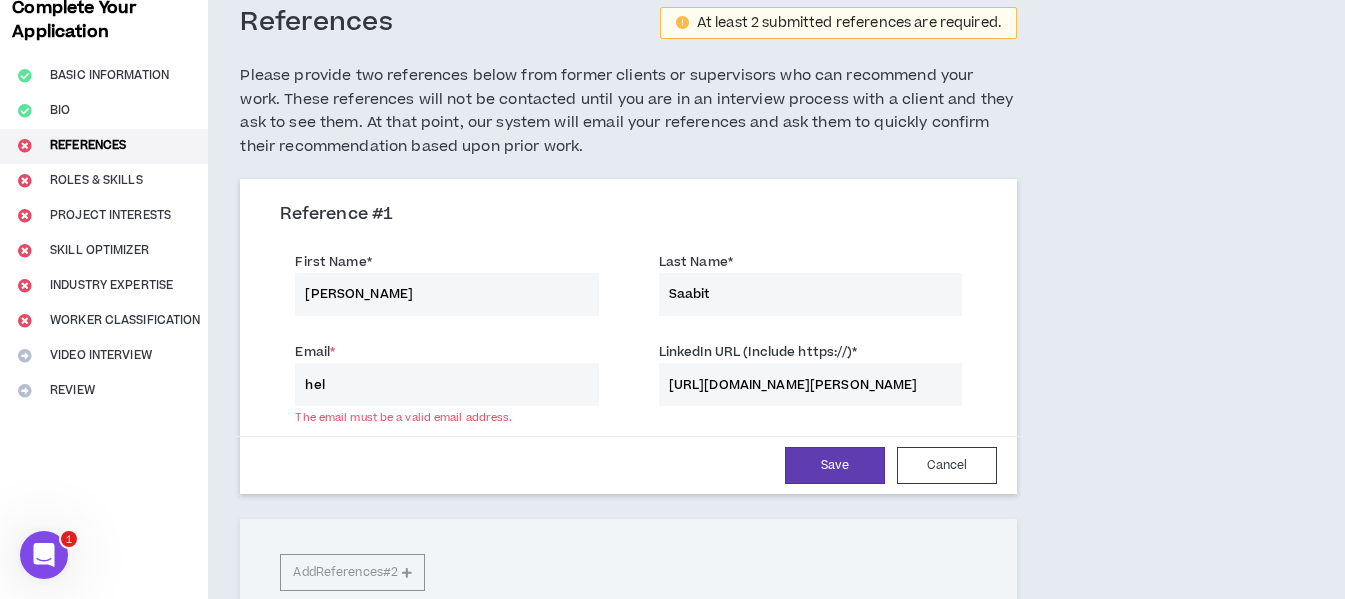 type on "[EMAIL_ADDRESS][DOMAIN_NAME]" 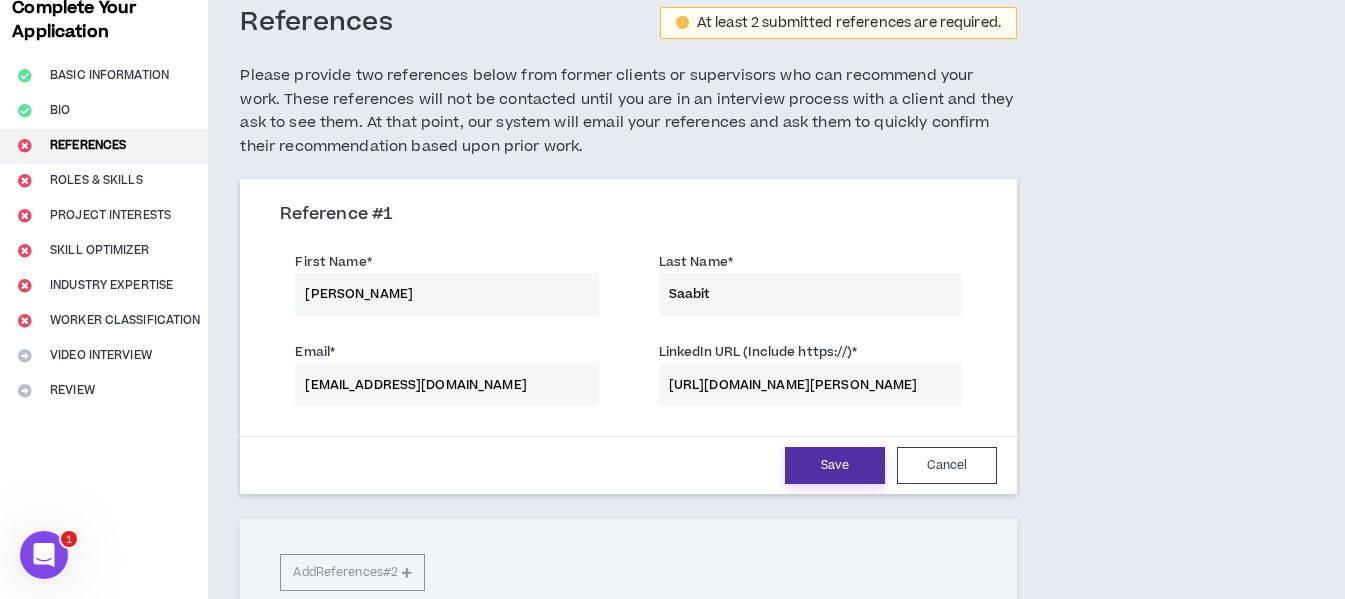 click on "Save" at bounding box center [835, 465] 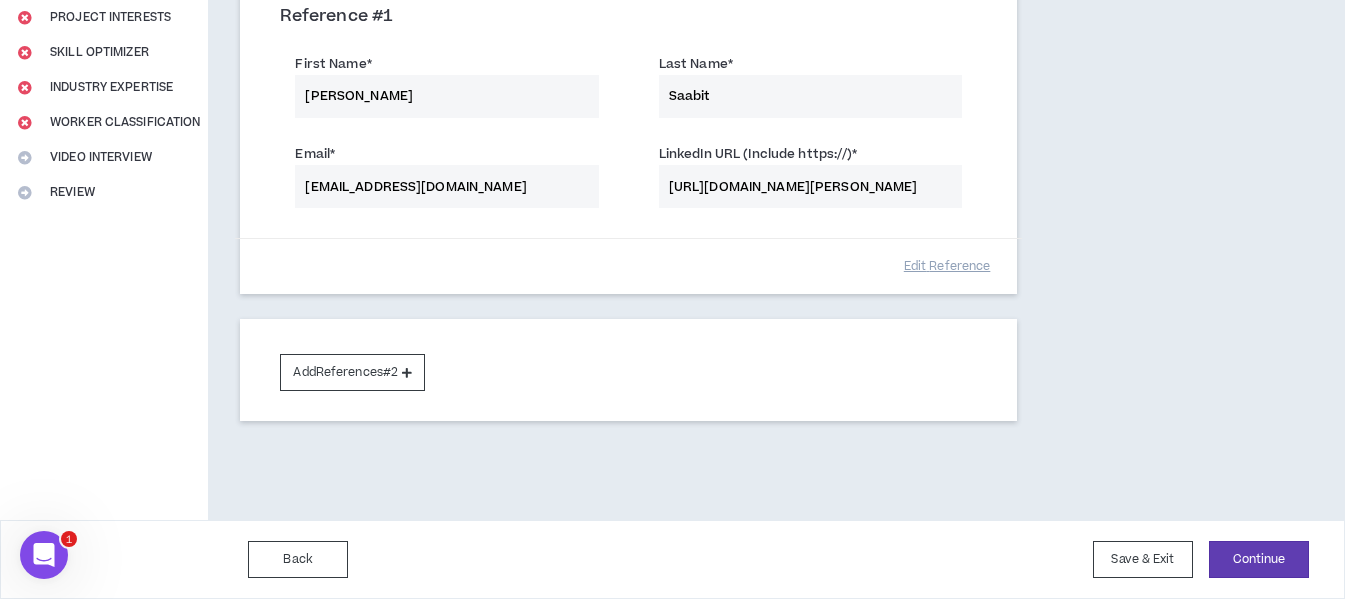 scroll, scrollTop: 212, scrollLeft: 0, axis: vertical 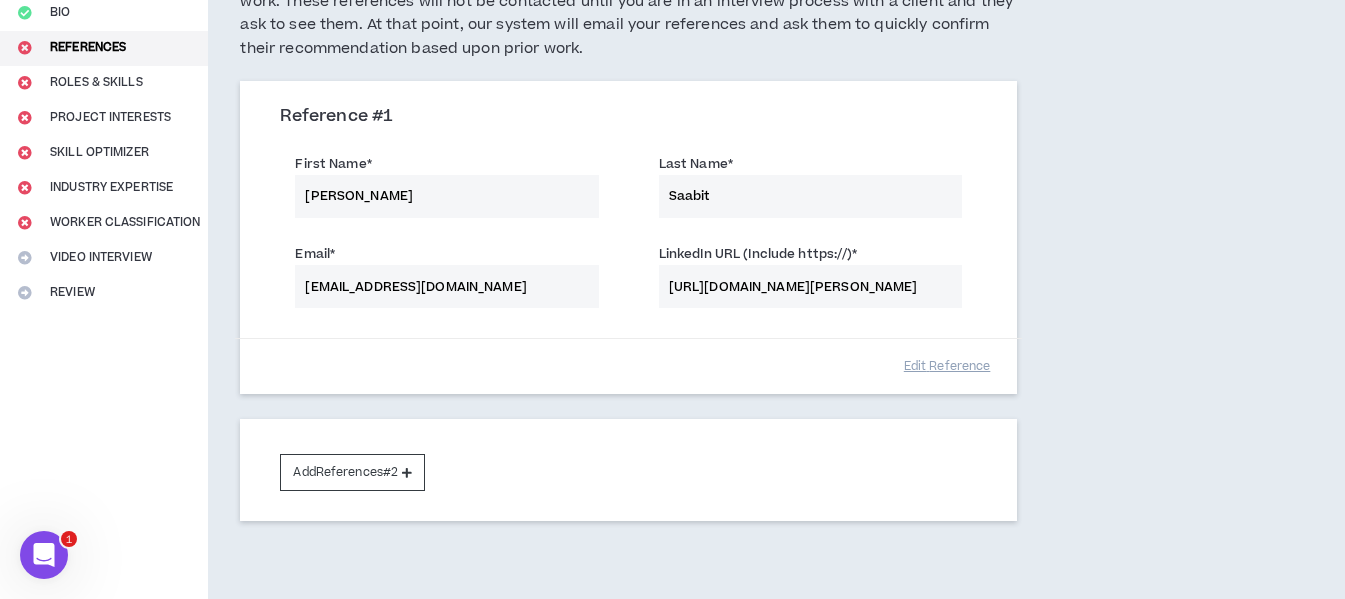 click on "Email  * [EMAIL_ADDRESS][DOMAIN_NAME] LinkedIn URL (Include https://)  * [URL][DOMAIN_NAME][PERSON_NAME]" at bounding box center [628, 278] 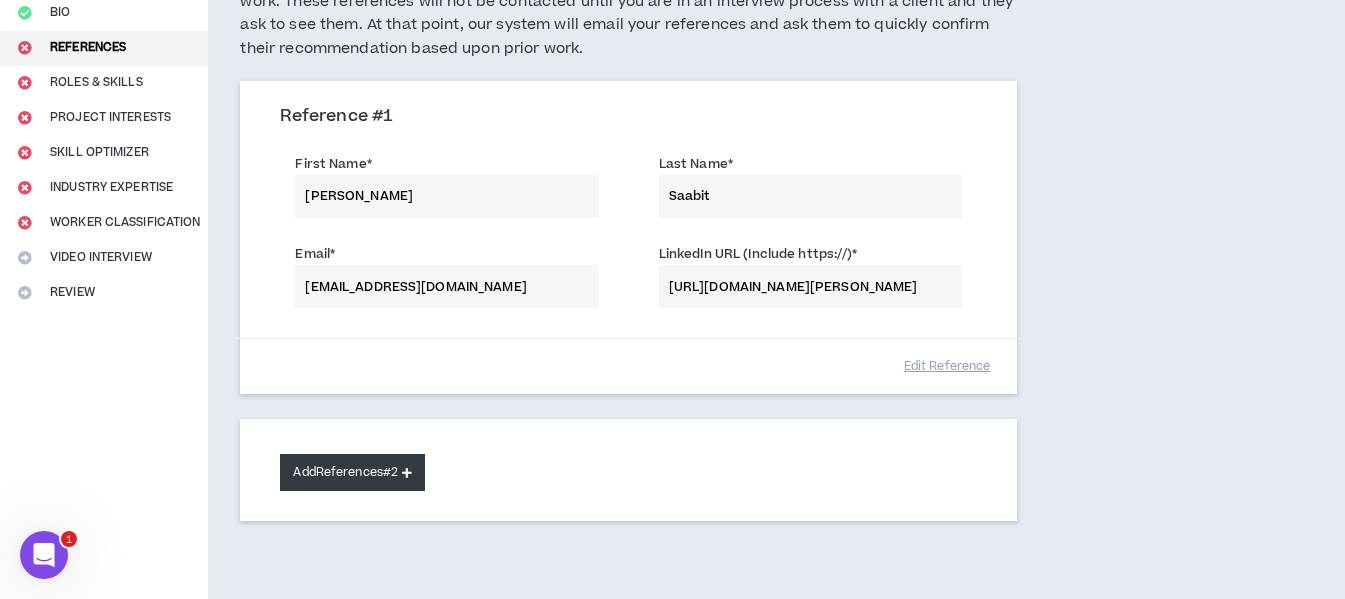 click on "Add  References  #2" at bounding box center [352, 472] 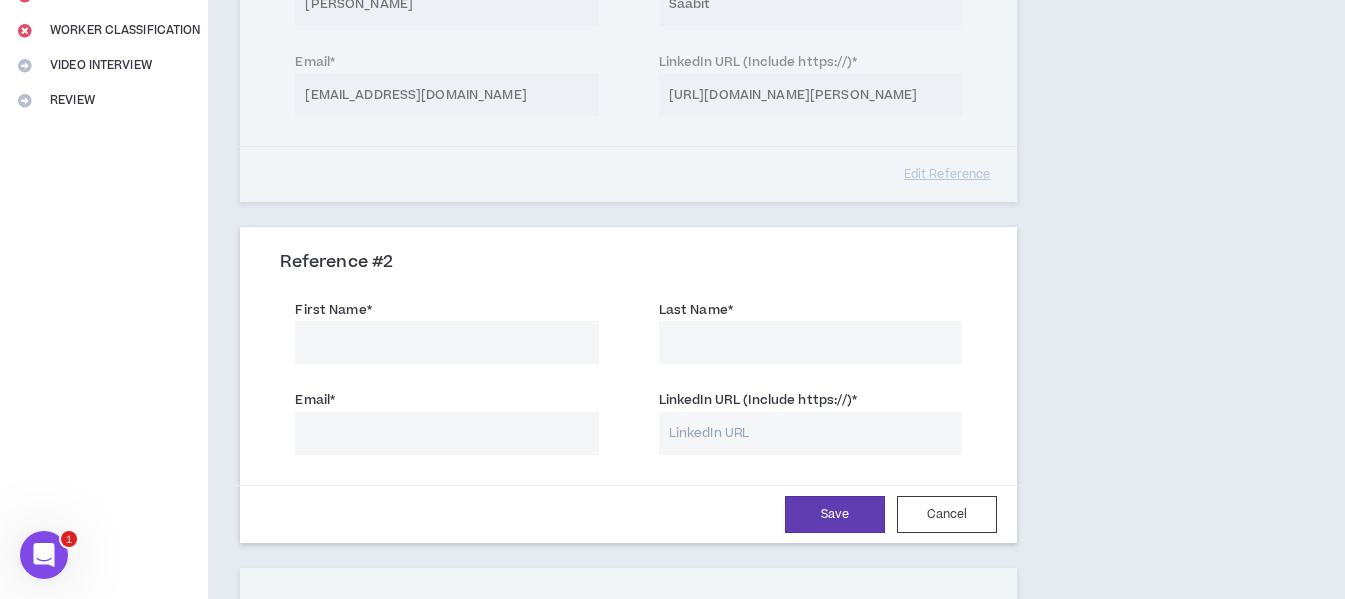scroll, scrollTop: 412, scrollLeft: 0, axis: vertical 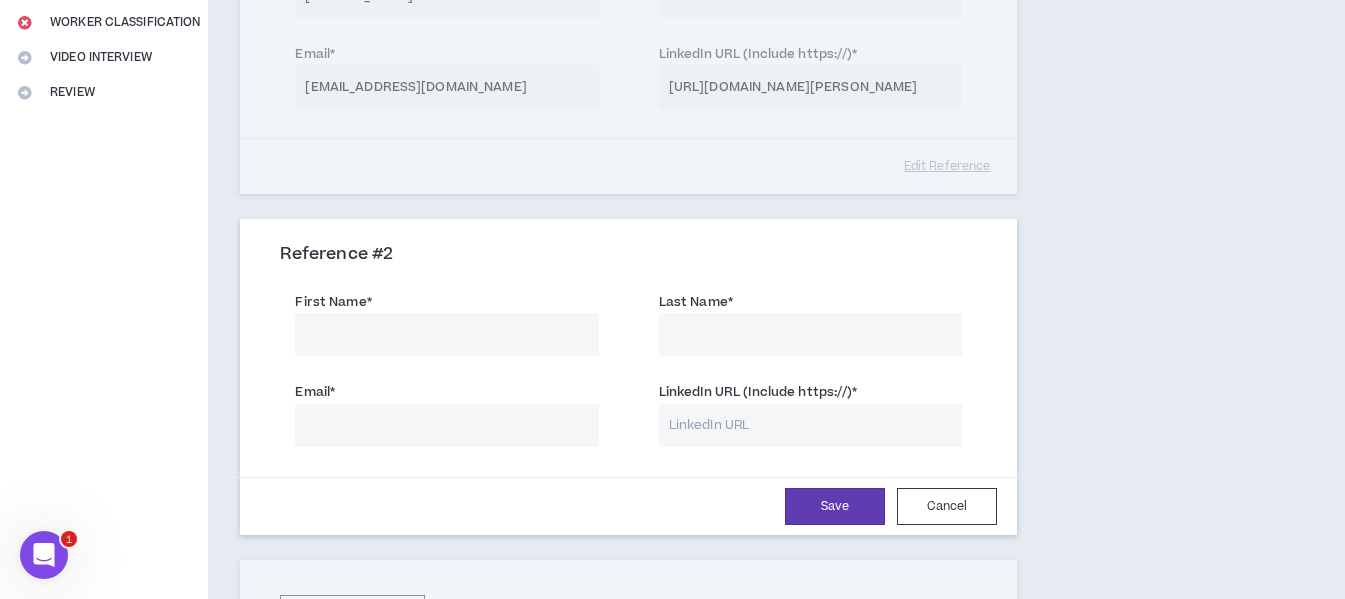 click on "First Name  *" at bounding box center [446, 334] 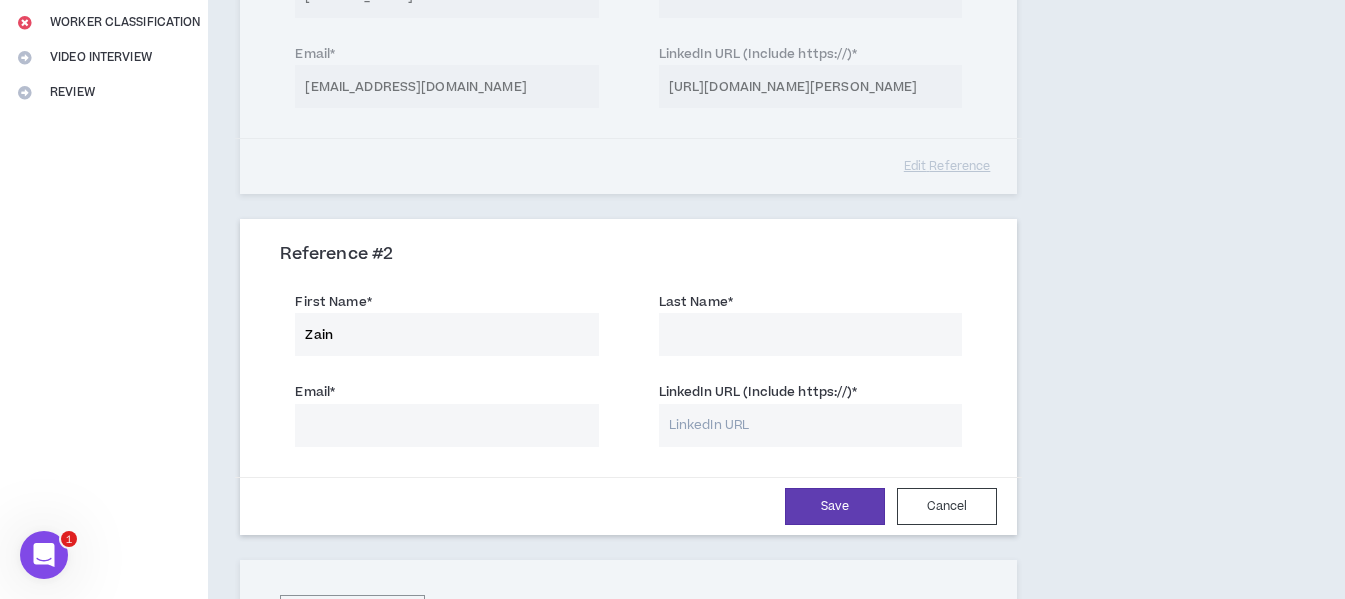 type on "Zain" 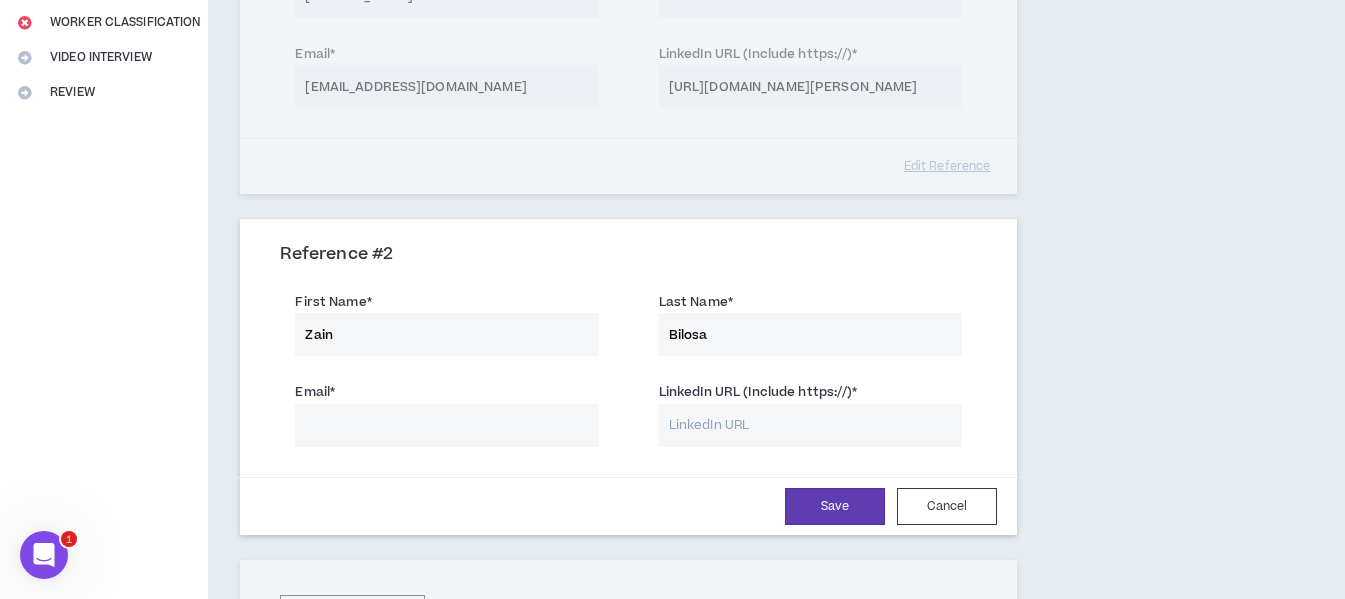 type on "Bilosa" 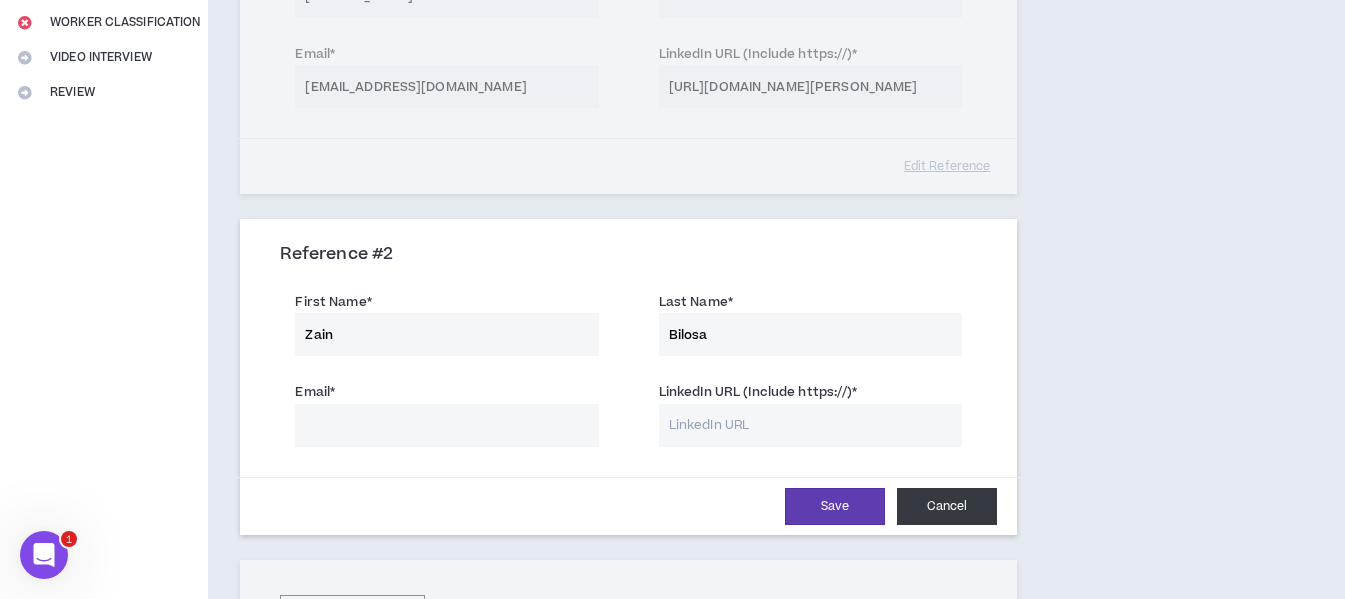 click on "Cancel" at bounding box center (947, 506) 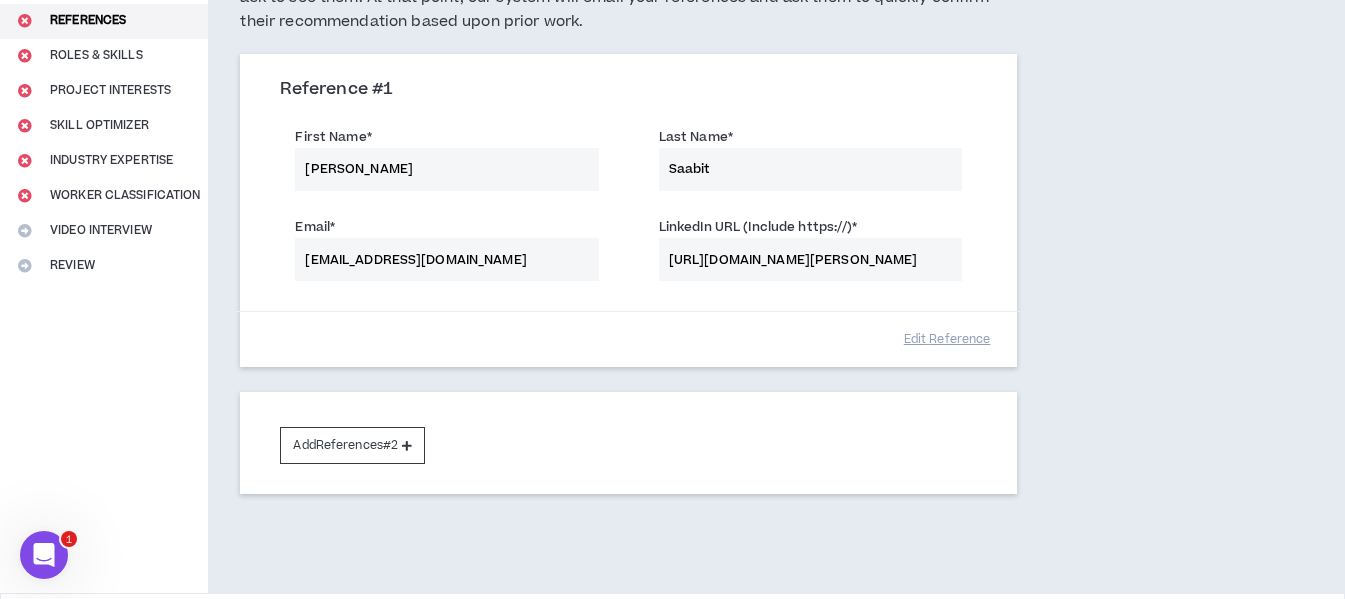 scroll, scrollTop: 112, scrollLeft: 0, axis: vertical 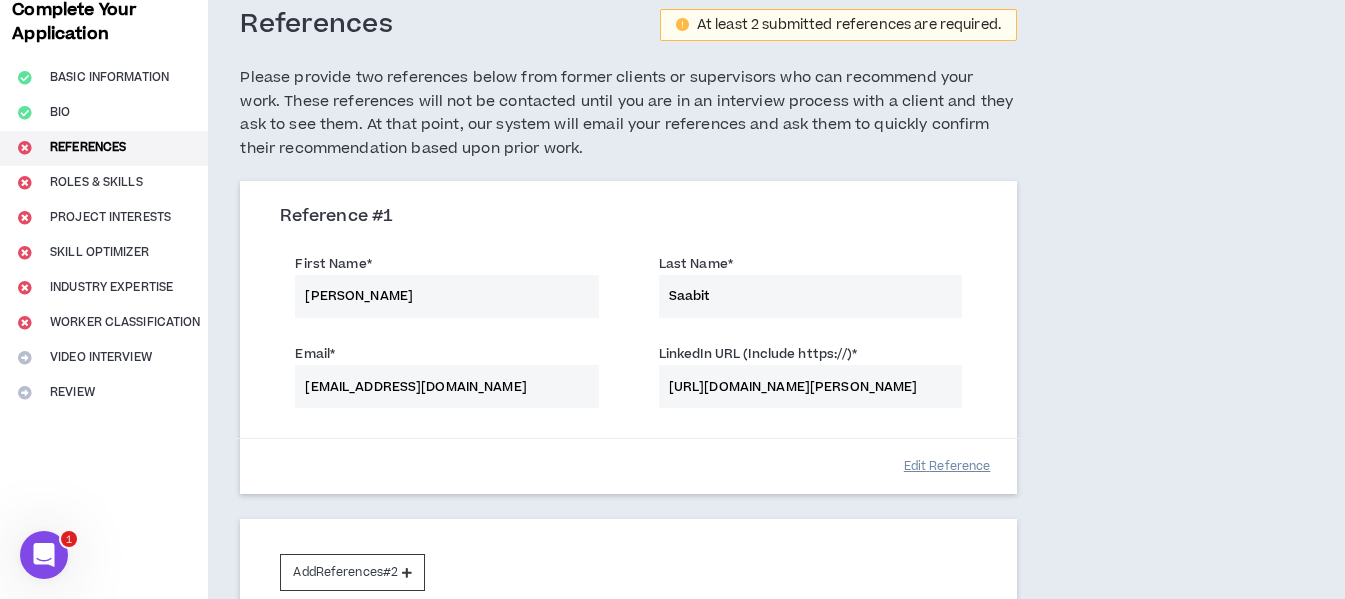 click on "Edit   Reference" at bounding box center (947, 466) 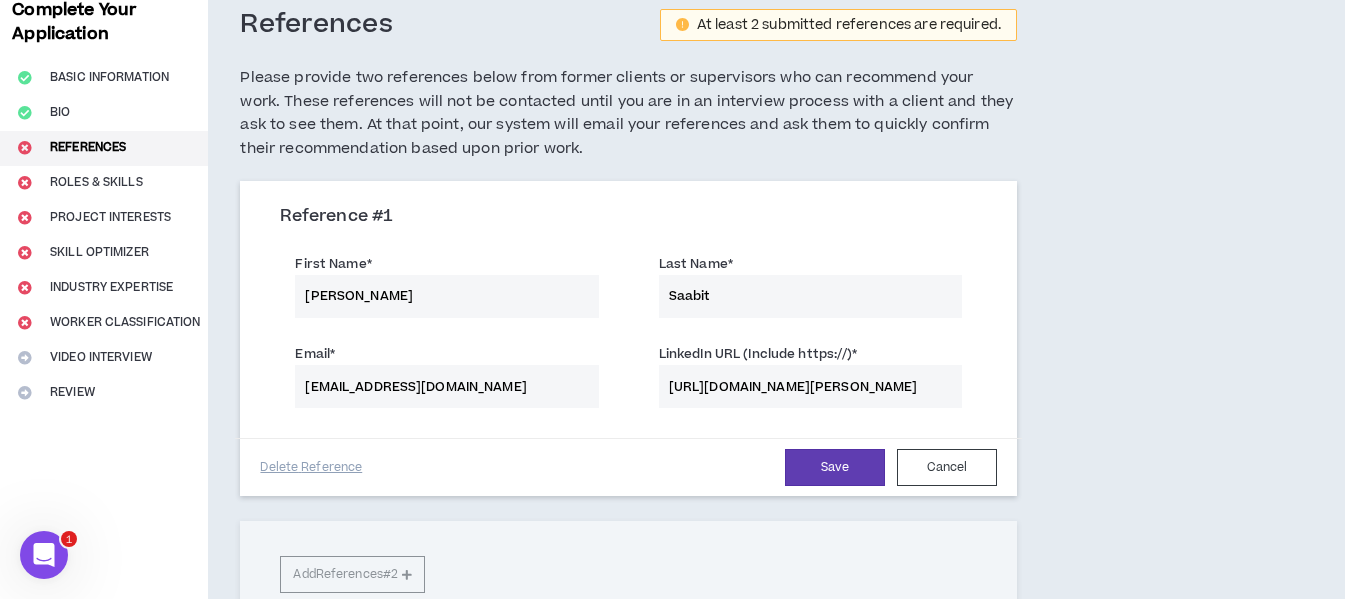 click on "[URL][DOMAIN_NAME][PERSON_NAME]" at bounding box center [810, 386] 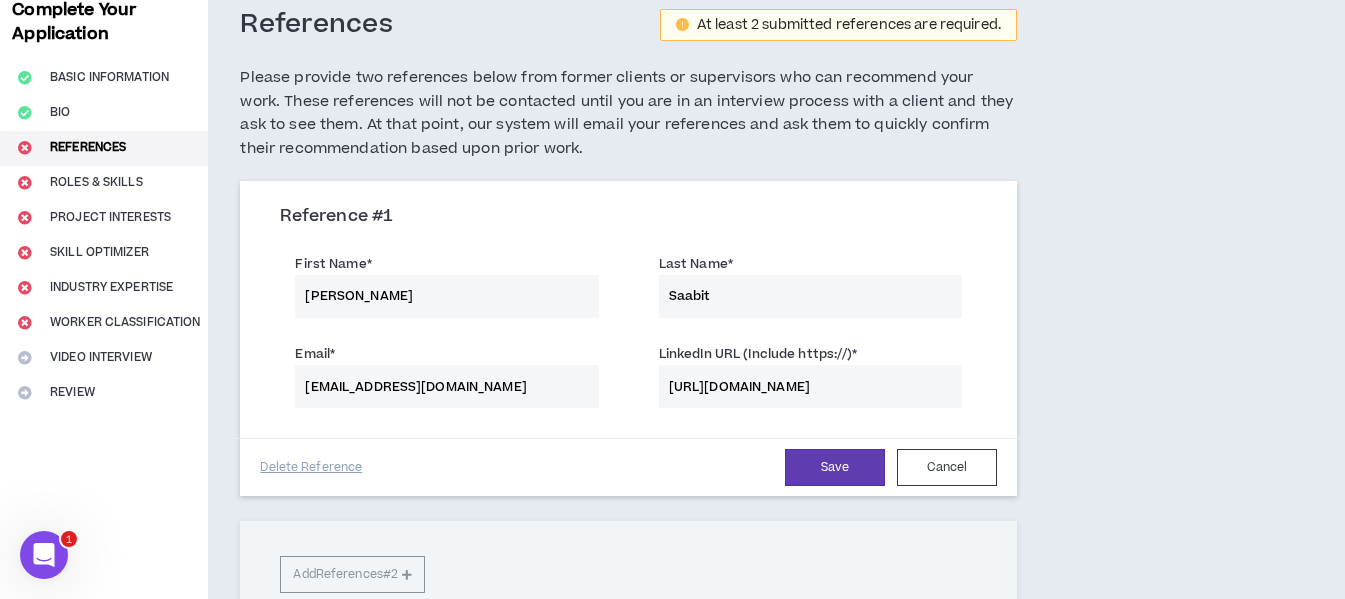 scroll, scrollTop: 0, scrollLeft: 11, axis: horizontal 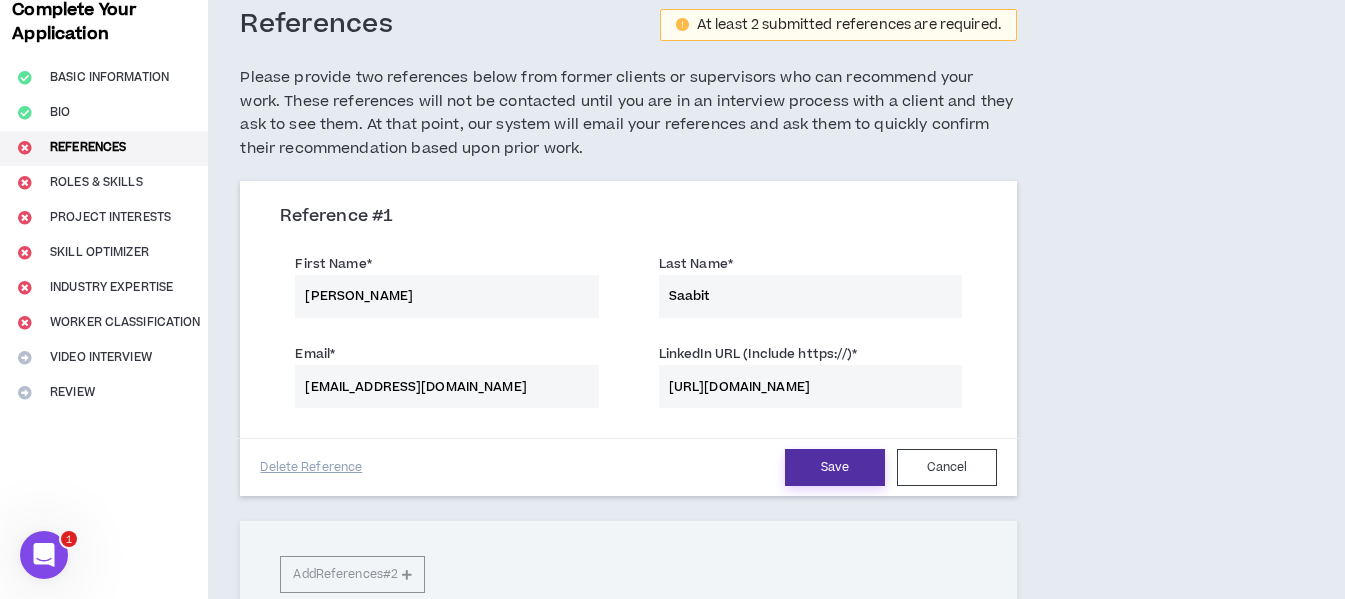 type on "[URL][DOMAIN_NAME]" 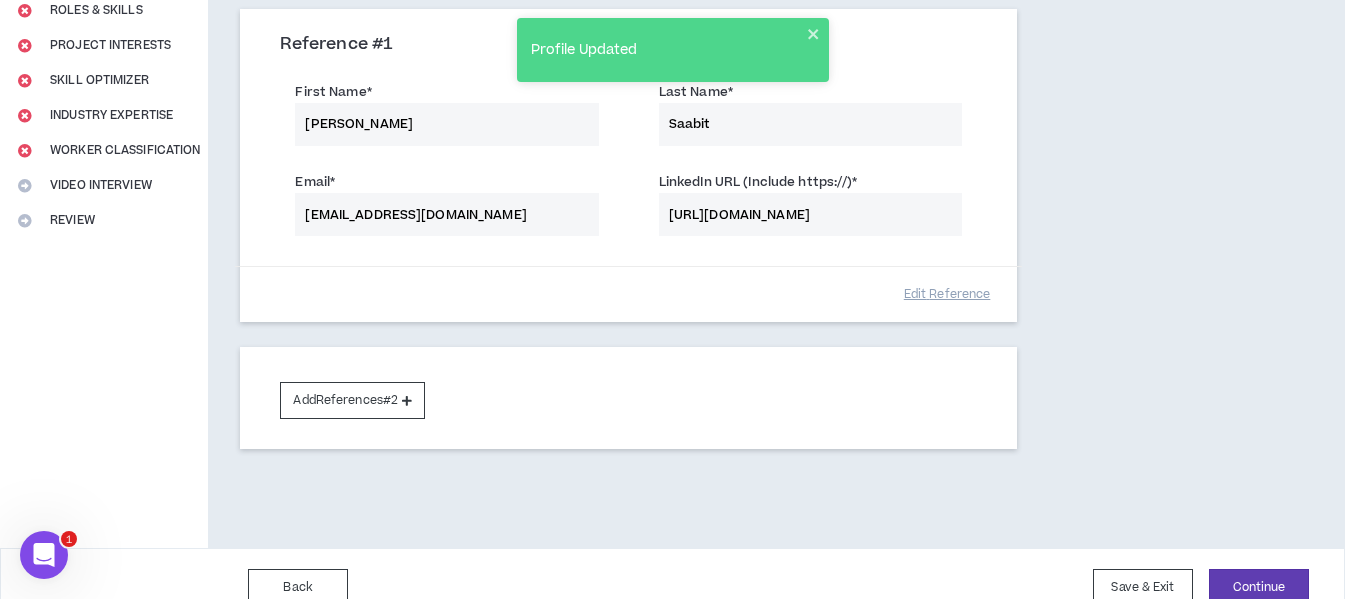 scroll, scrollTop: 312, scrollLeft: 0, axis: vertical 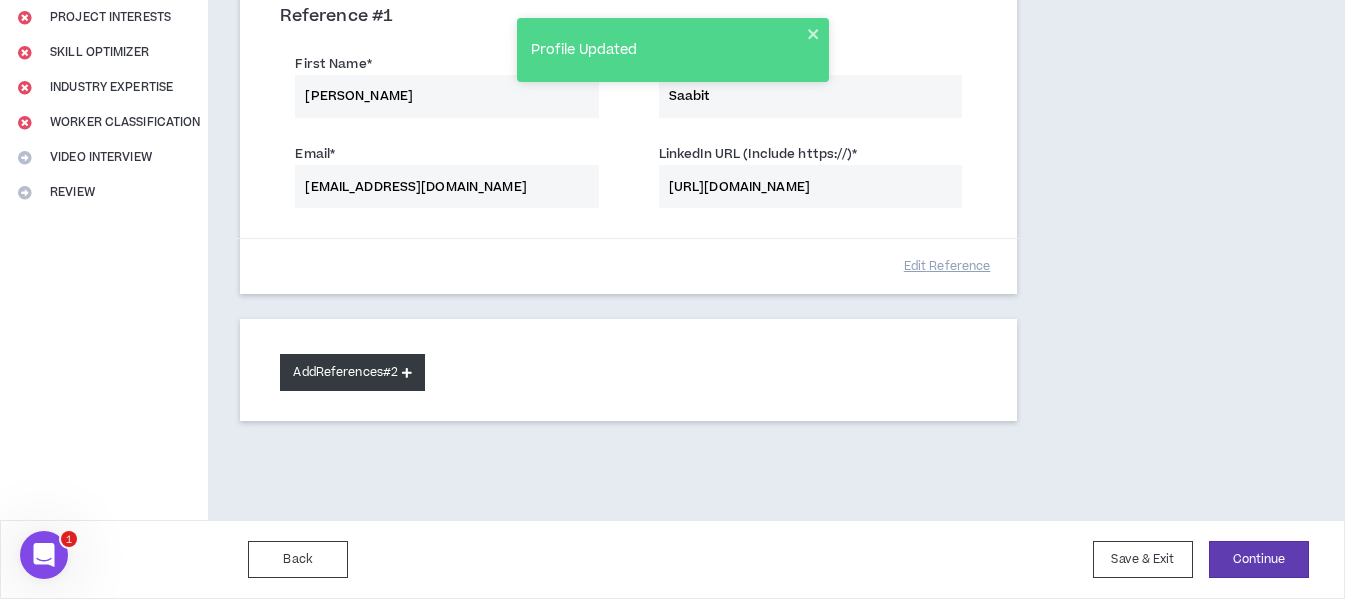 click on "Add  References  #2" at bounding box center [352, 372] 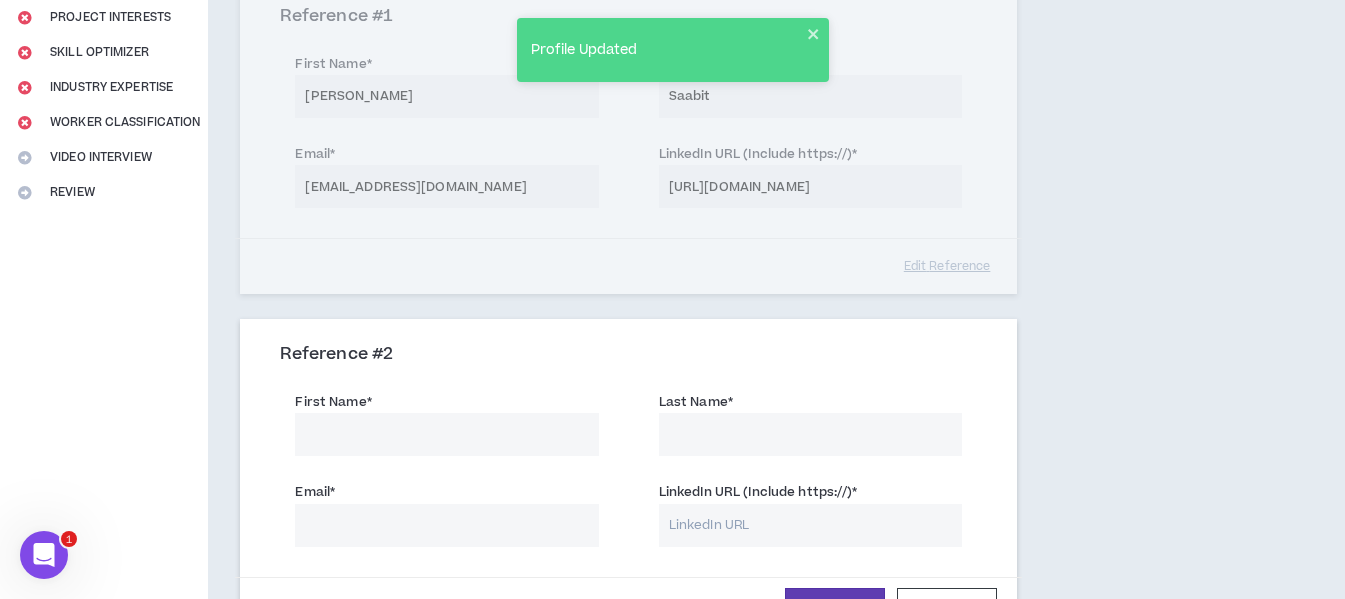 click on "First Name  *" at bounding box center [446, 434] 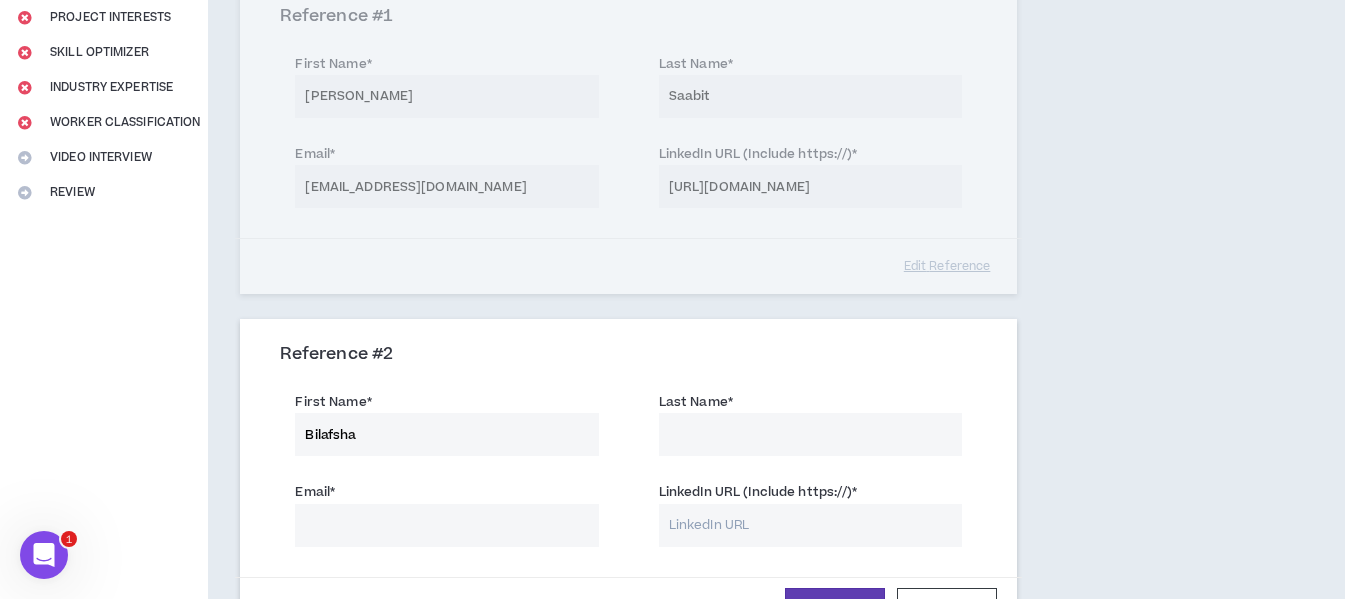 type on "Bilafsha" 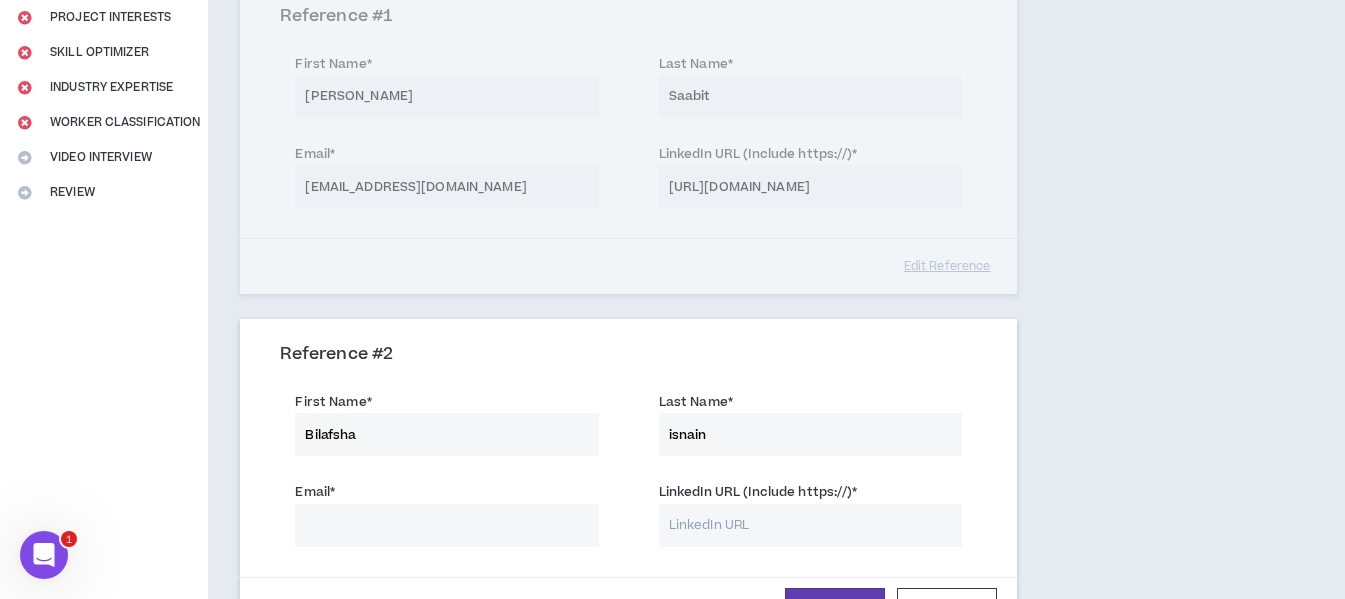 type on "isnain" 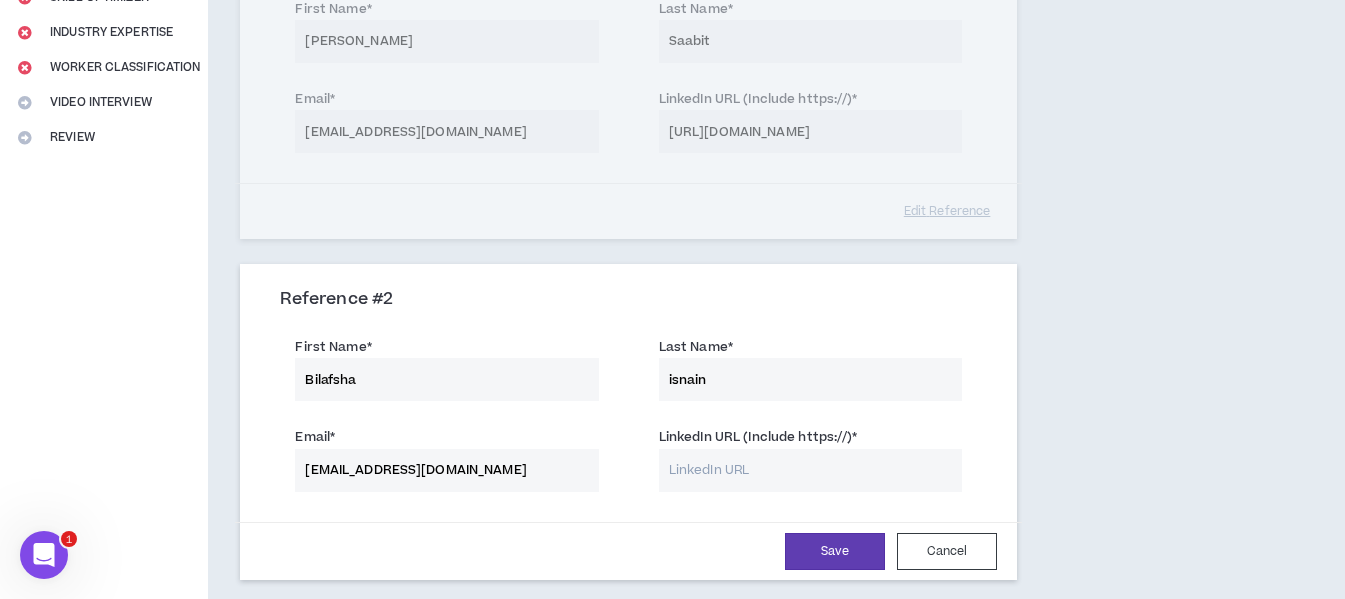 scroll, scrollTop: 412, scrollLeft: 0, axis: vertical 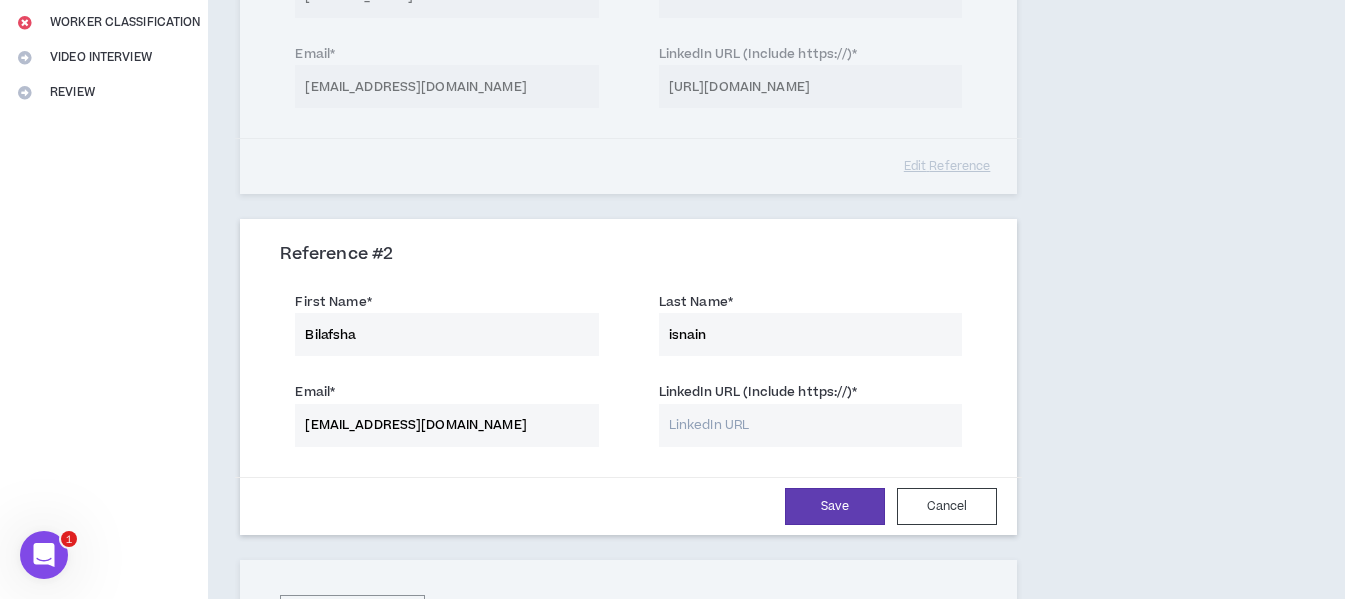 type on "[EMAIL_ADDRESS][DOMAIN_NAME]" 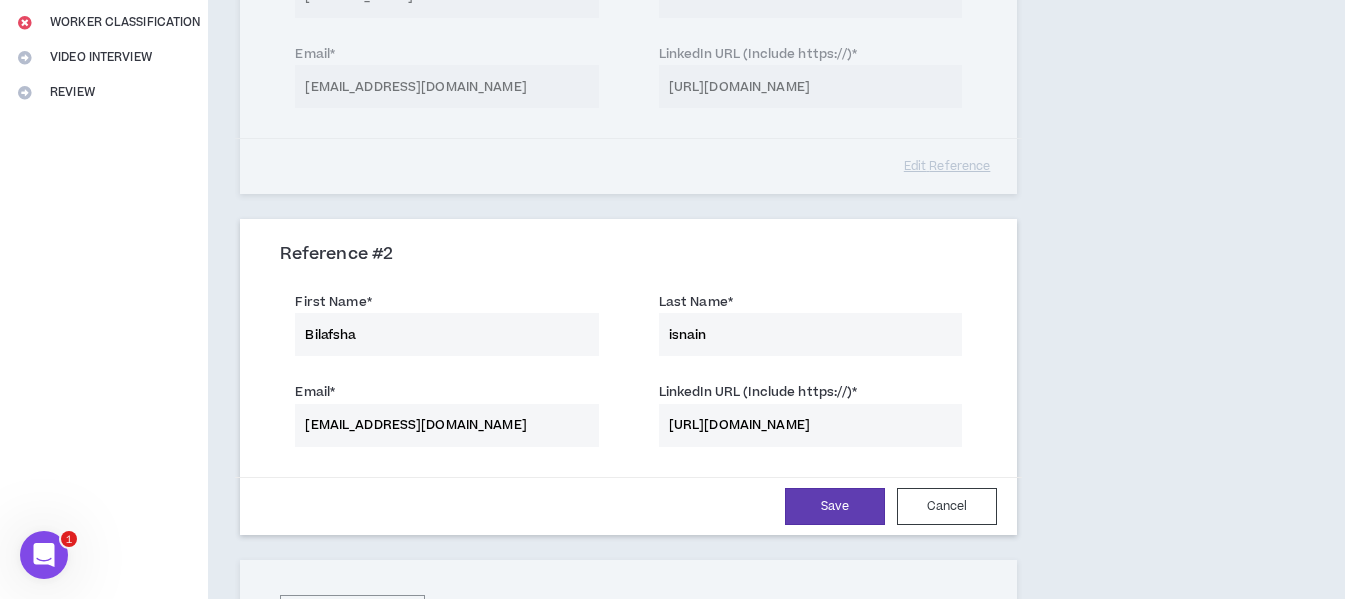 drag, startPoint x: 936, startPoint y: 427, endPoint x: 858, endPoint y: 428, distance: 78.00641 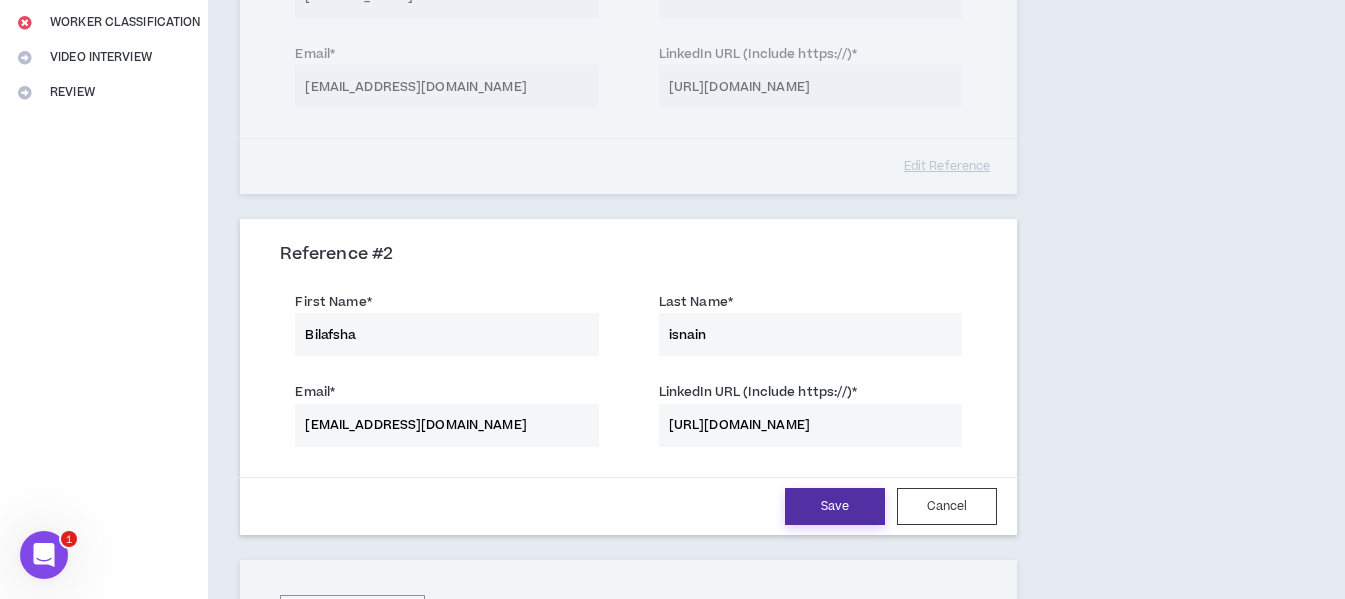 type on "[URL][DOMAIN_NAME]" 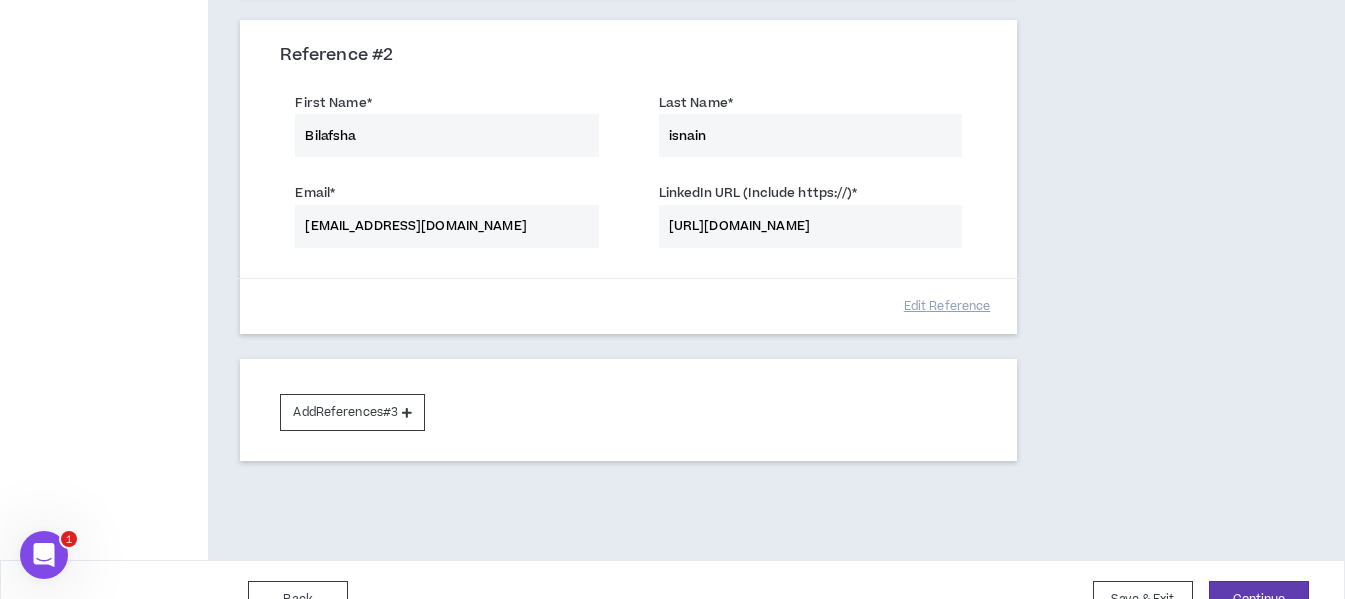 scroll, scrollTop: 651, scrollLeft: 0, axis: vertical 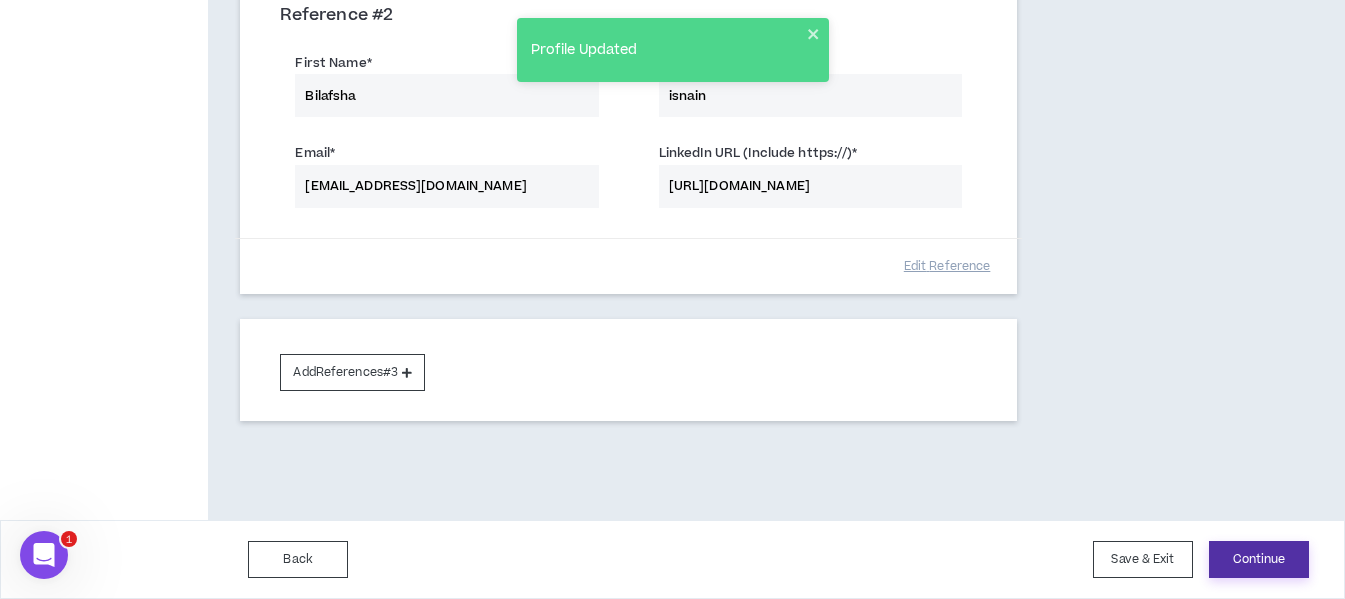 click on "Continue" at bounding box center (1259, 559) 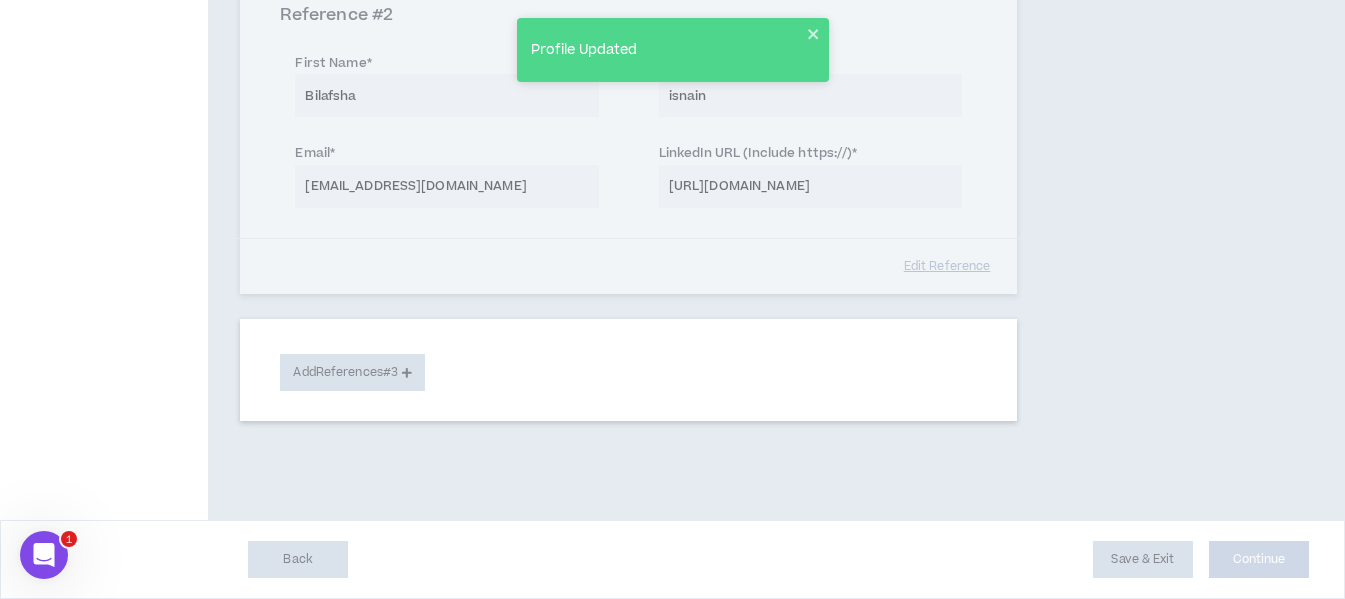 scroll, scrollTop: 543, scrollLeft: 0, axis: vertical 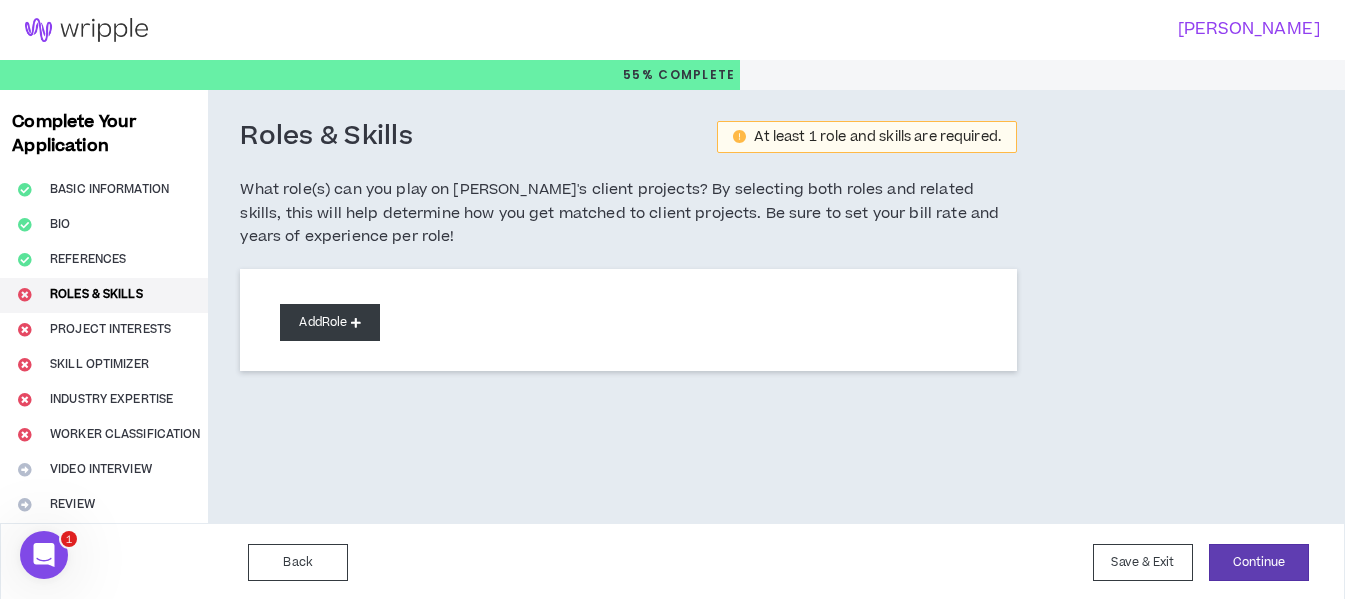 click on "Add  Role" at bounding box center (330, 322) 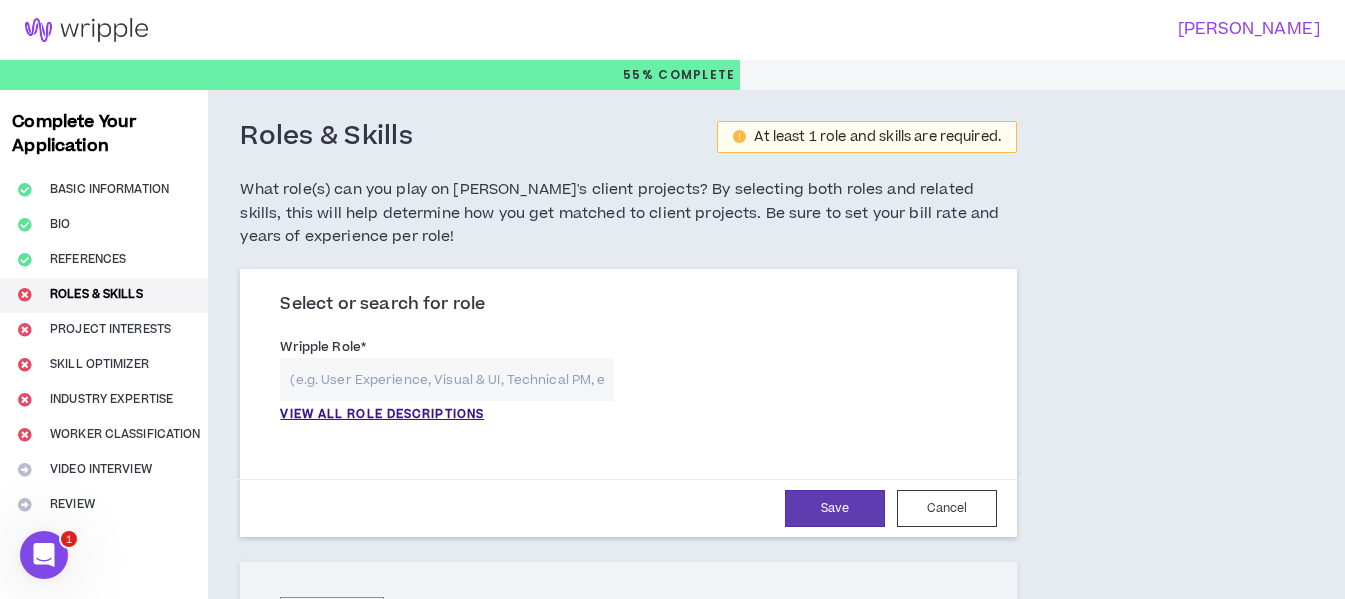 click at bounding box center (446, 379) 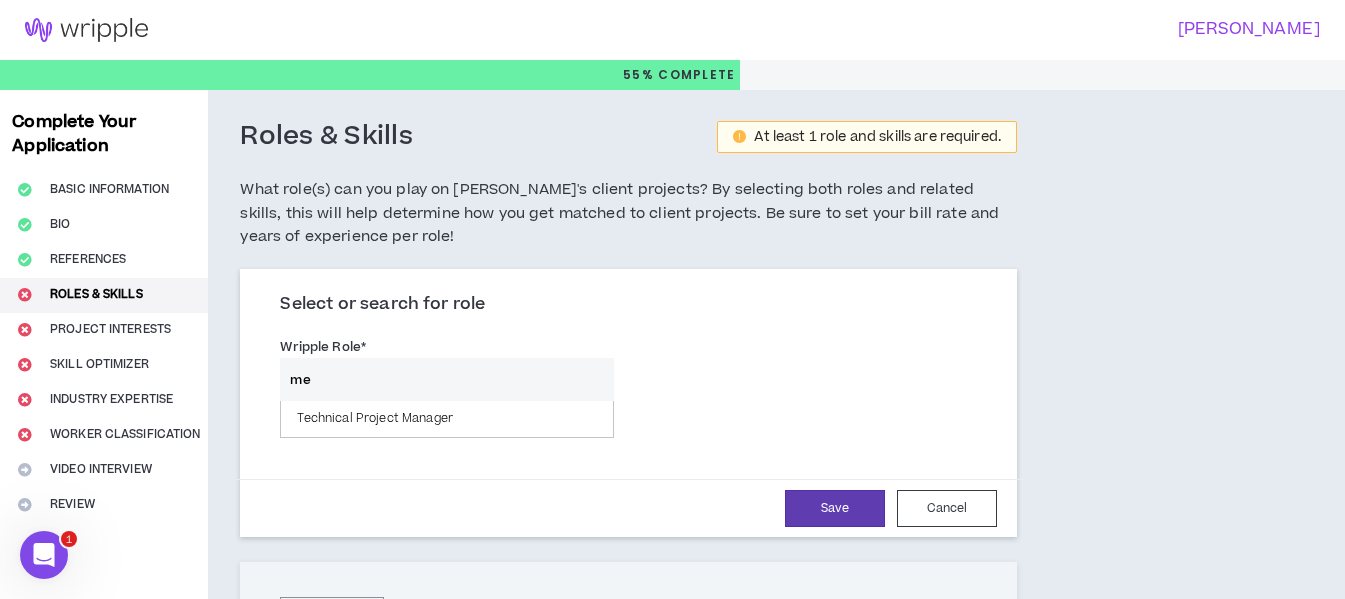 type on "m" 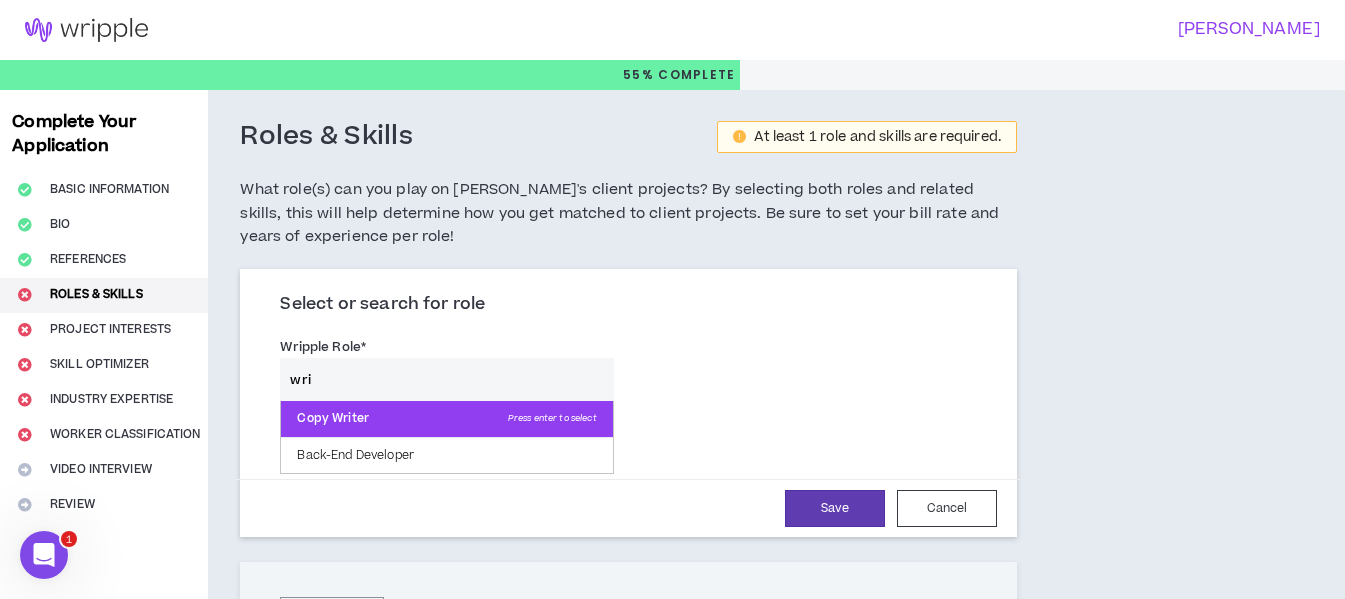 click on "Copy Writer Press enter to select" at bounding box center [446, 419] 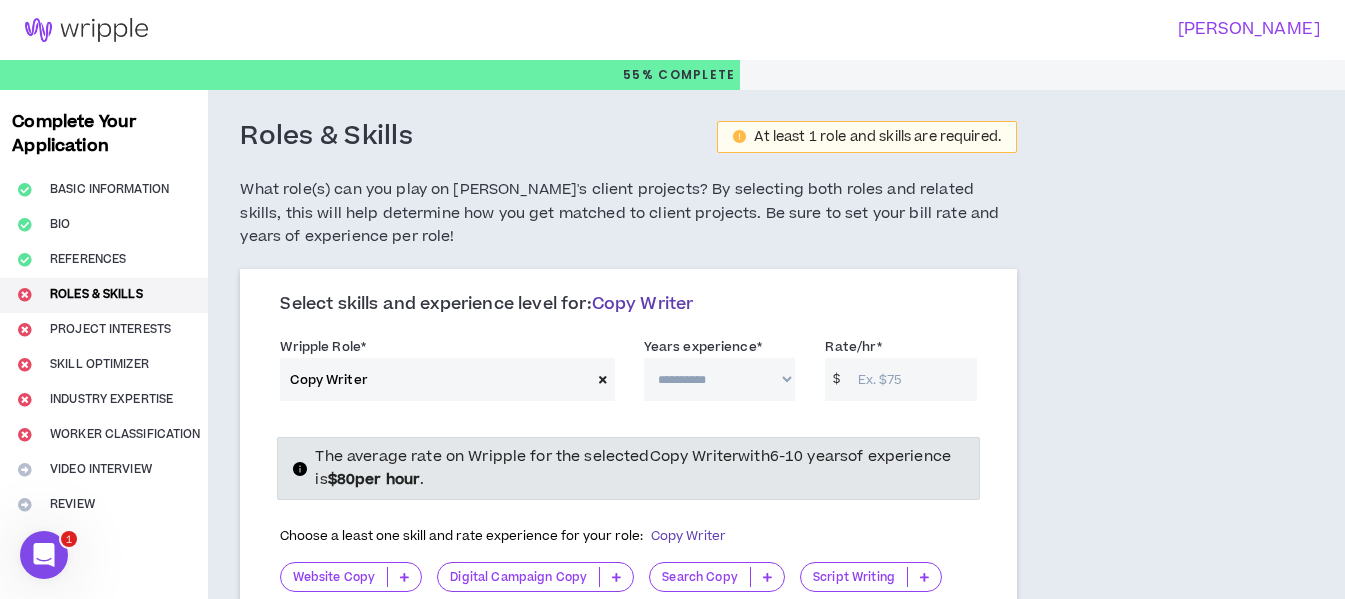 click on "**********" at bounding box center [720, 379] 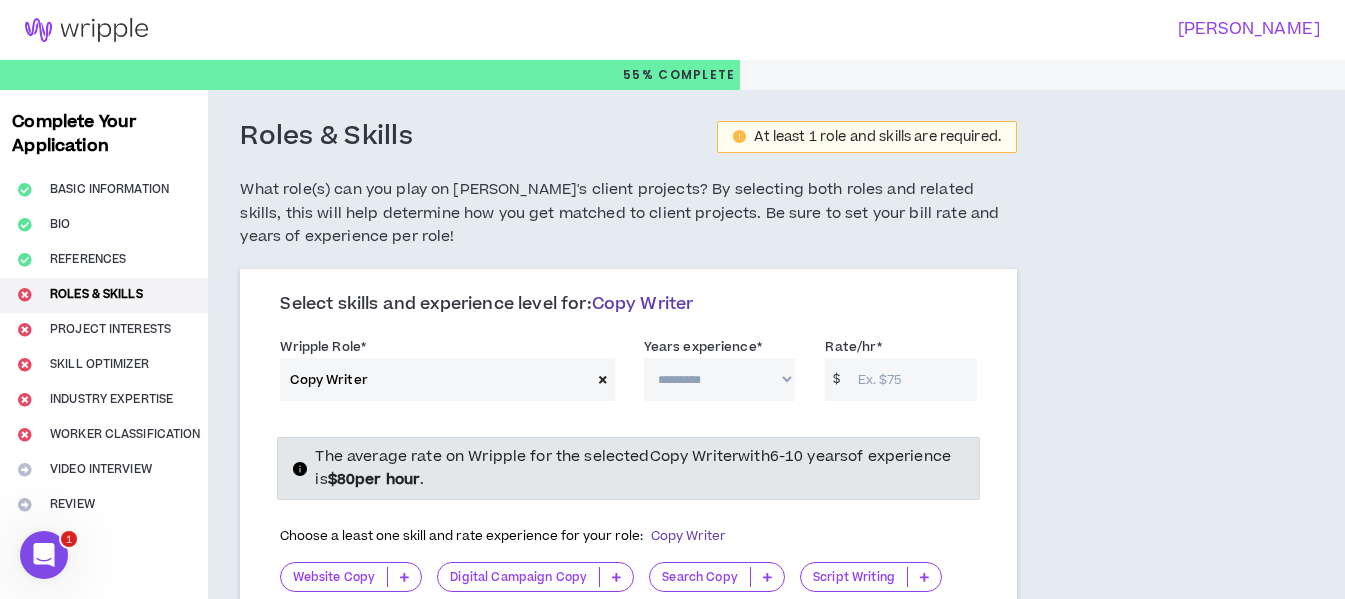 click on "**********" at bounding box center (720, 379) 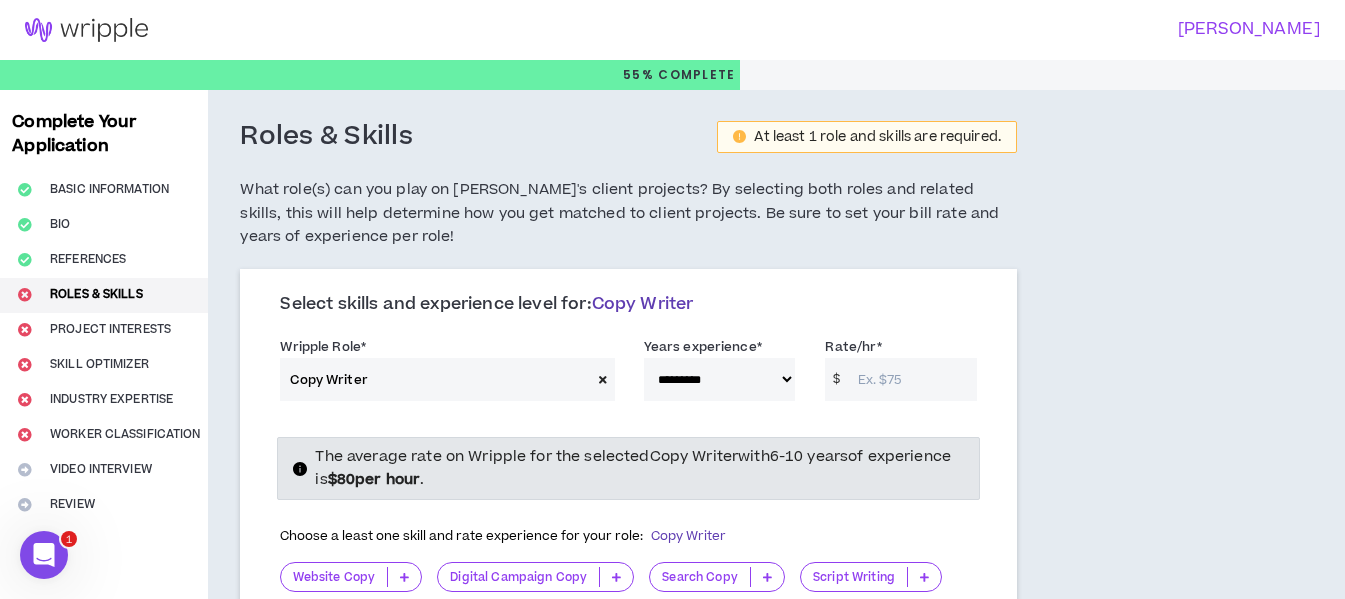 click on "Rate/hr  *" at bounding box center [913, 379] 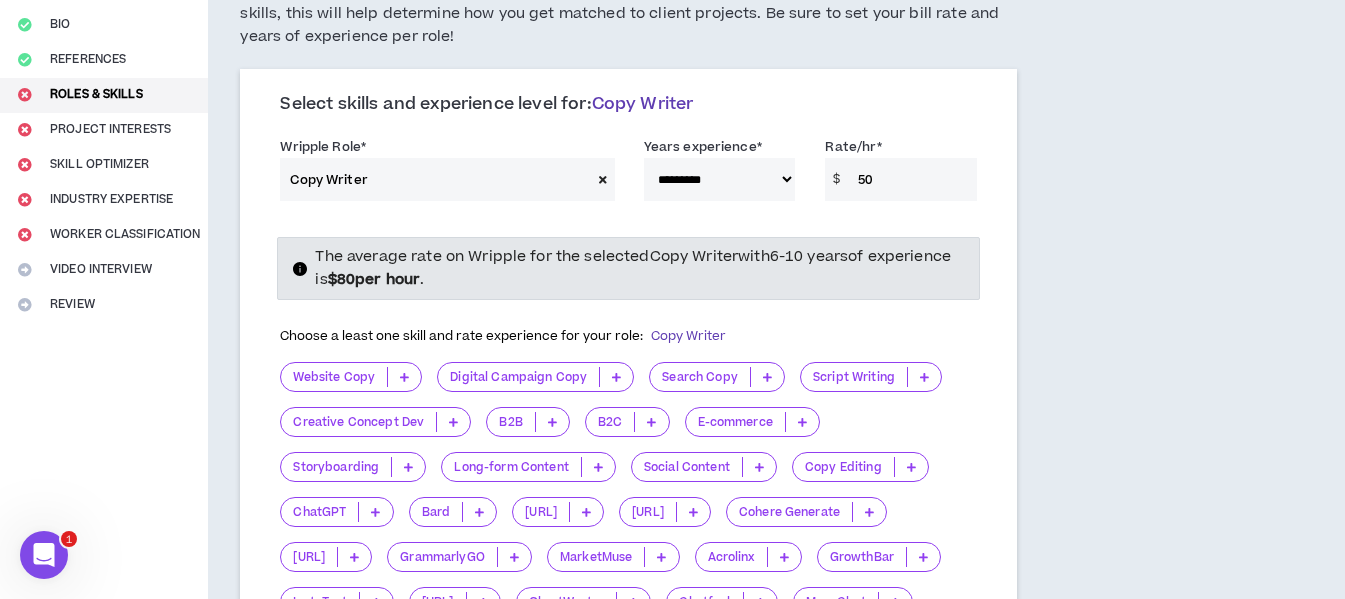scroll, scrollTop: 300, scrollLeft: 0, axis: vertical 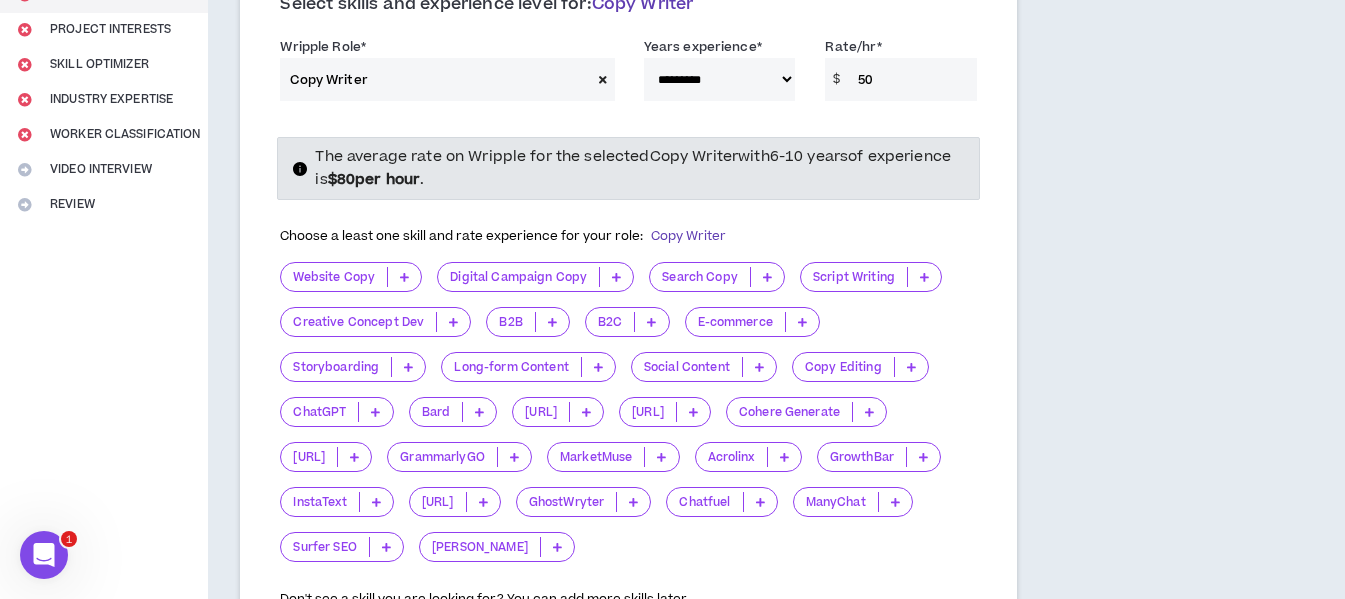 click at bounding box center (924, 277) 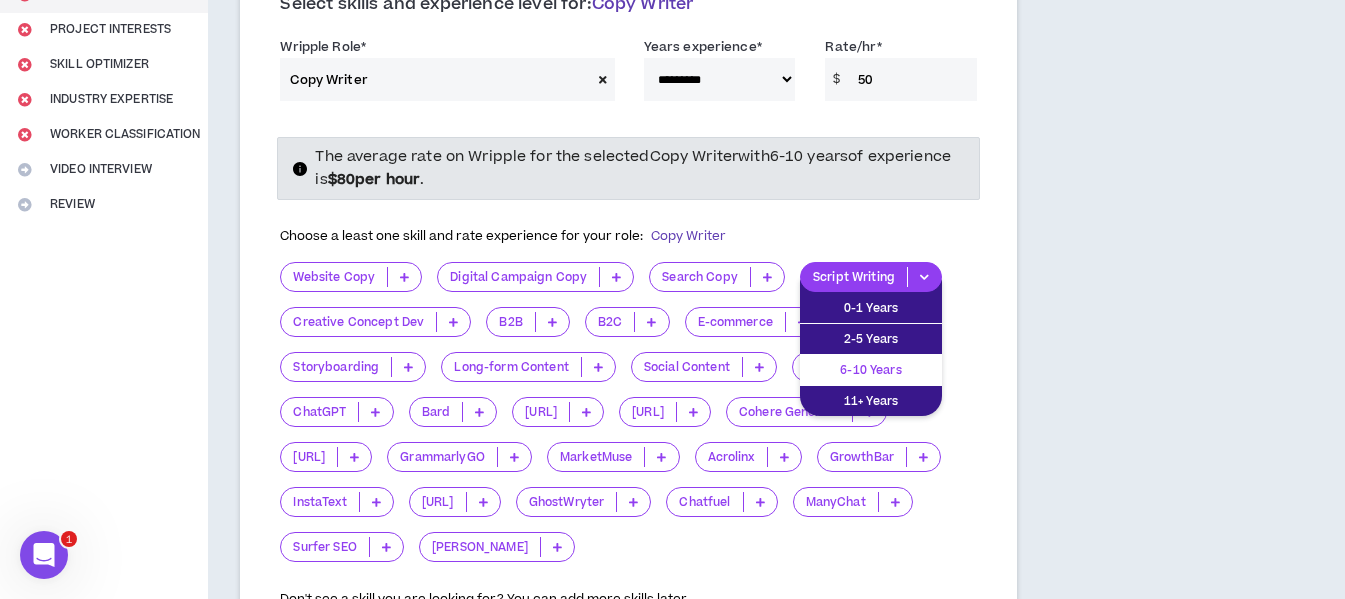 click on "6-10 Years" at bounding box center [871, 370] 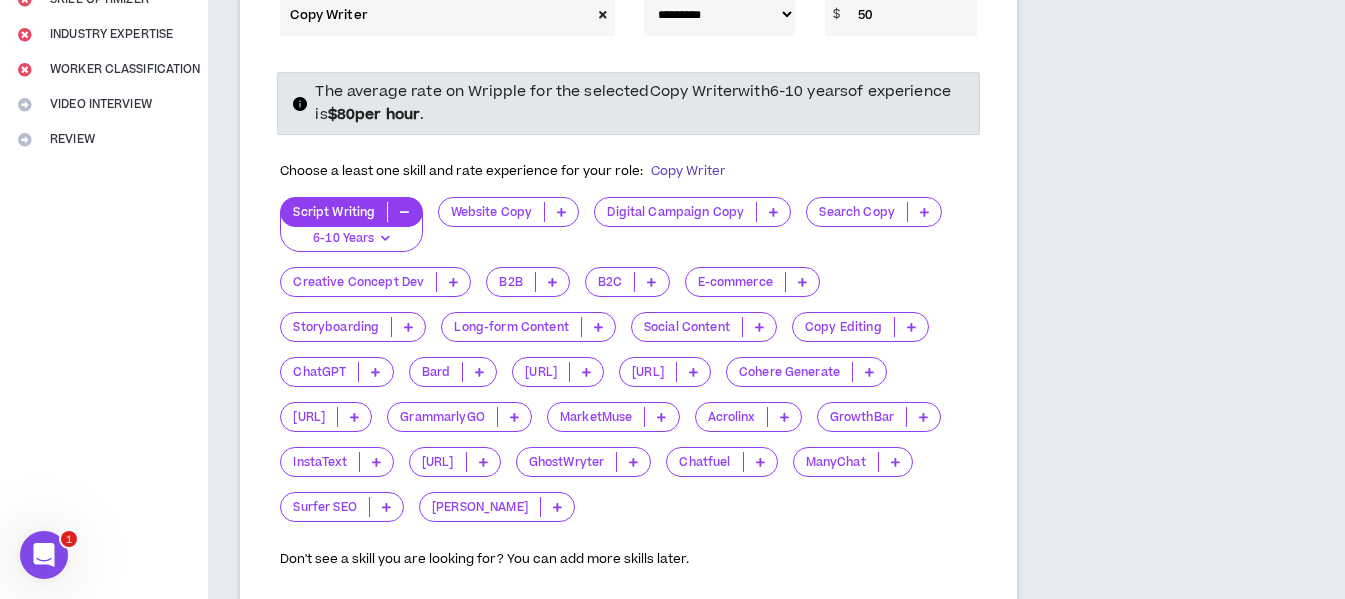 scroll, scrollTop: 400, scrollLeft: 0, axis: vertical 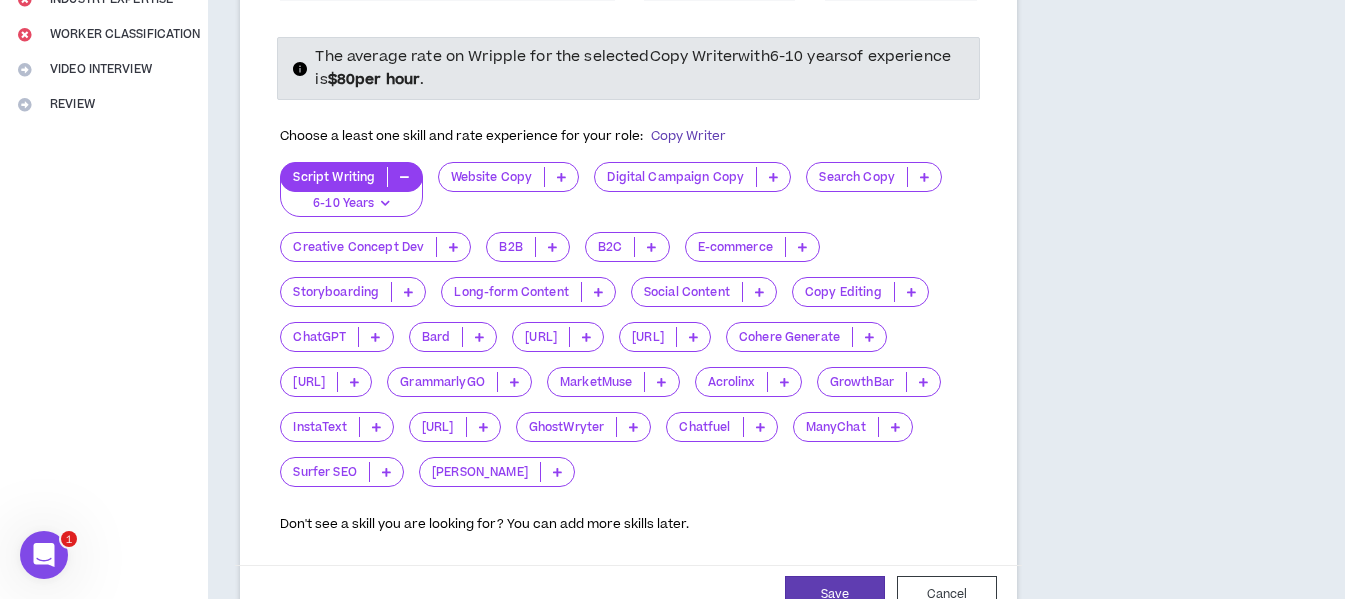 click at bounding box center (598, 292) 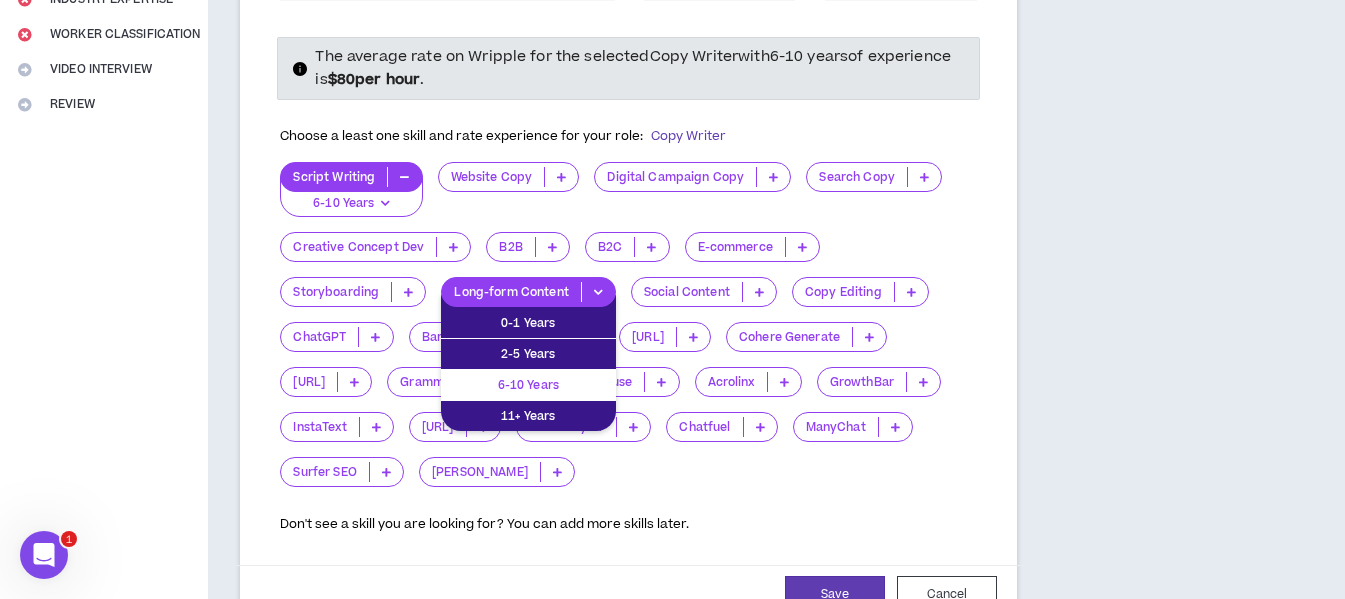 click on "6-10 Years" at bounding box center [528, 385] 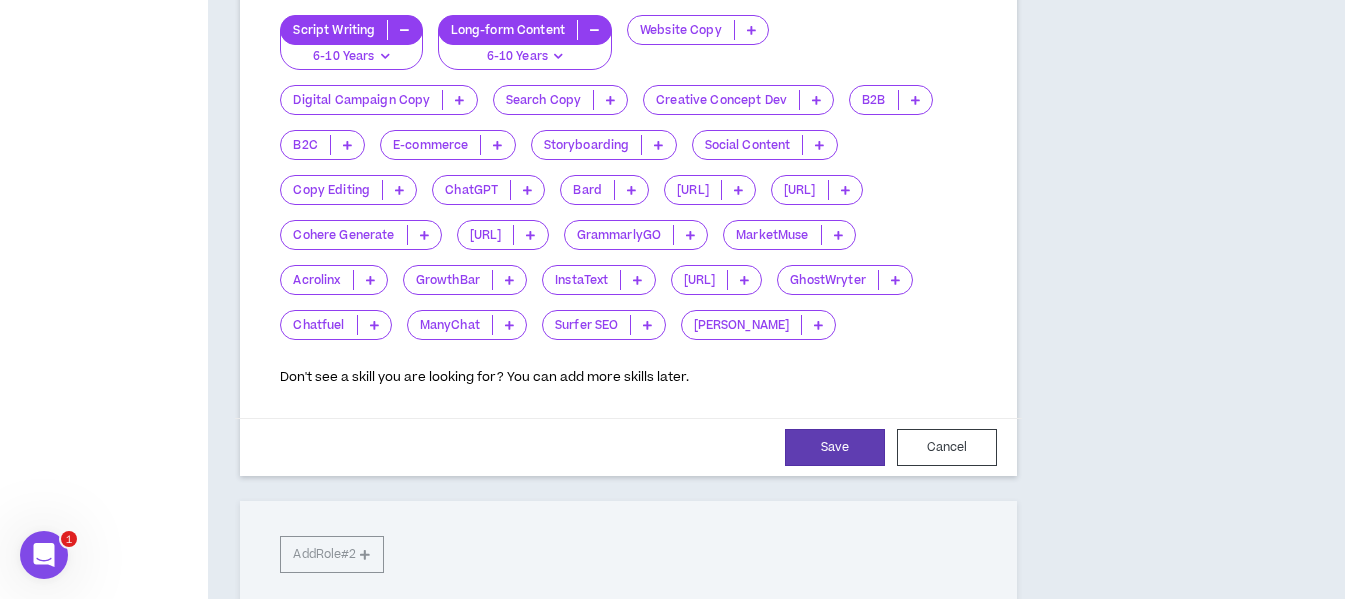 scroll, scrollTop: 500, scrollLeft: 0, axis: vertical 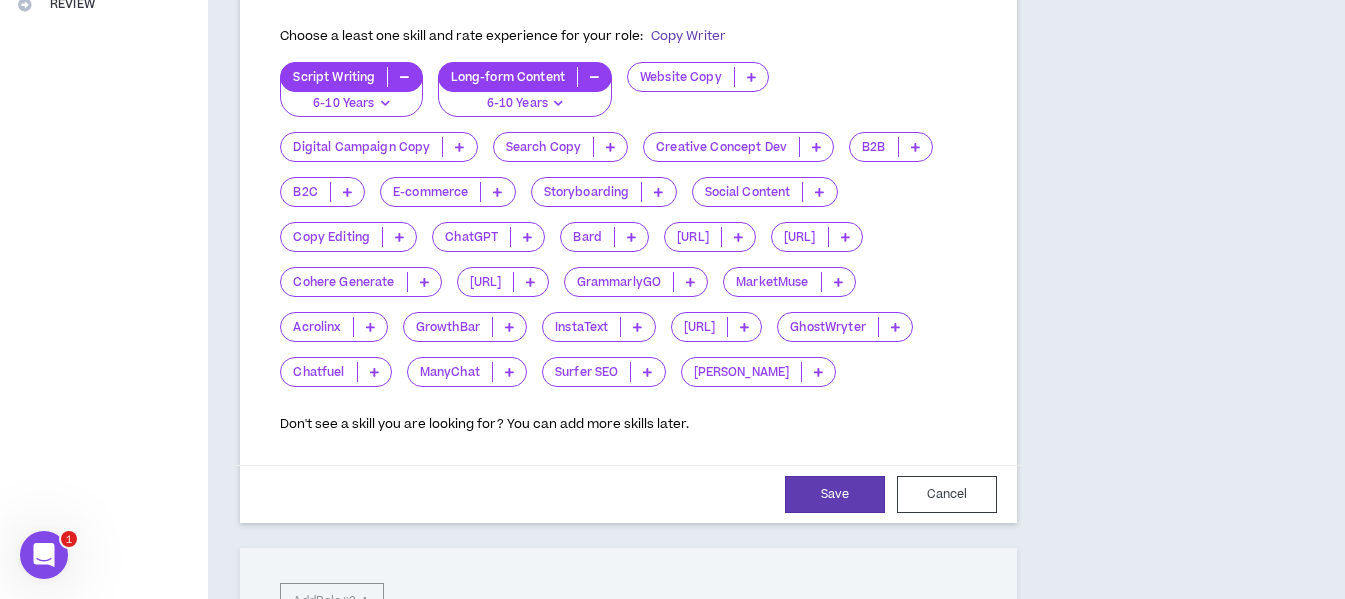 click at bounding box center [895, 327] 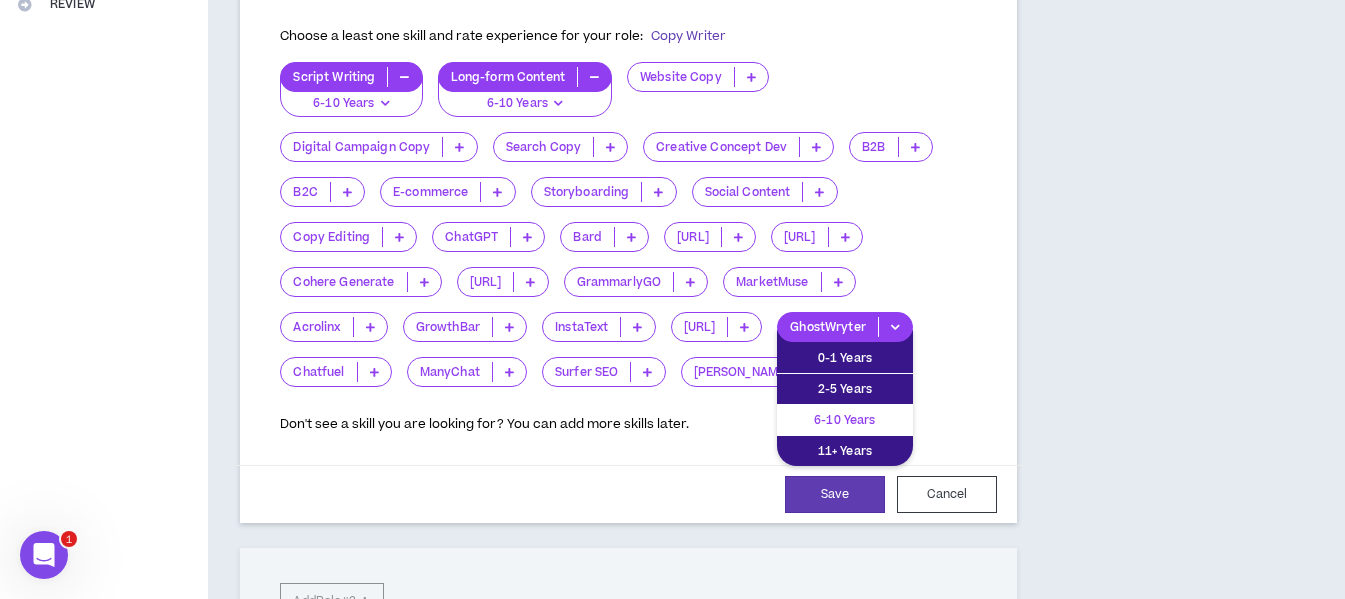 click on "6-10 Years" at bounding box center [845, 420] 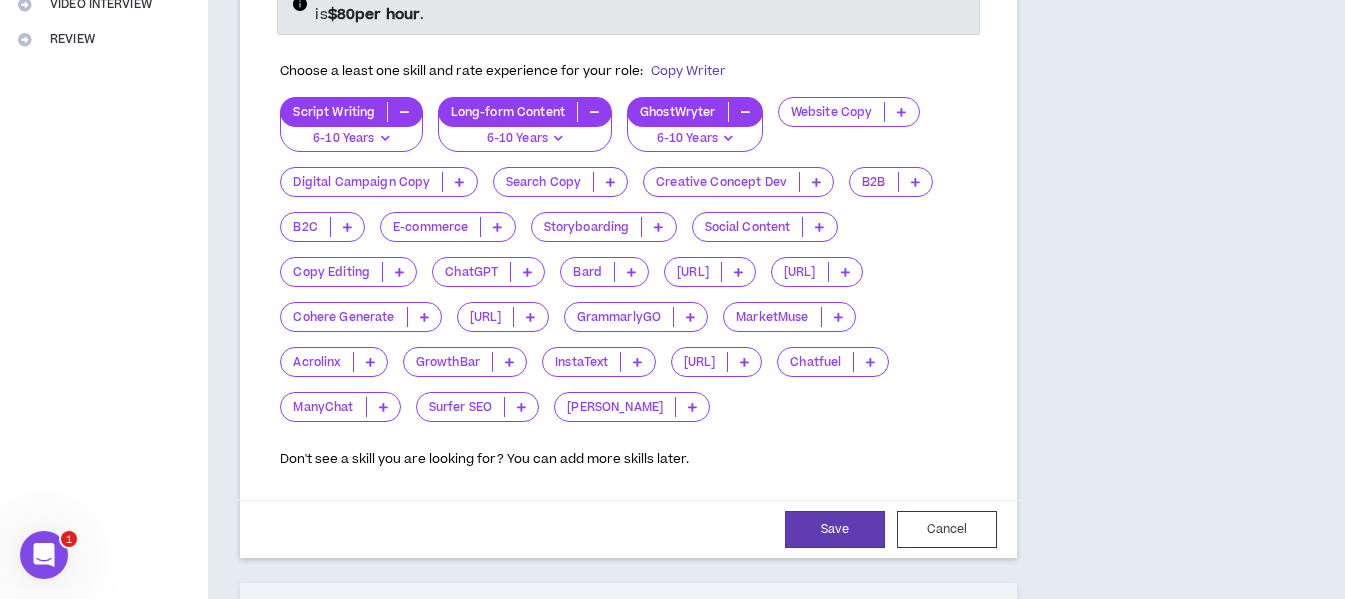 scroll, scrollTop: 500, scrollLeft: 0, axis: vertical 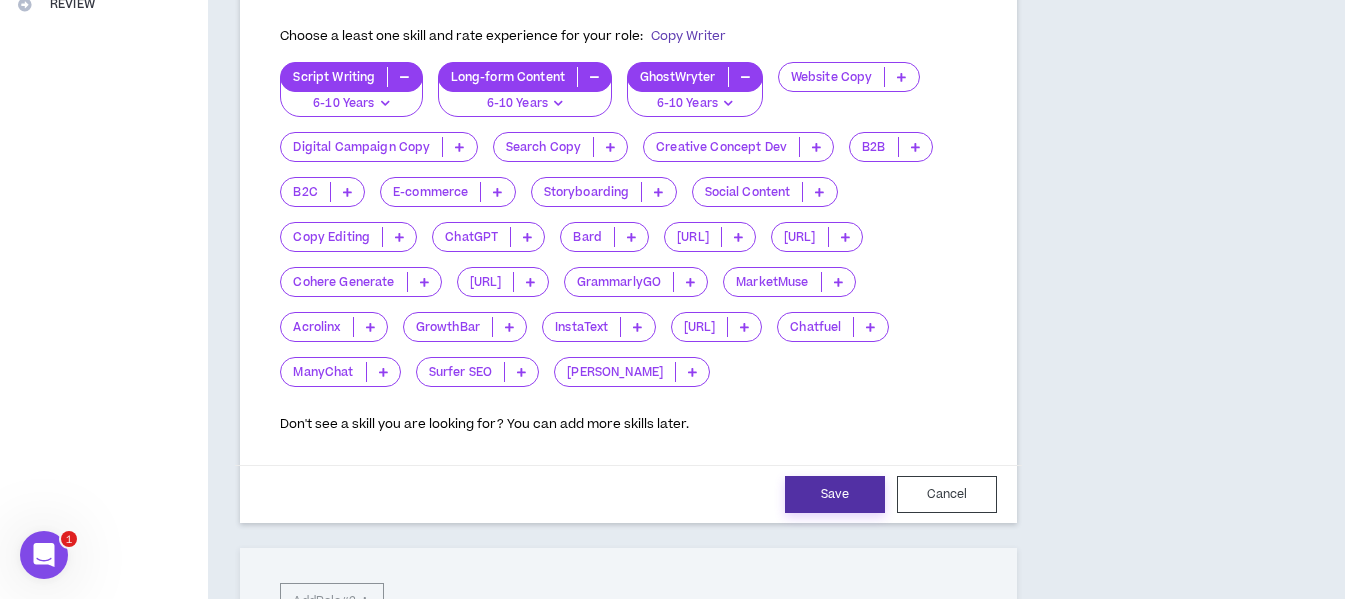 click on "Save" at bounding box center [835, 494] 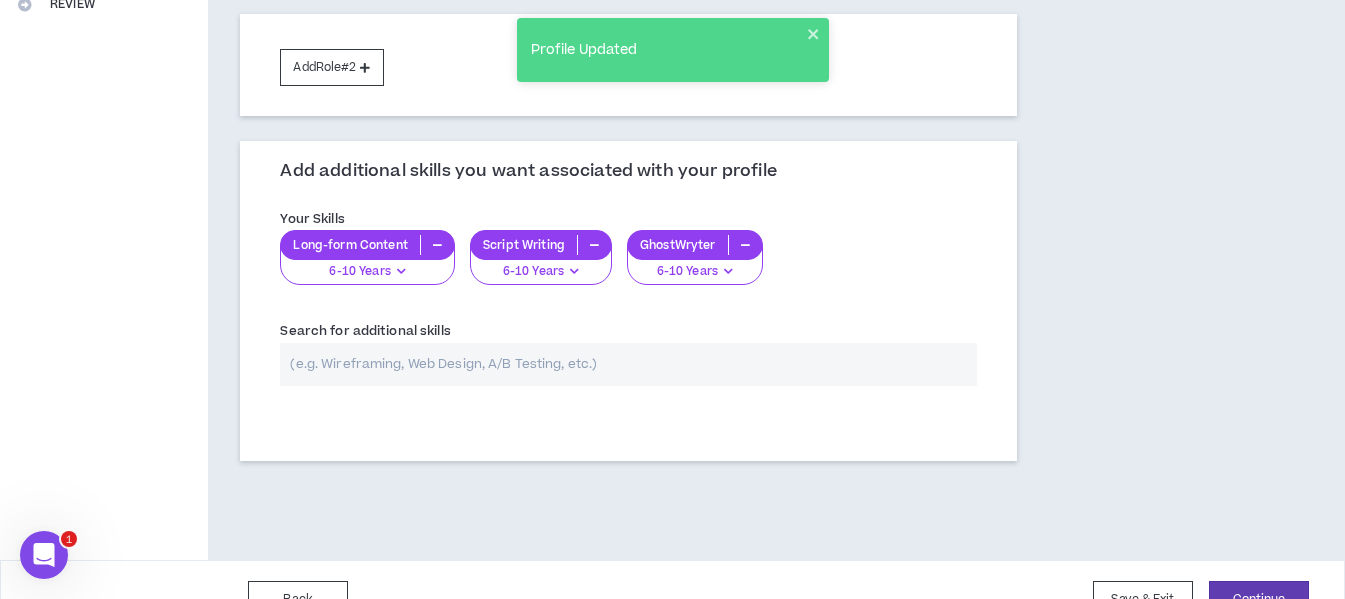 click at bounding box center [628, 364] 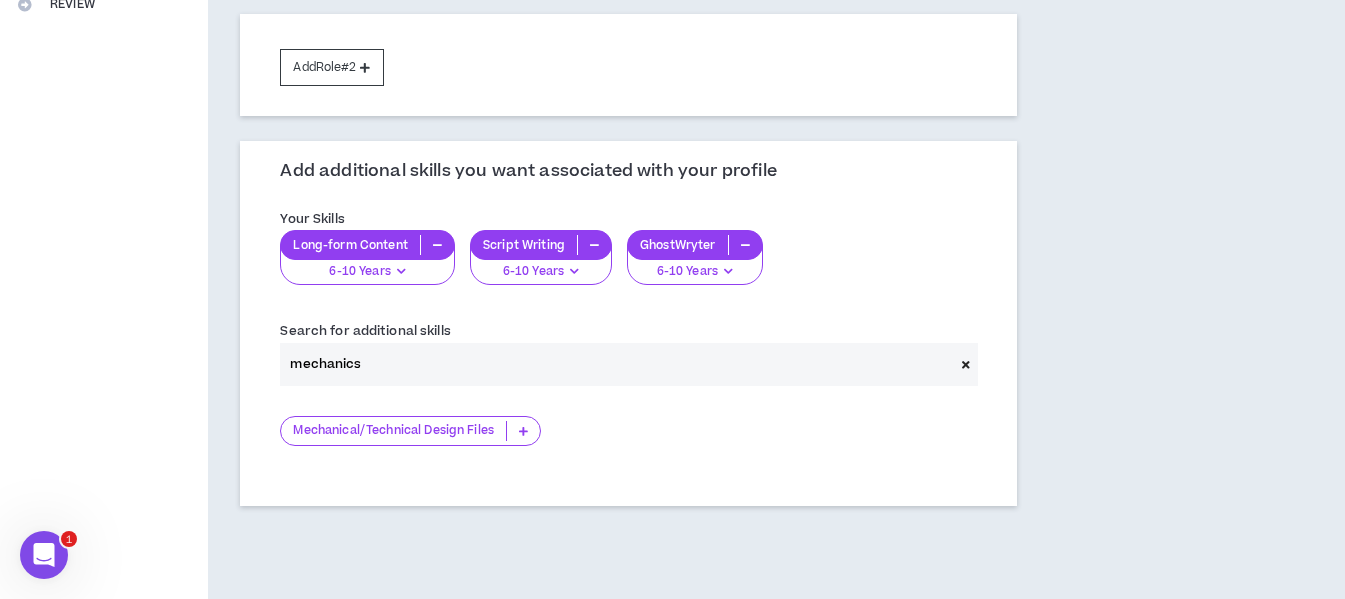 click on "Mechanical/Technical Design Files" at bounding box center [393, 431] 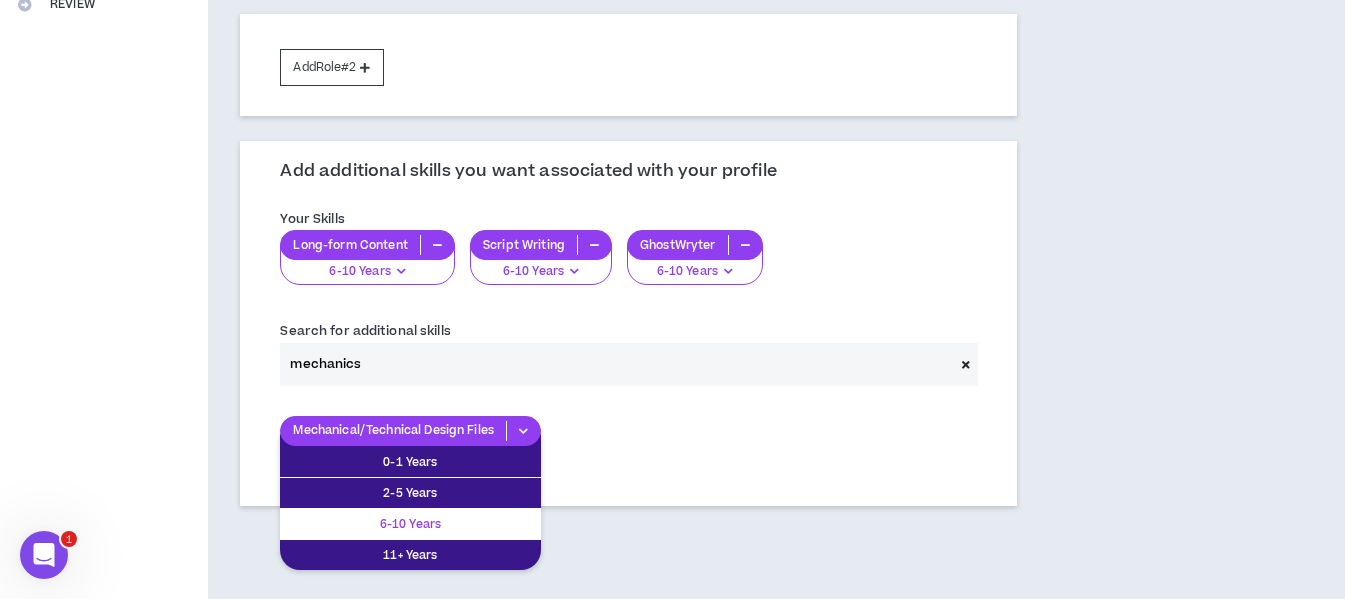 click on "6-10 Years" at bounding box center [410, 524] 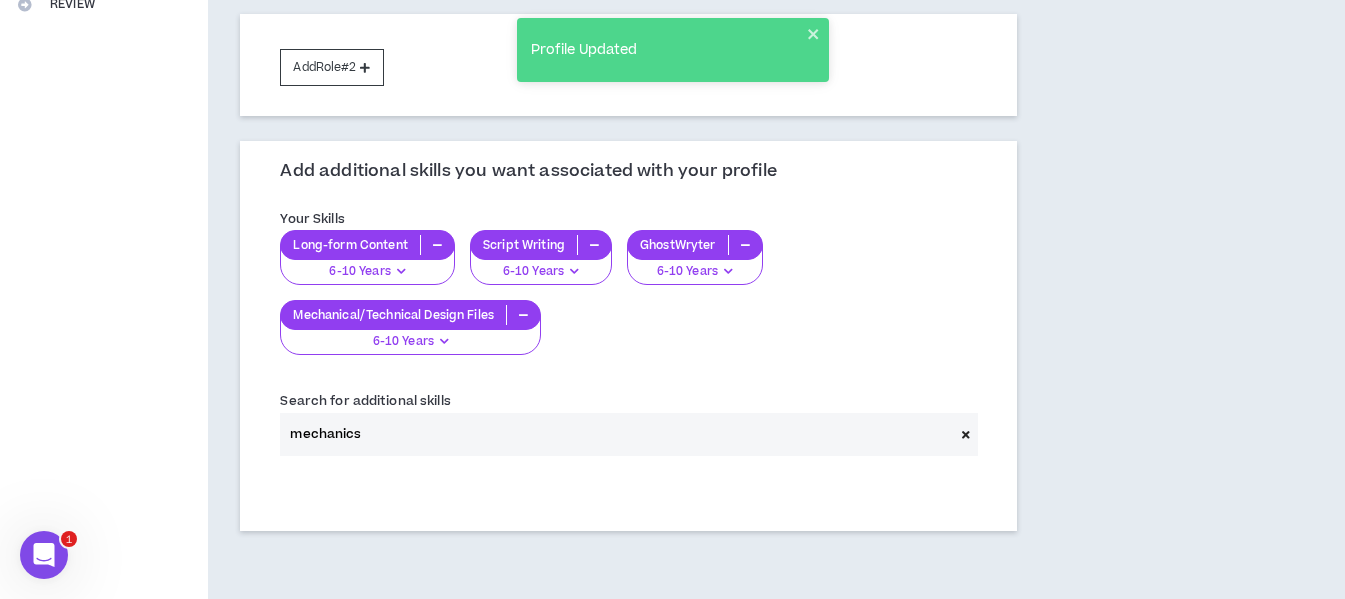 drag, startPoint x: 395, startPoint y: 432, endPoint x: 255, endPoint y: 440, distance: 140.22838 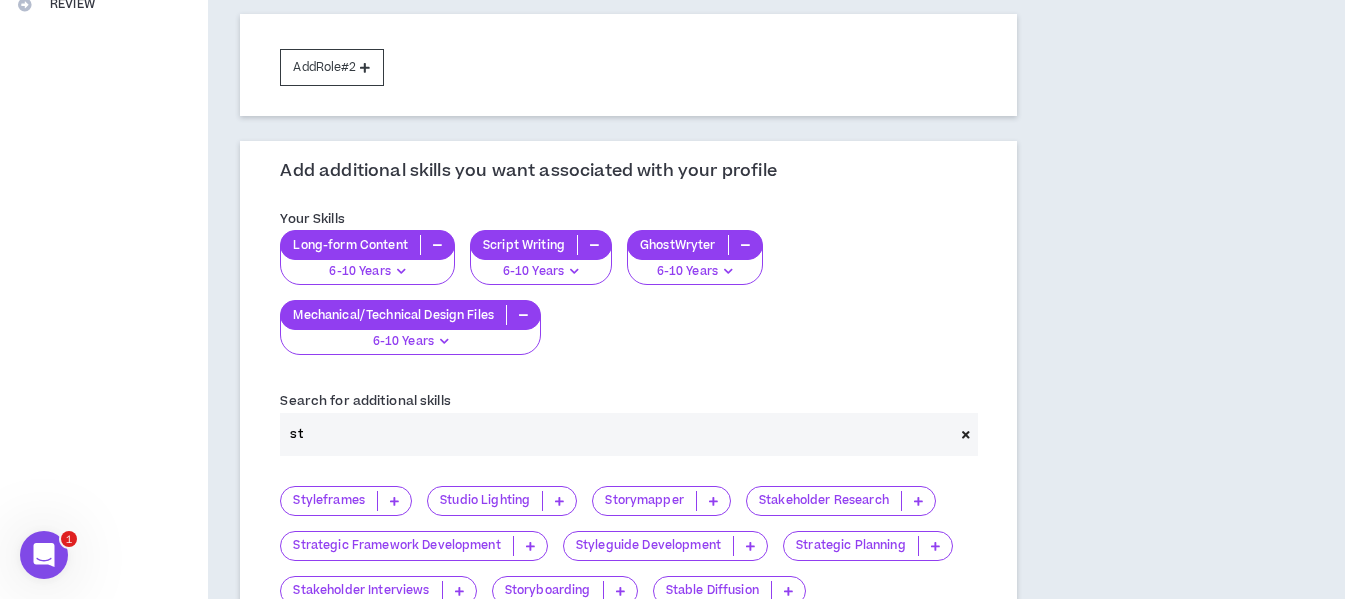 type on "s" 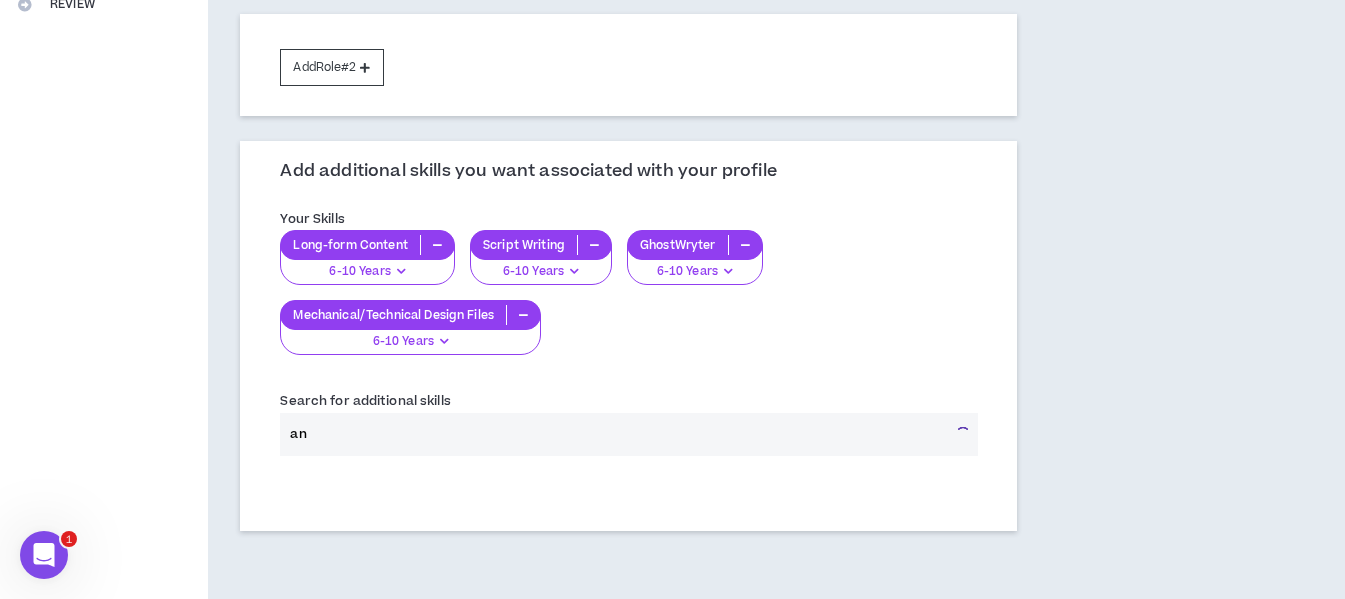 type on "a" 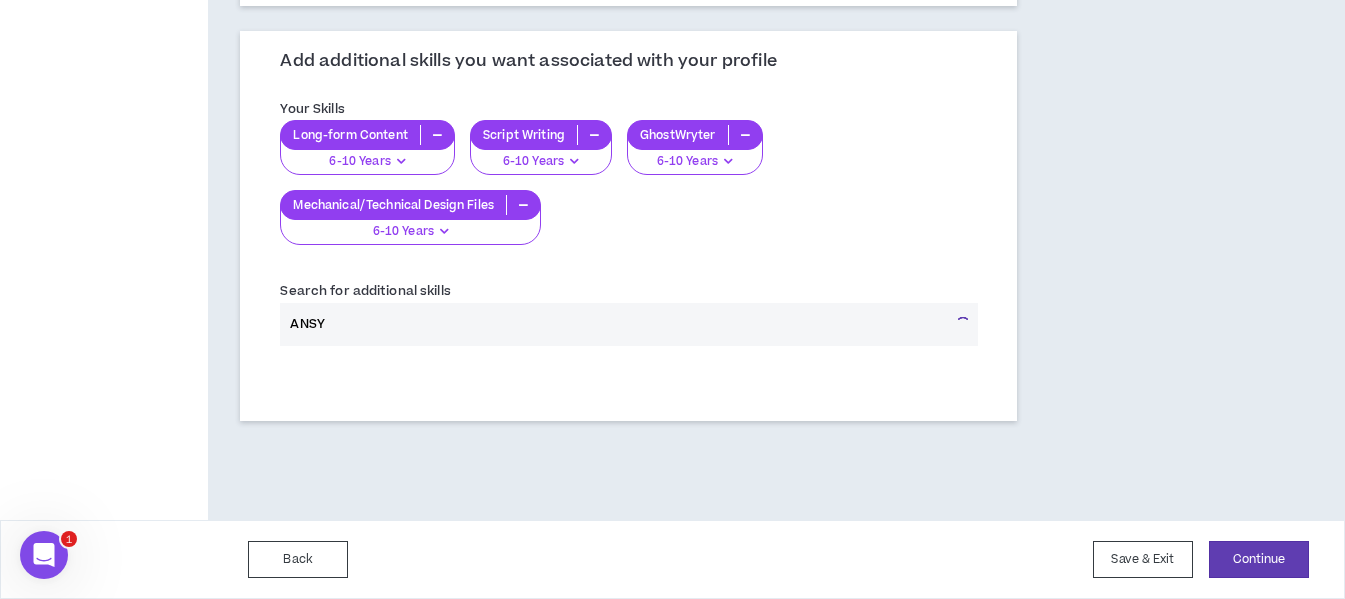 scroll, scrollTop: 610, scrollLeft: 0, axis: vertical 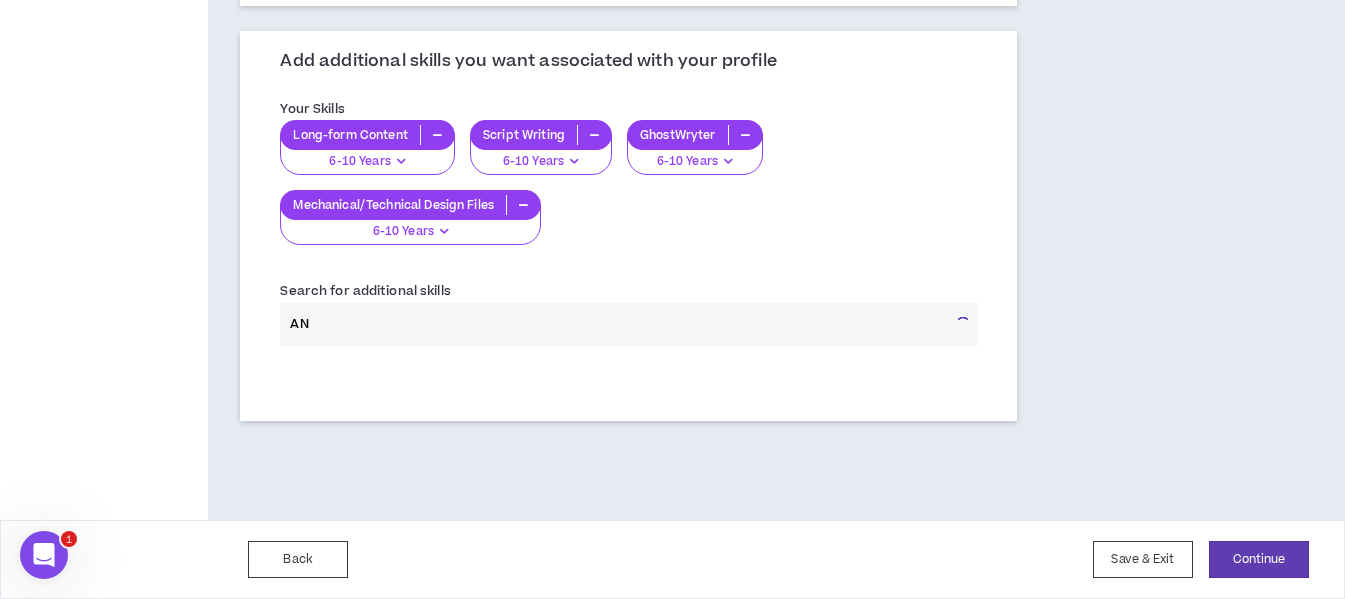 type on "A" 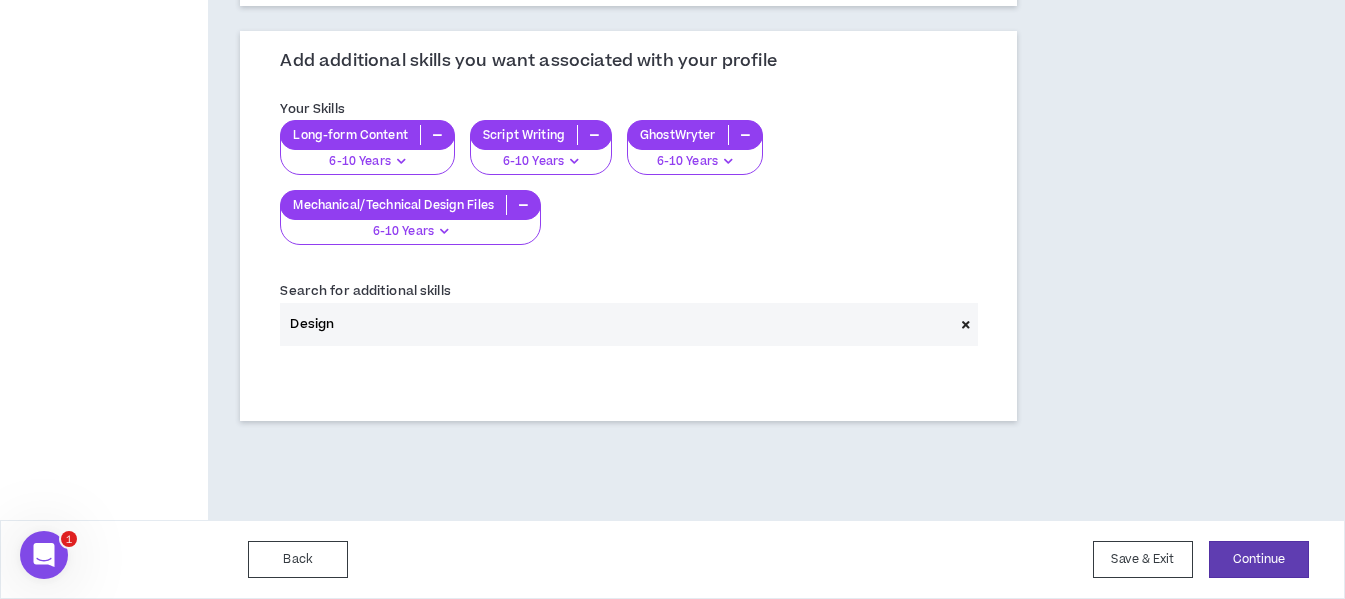 scroll, scrollTop: 700, scrollLeft: 0, axis: vertical 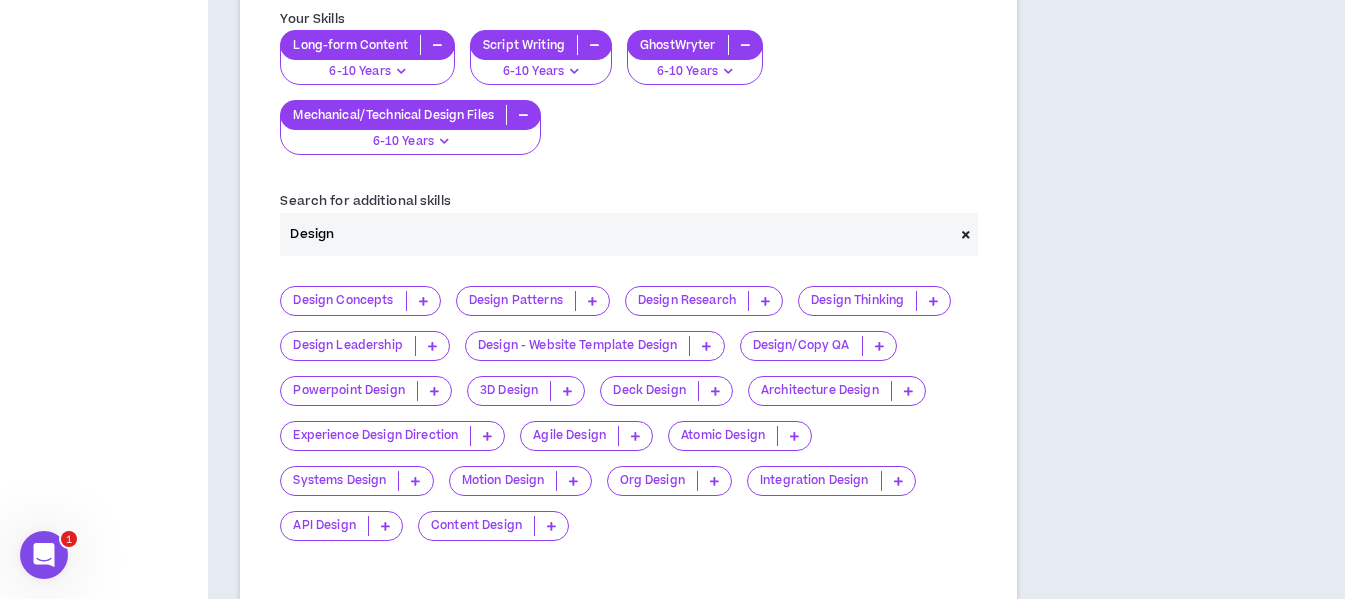 drag, startPoint x: 368, startPoint y: 241, endPoint x: 273, endPoint y: 238, distance: 95.047356 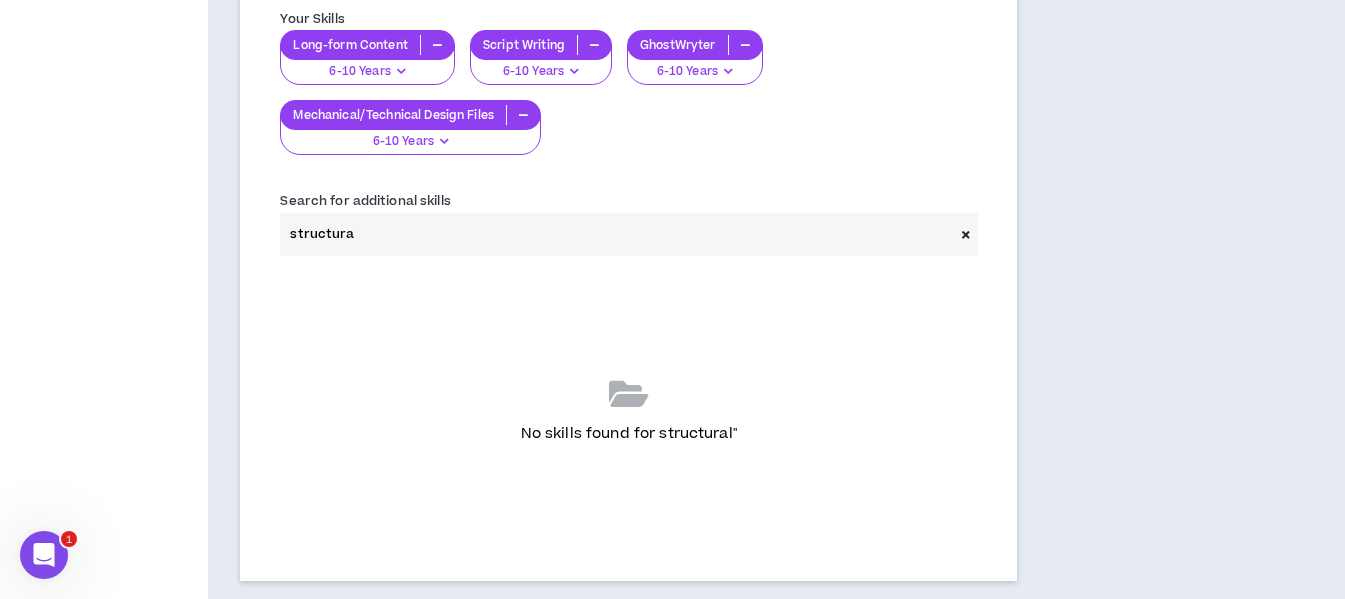 scroll, scrollTop: 610, scrollLeft: 0, axis: vertical 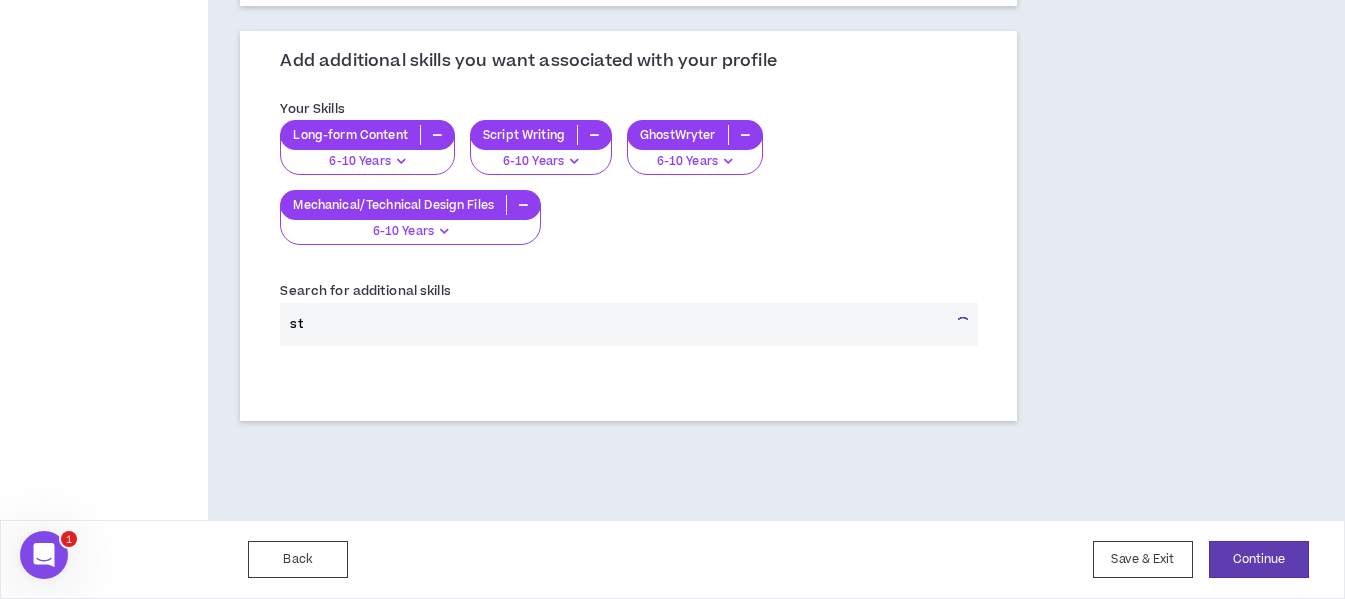 type on "s" 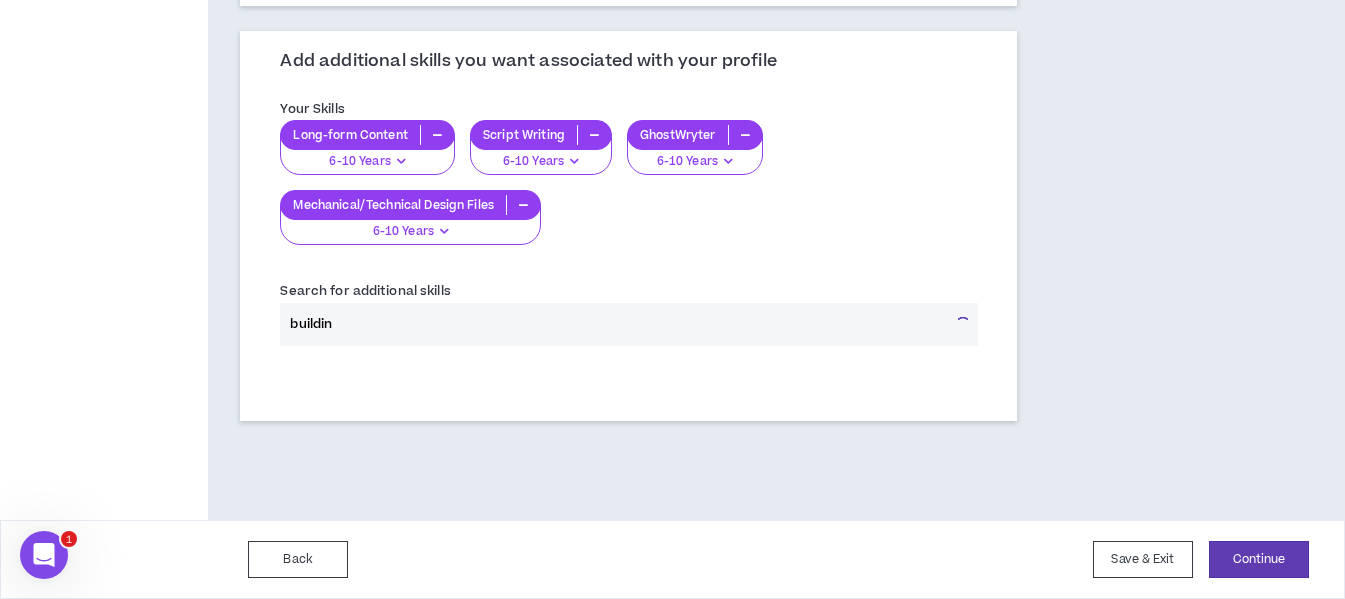 scroll, scrollTop: 610, scrollLeft: 0, axis: vertical 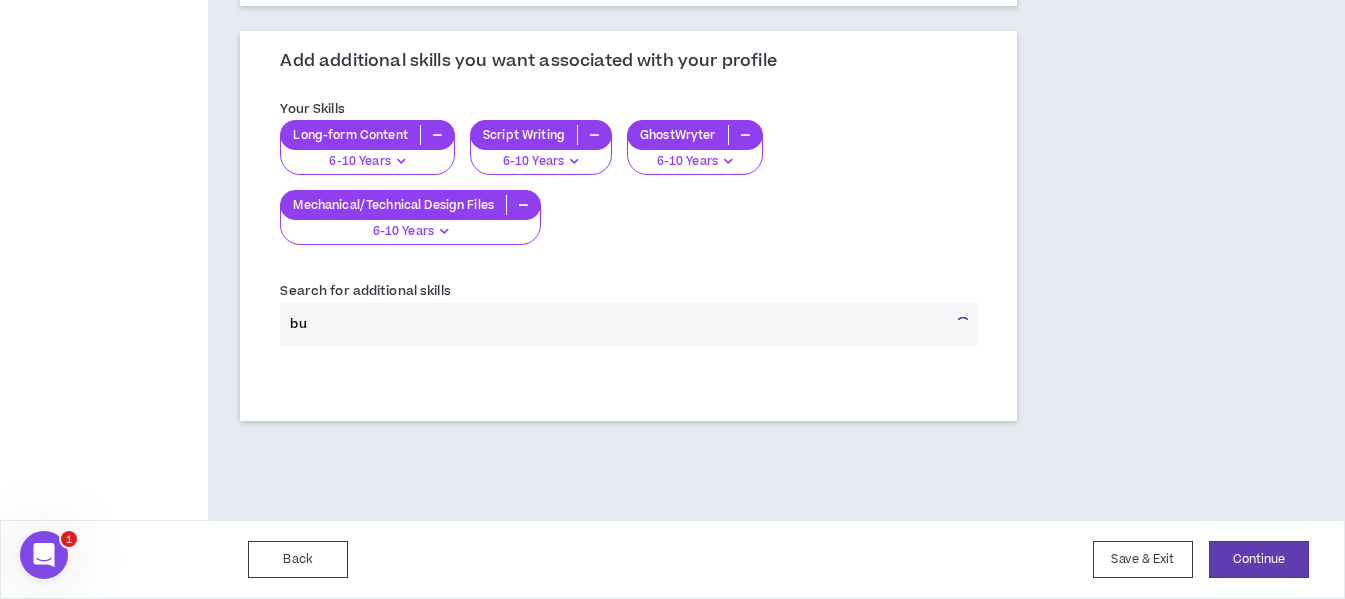 type on "b" 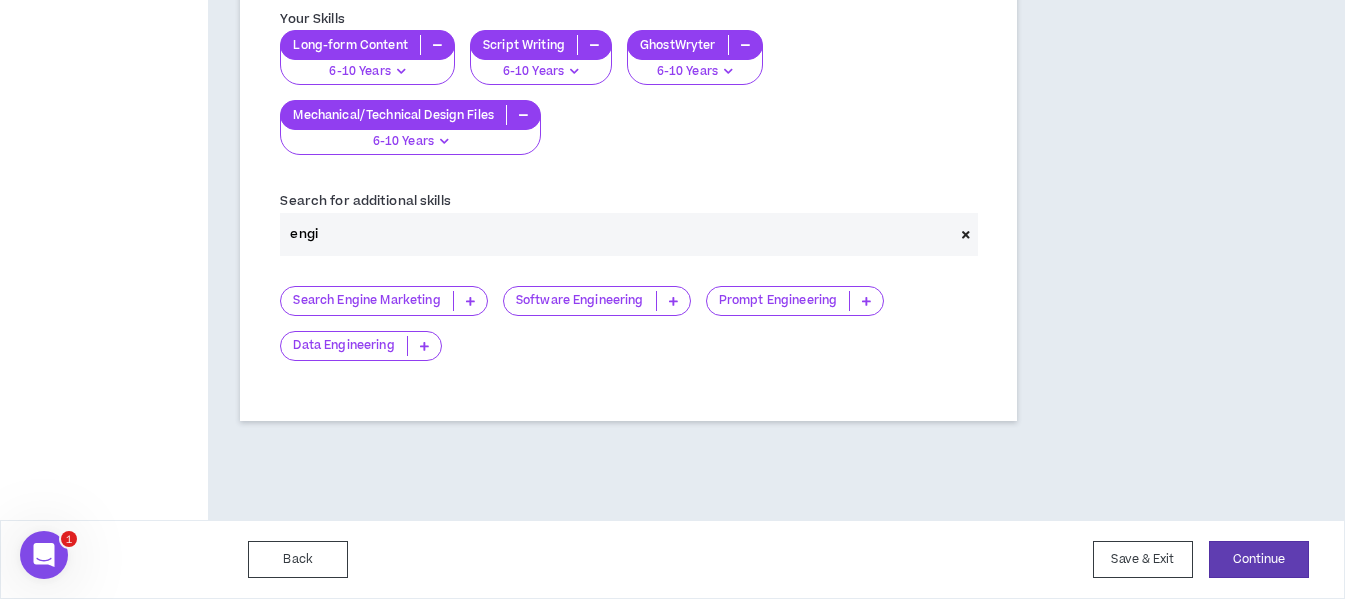 scroll, scrollTop: 610, scrollLeft: 0, axis: vertical 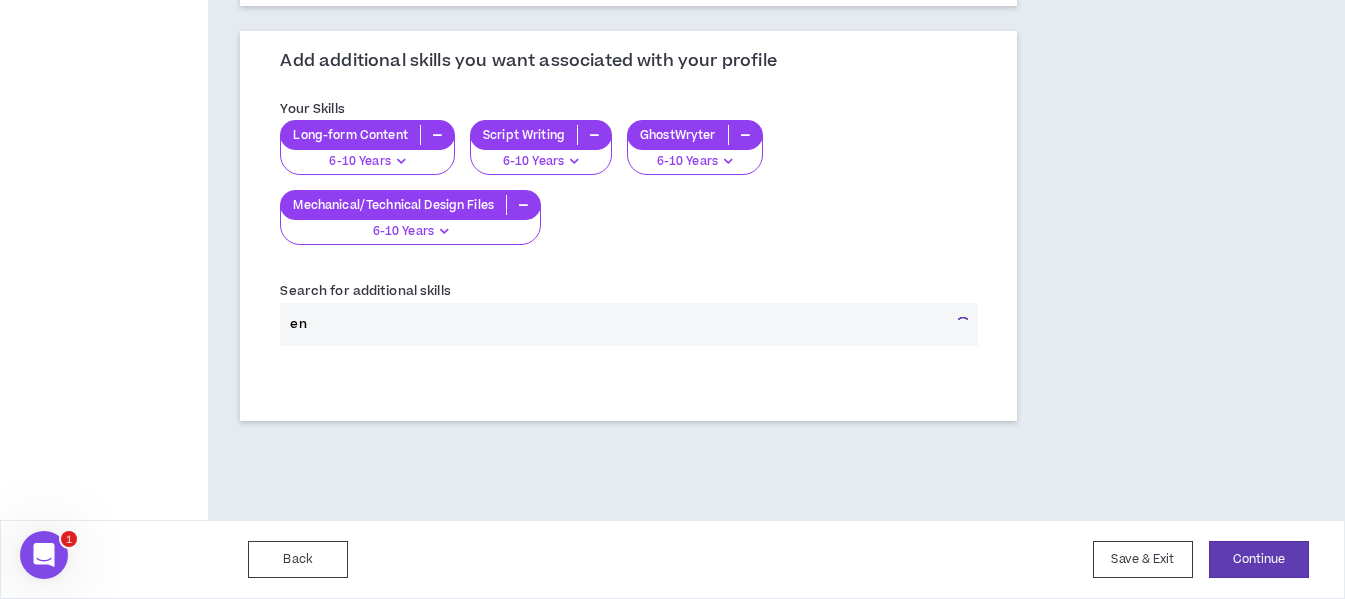 type on "e" 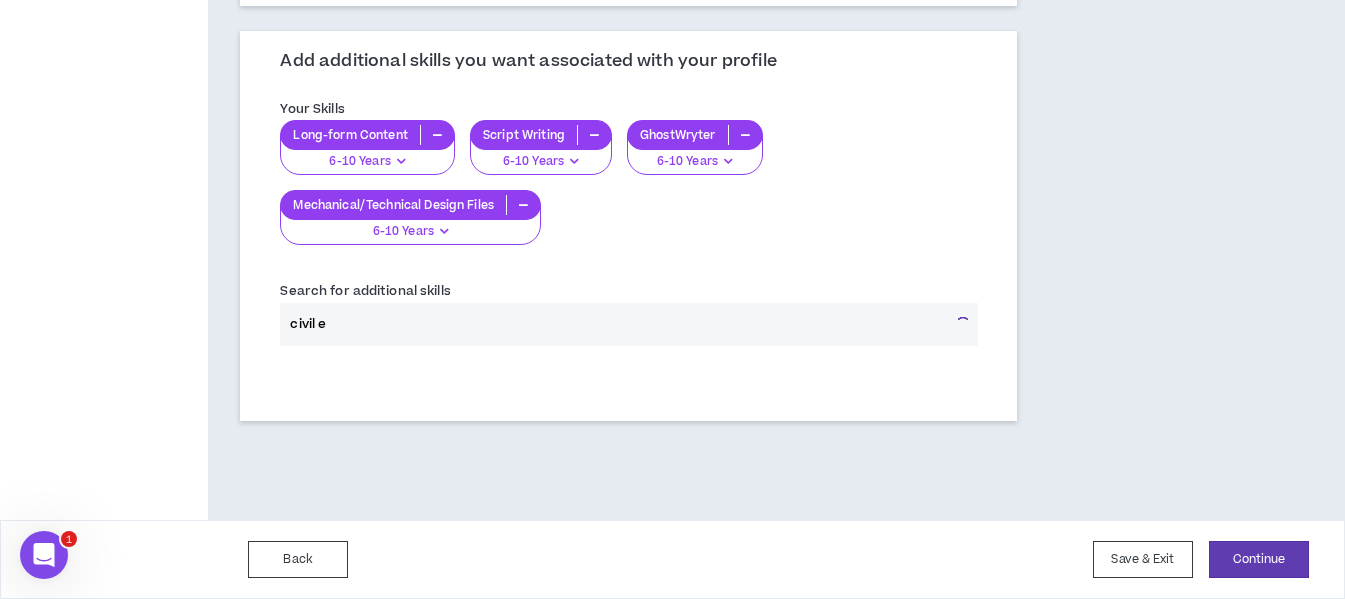 scroll, scrollTop: 610, scrollLeft: 0, axis: vertical 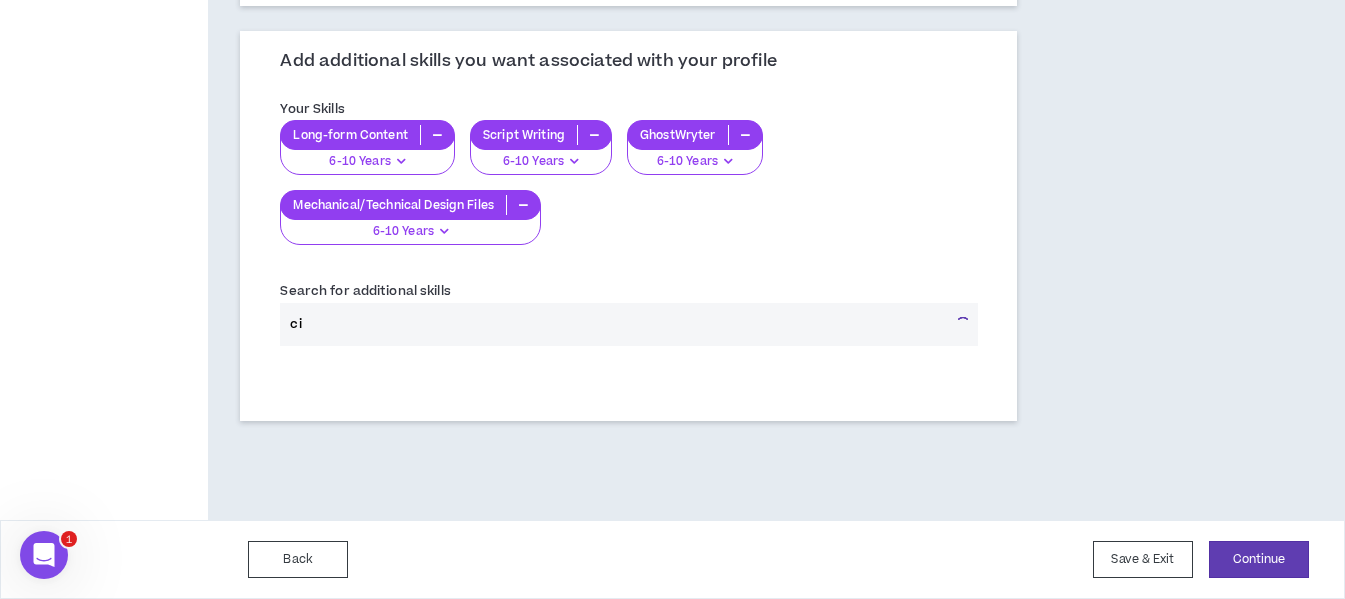 type on "c" 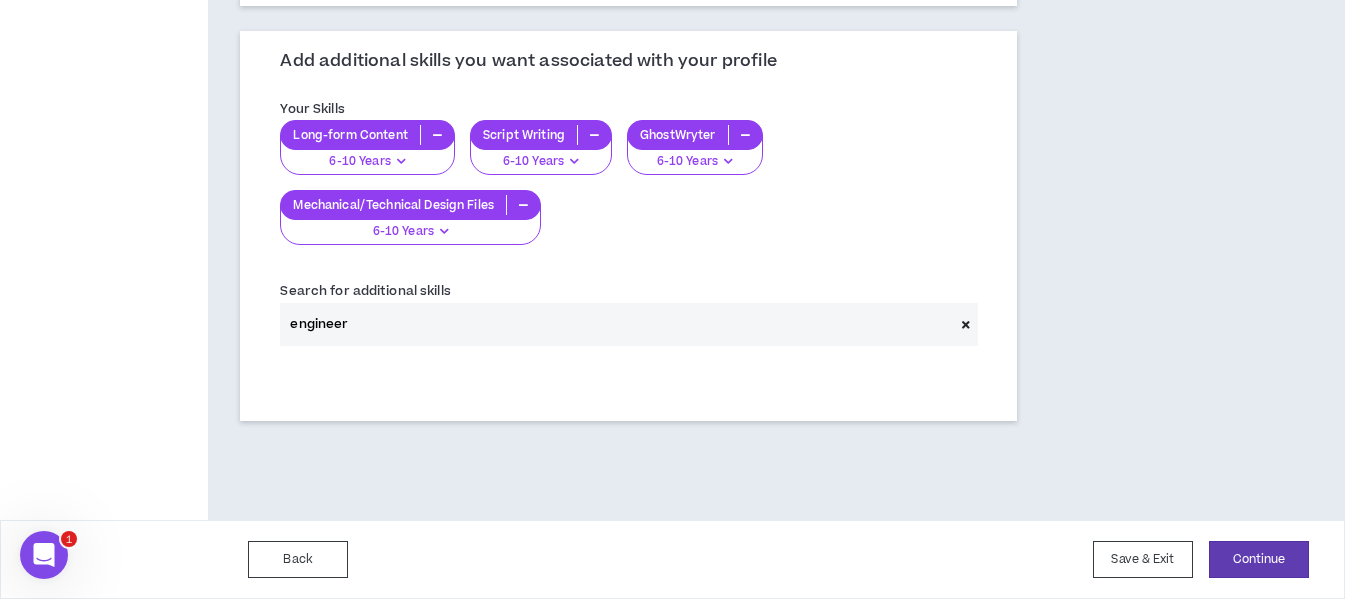 scroll, scrollTop: 700, scrollLeft: 0, axis: vertical 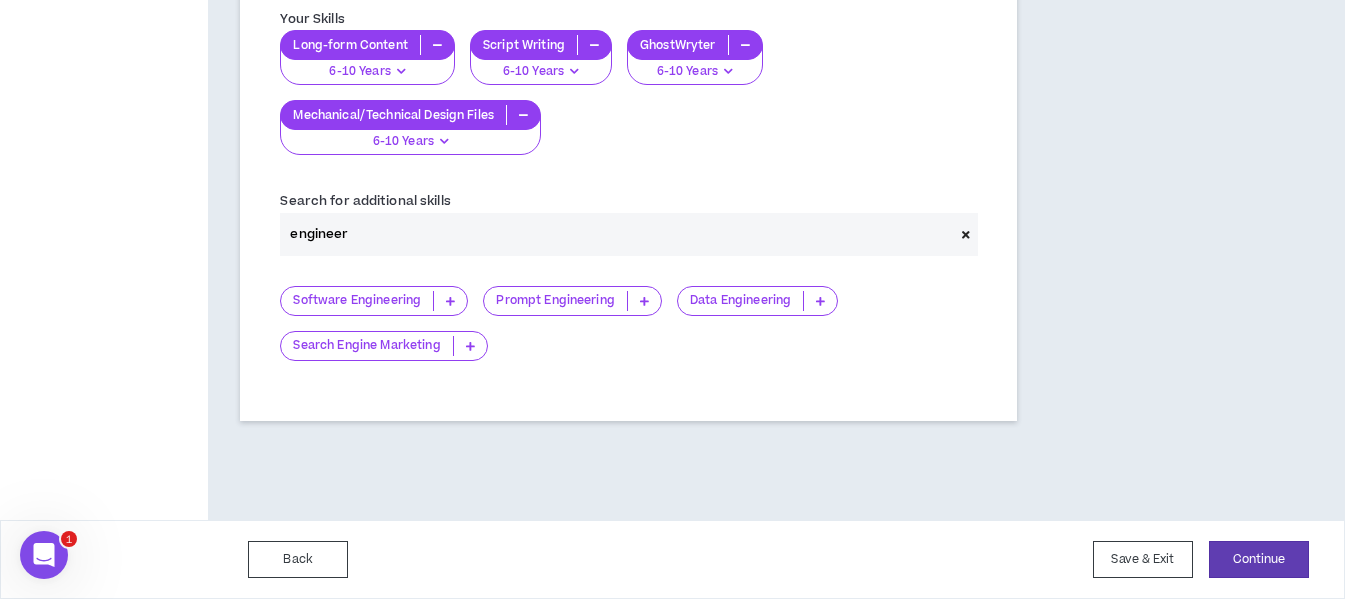 type on "engineer" 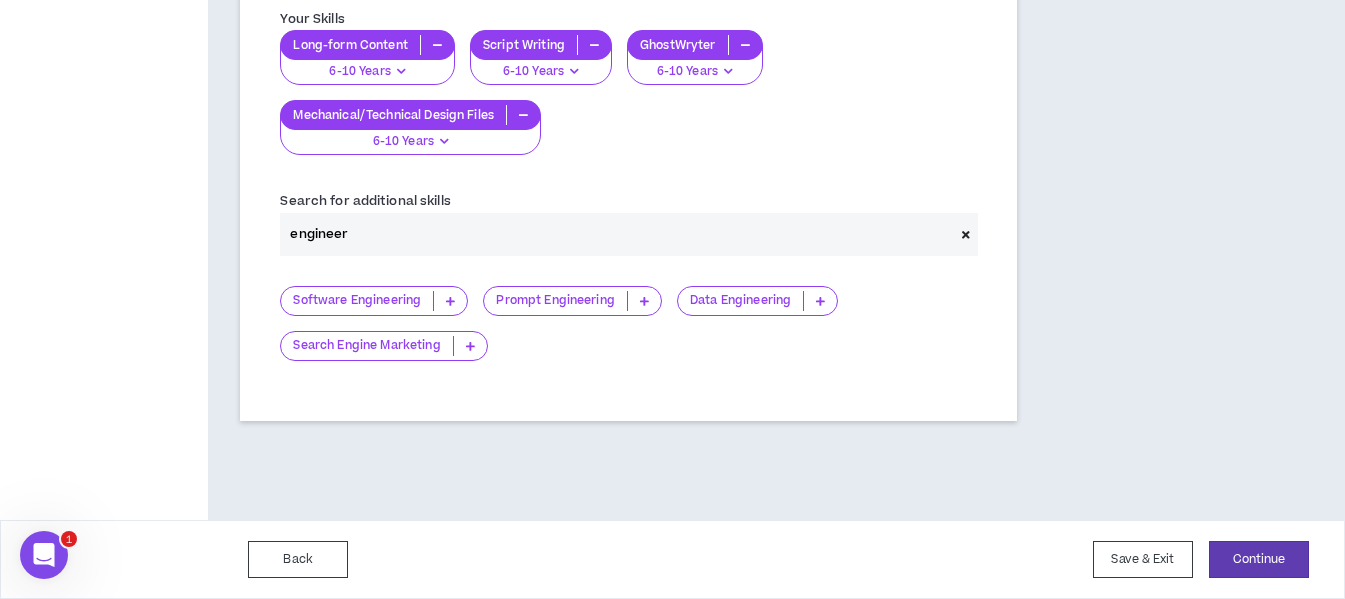 click at bounding box center [966, 234] 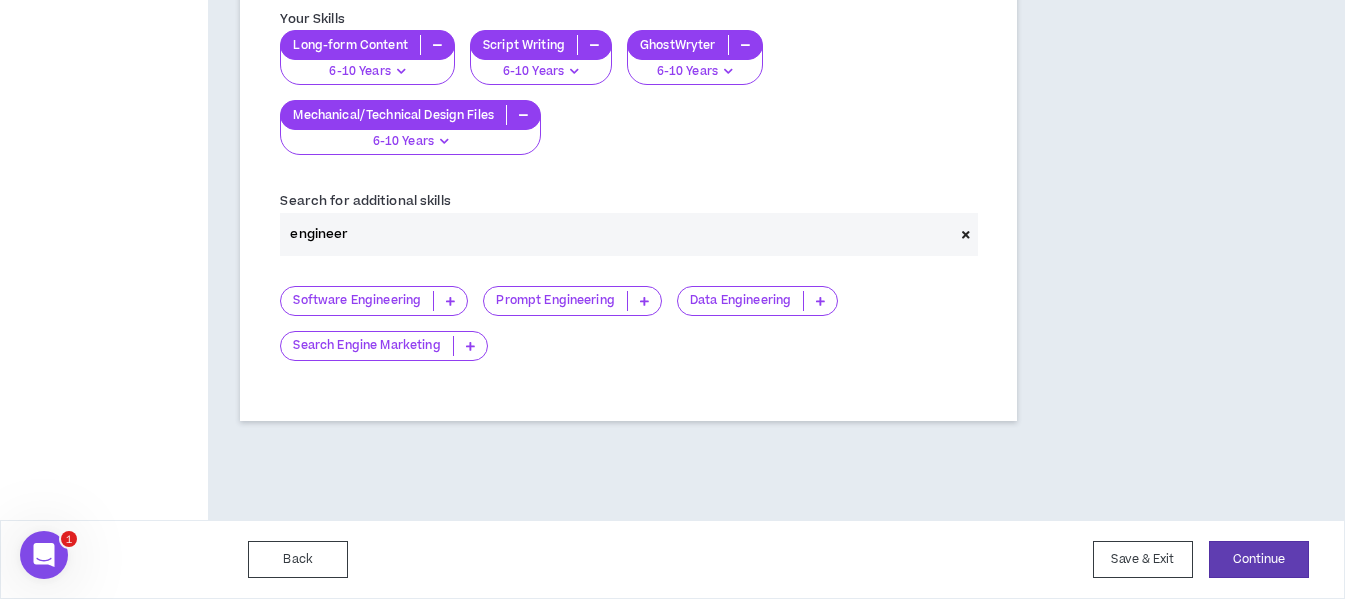 type 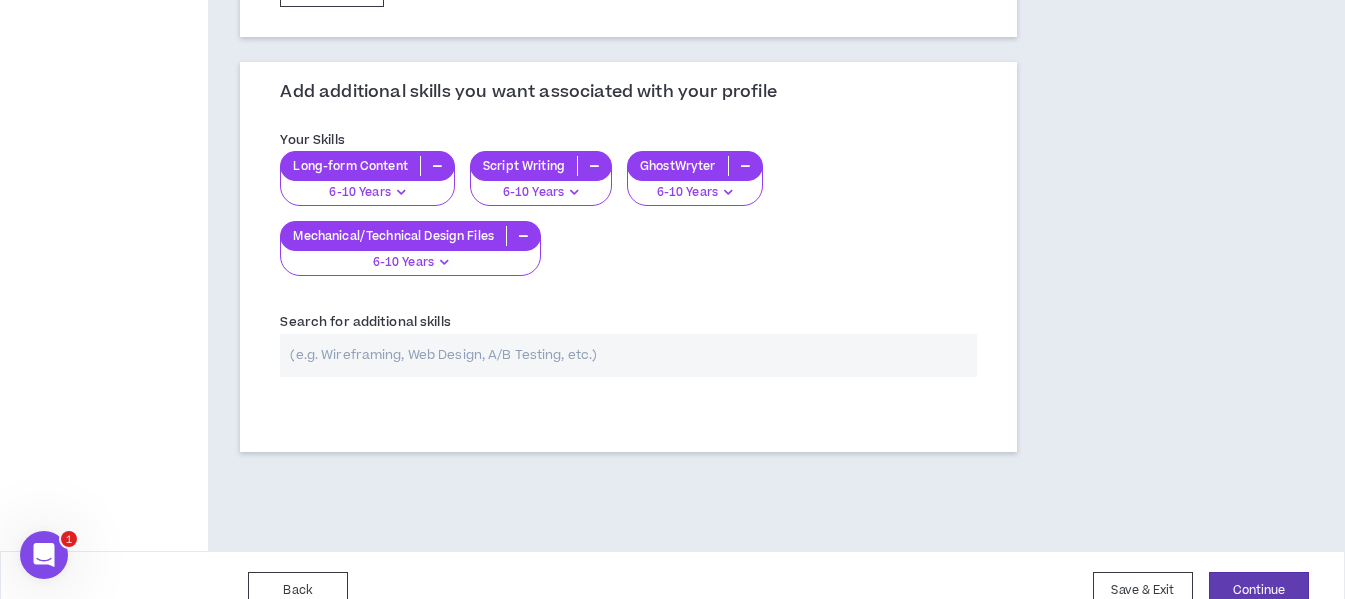 scroll, scrollTop: 610, scrollLeft: 0, axis: vertical 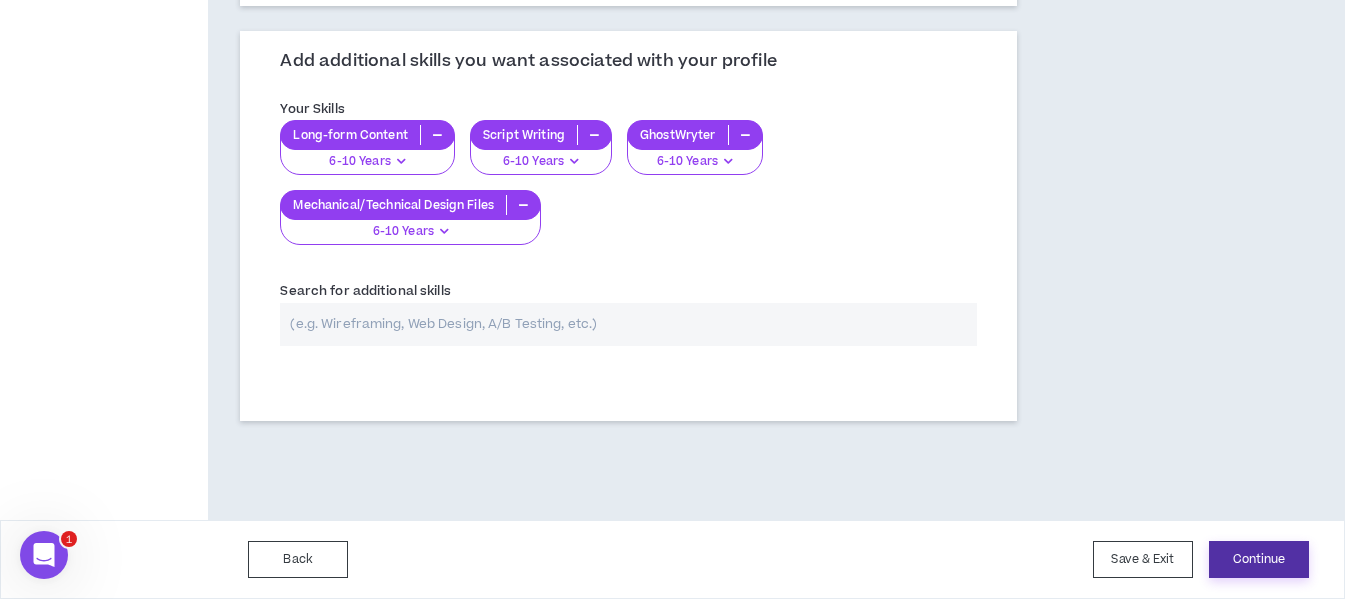 click on "Continue" at bounding box center (1259, 559) 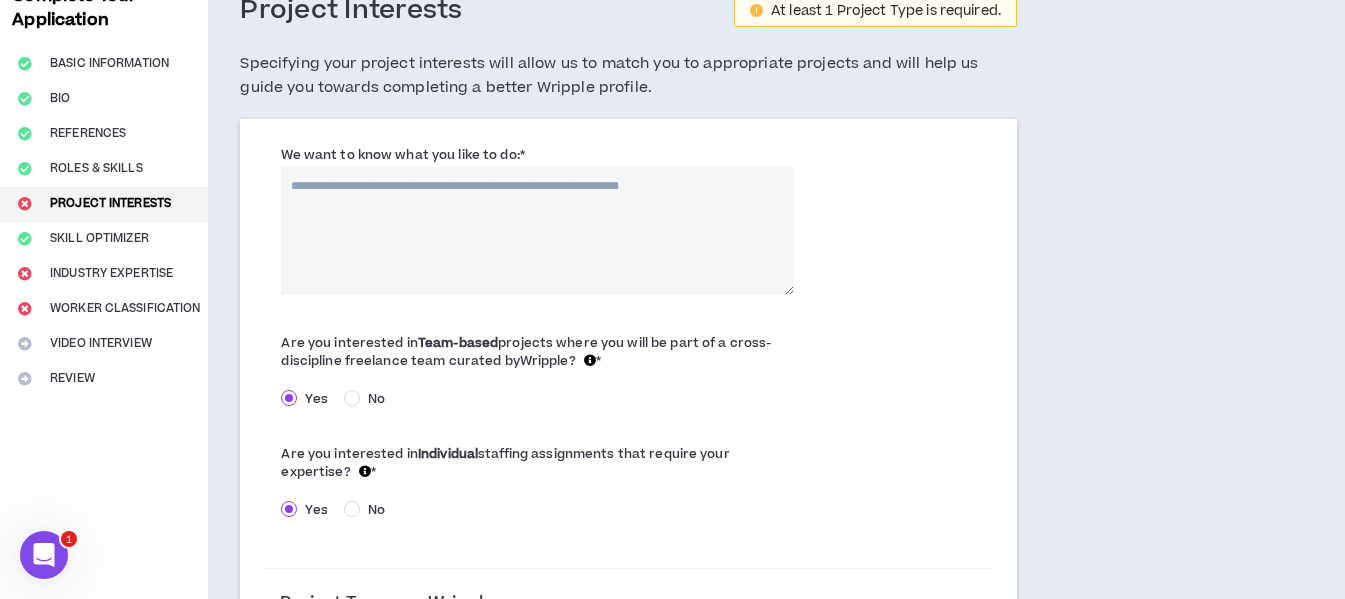 scroll, scrollTop: 26, scrollLeft: 0, axis: vertical 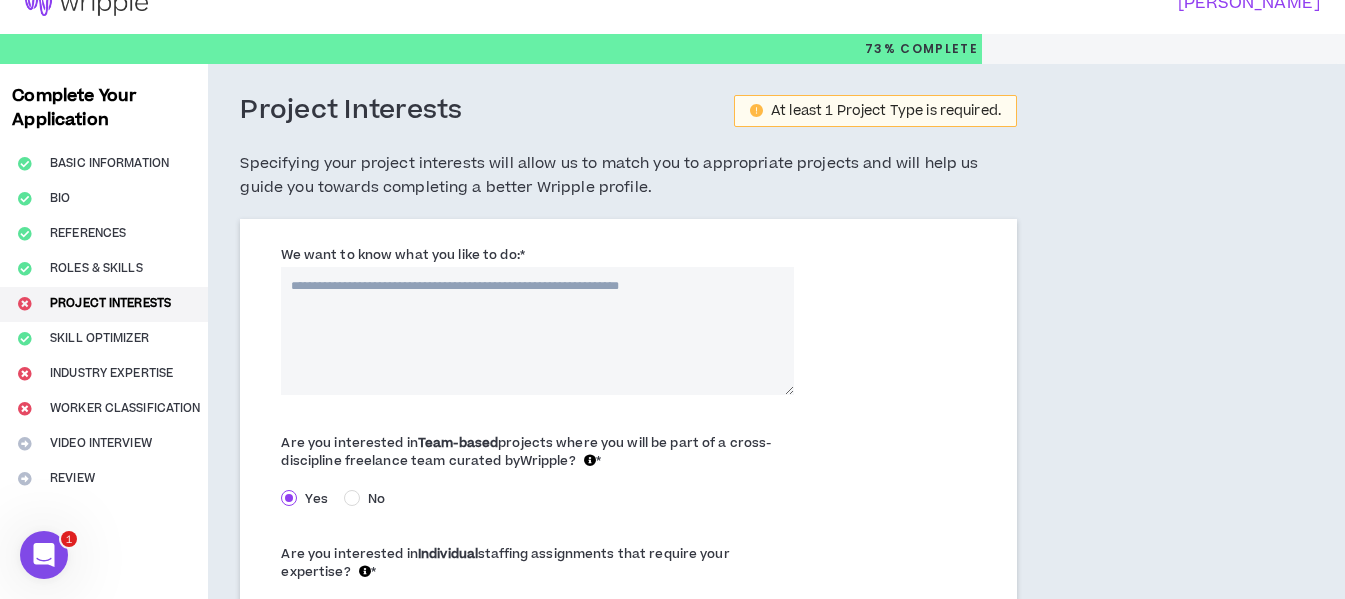click on "We want to know what you like to do:  *" at bounding box center [537, 331] 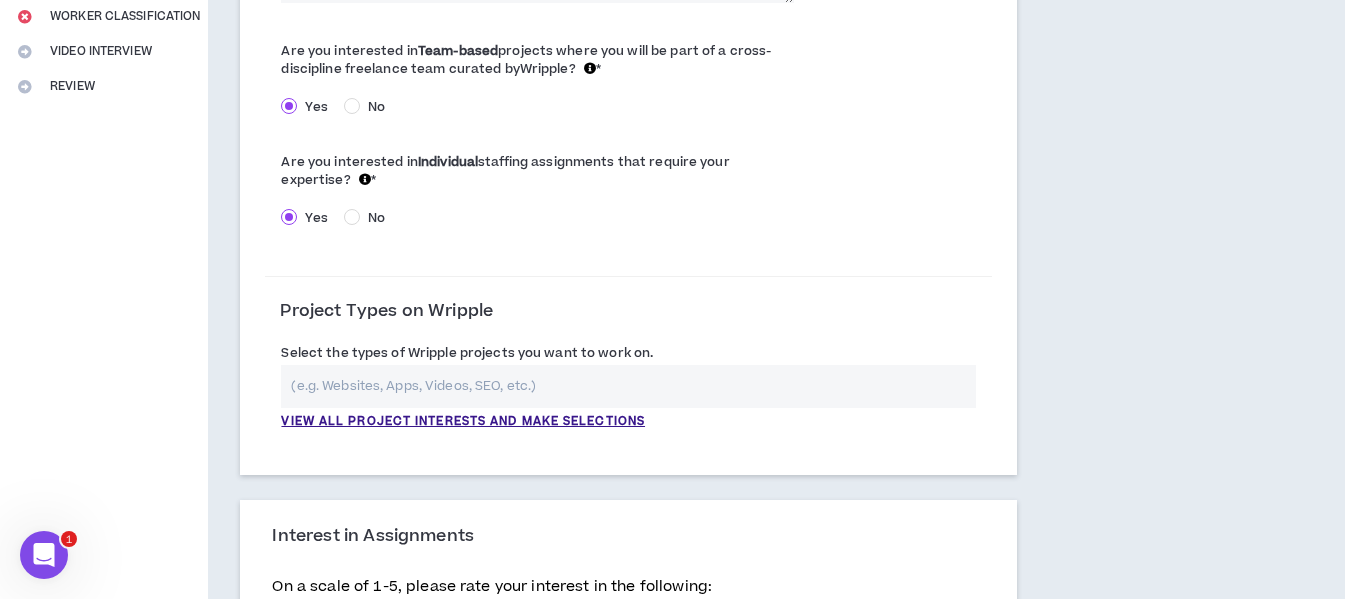 scroll, scrollTop: 426, scrollLeft: 0, axis: vertical 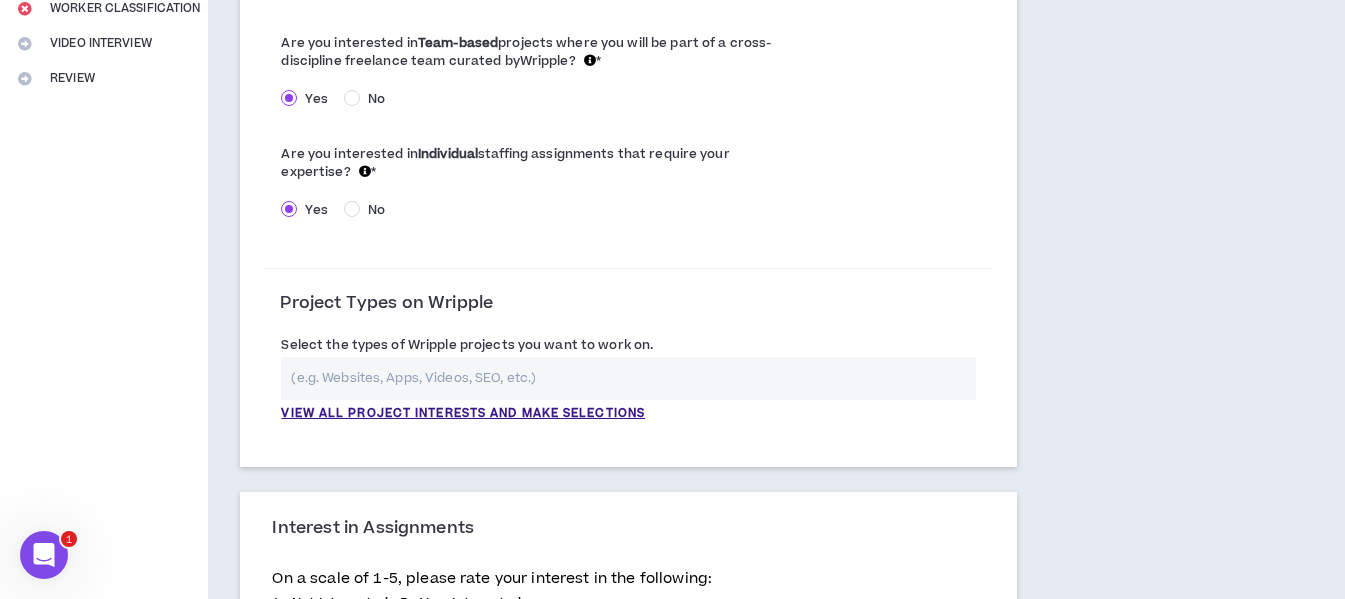 type on "**********" 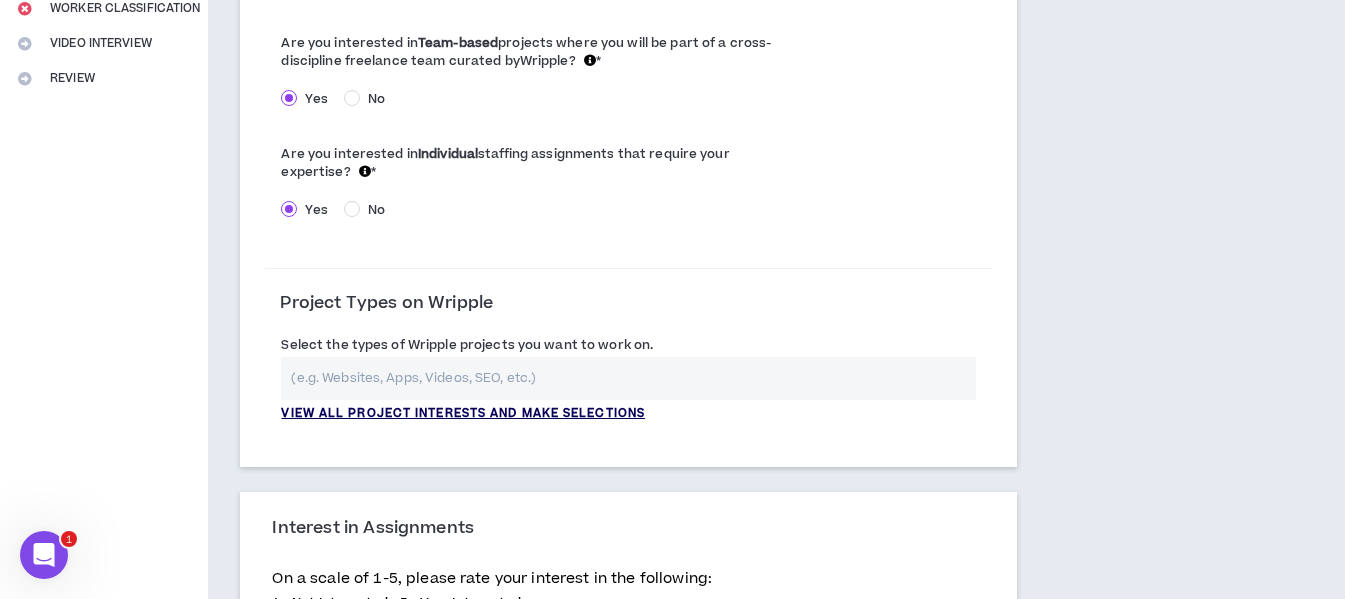 click on "View all project interests and make selections" at bounding box center [463, 414] 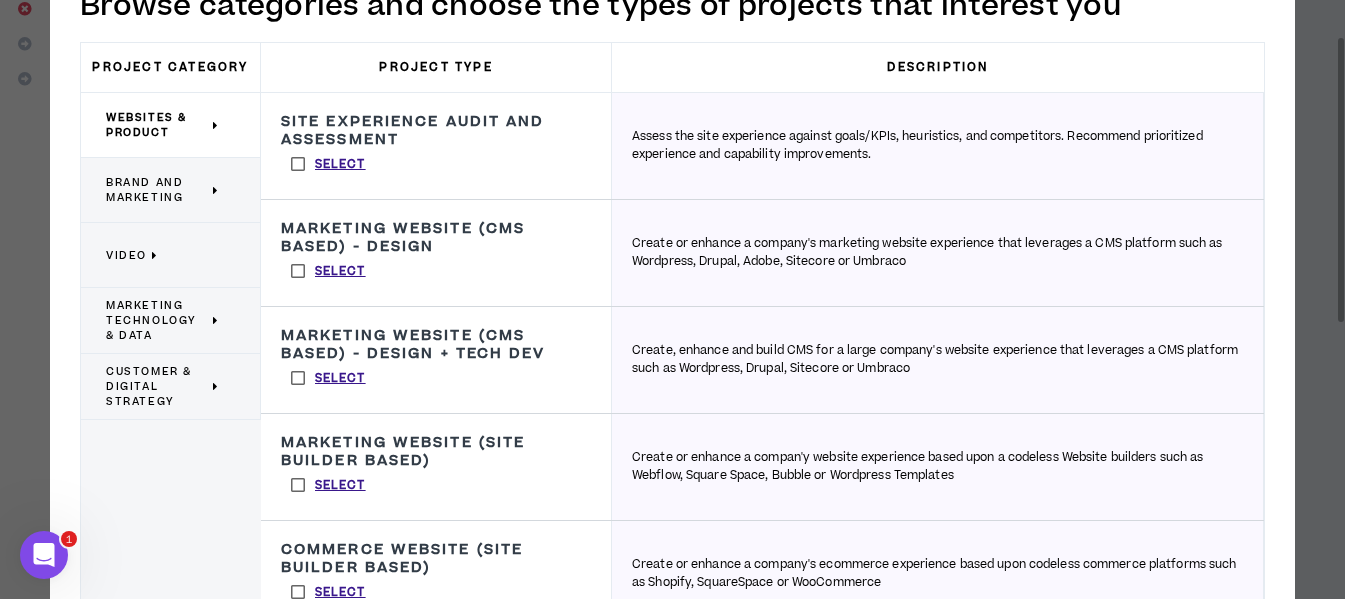 click on "Brand and Marketing" at bounding box center [157, 190] 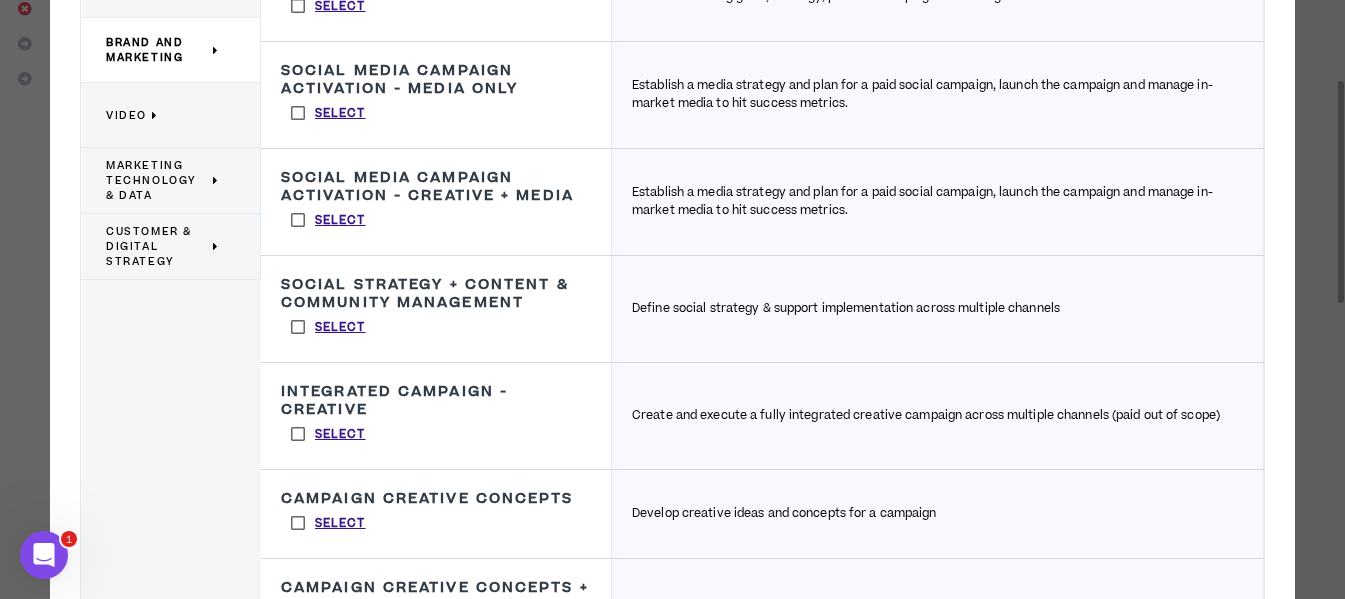 click on "Video" at bounding box center [163, 115] 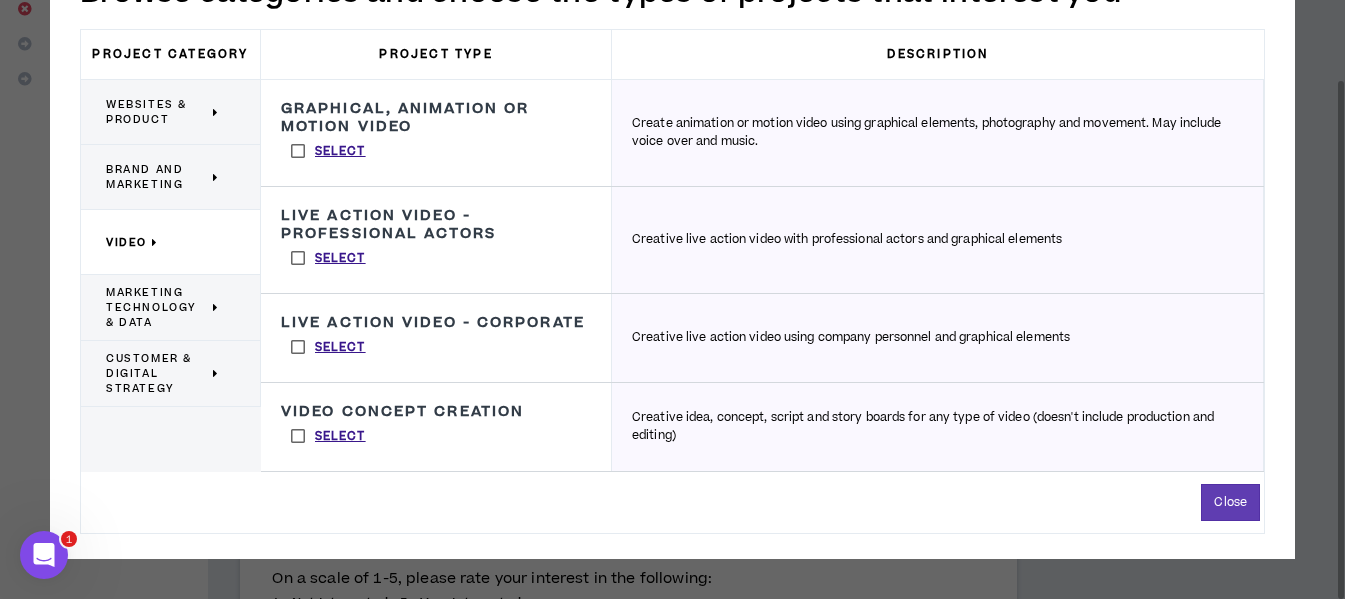 click on "Marketing Technology & Data" at bounding box center (157, 307) 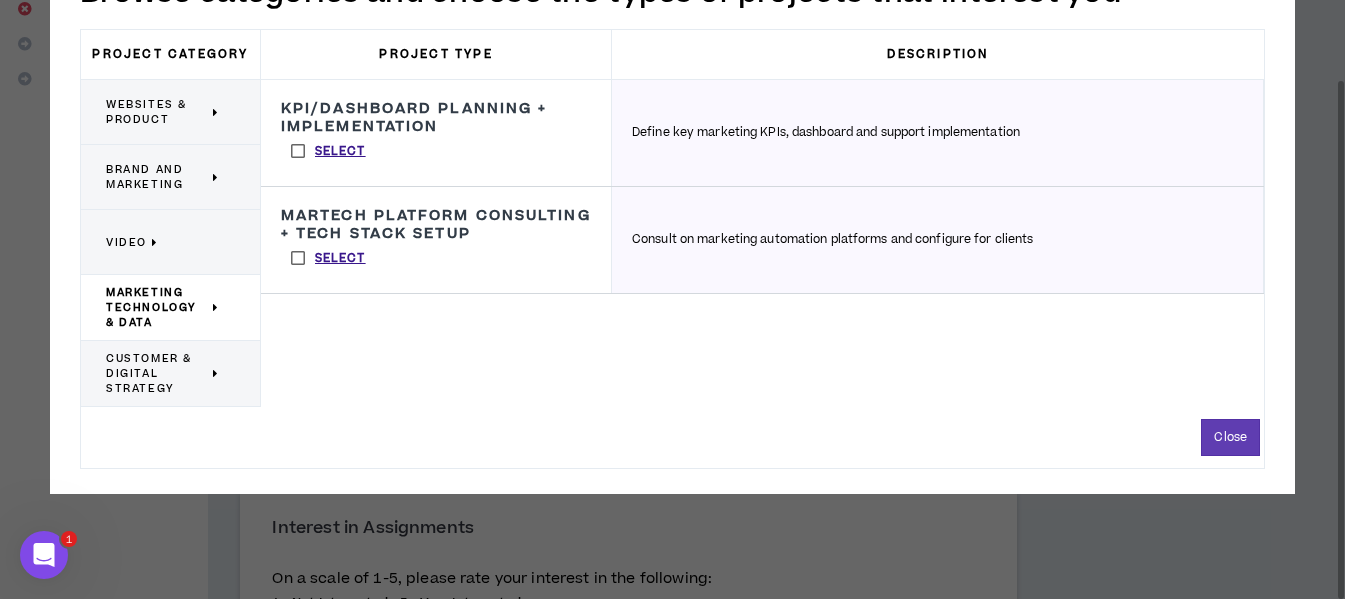 click on "Customer & Digital Strategy" at bounding box center (157, 373) 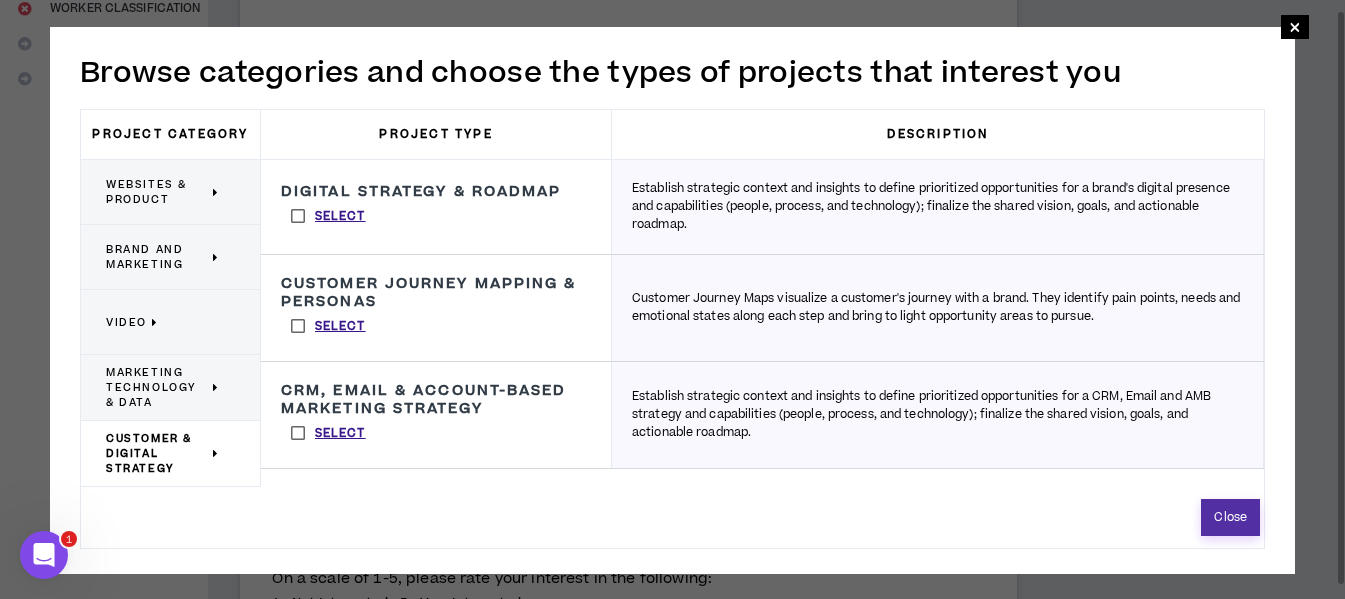 click on "Close" at bounding box center [1230, 517] 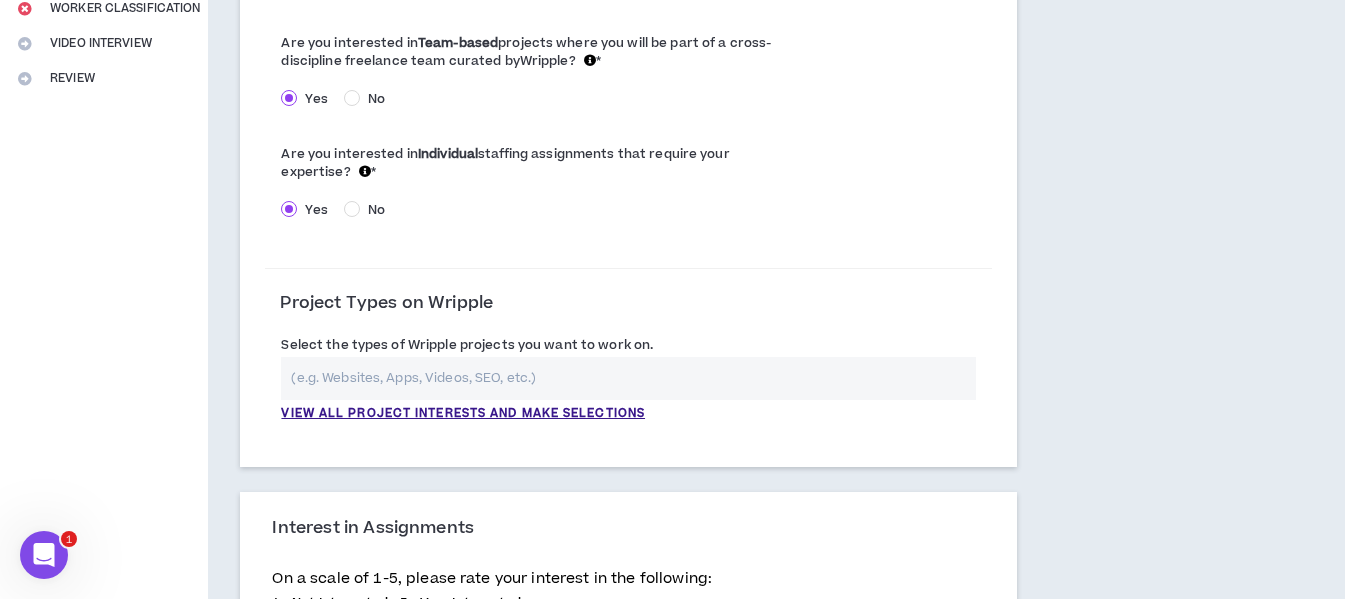 click on "**********" at bounding box center (628, 143) 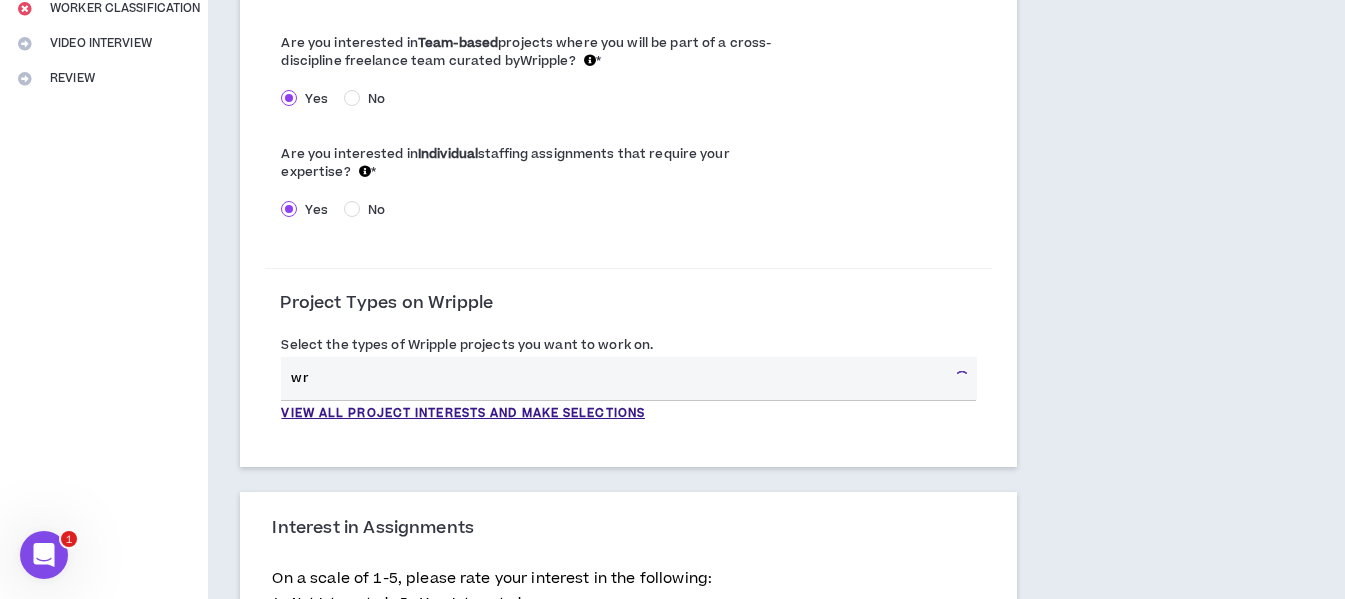 type on "w" 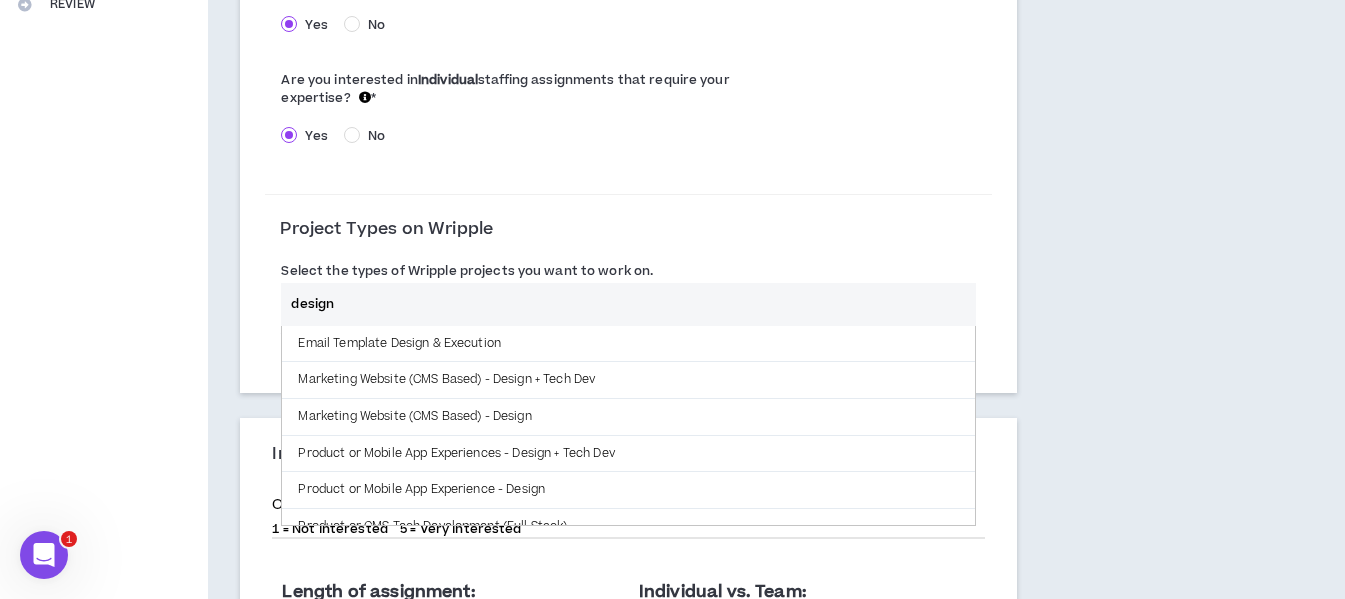 scroll, scrollTop: 626, scrollLeft: 0, axis: vertical 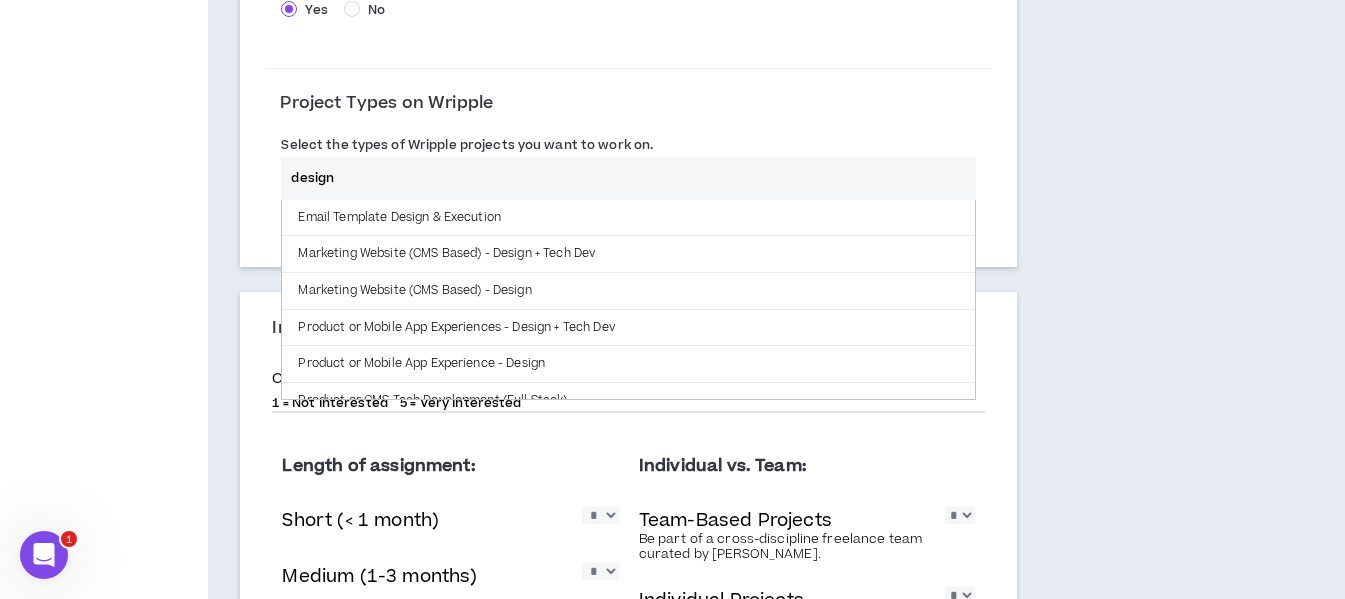 type on "design" 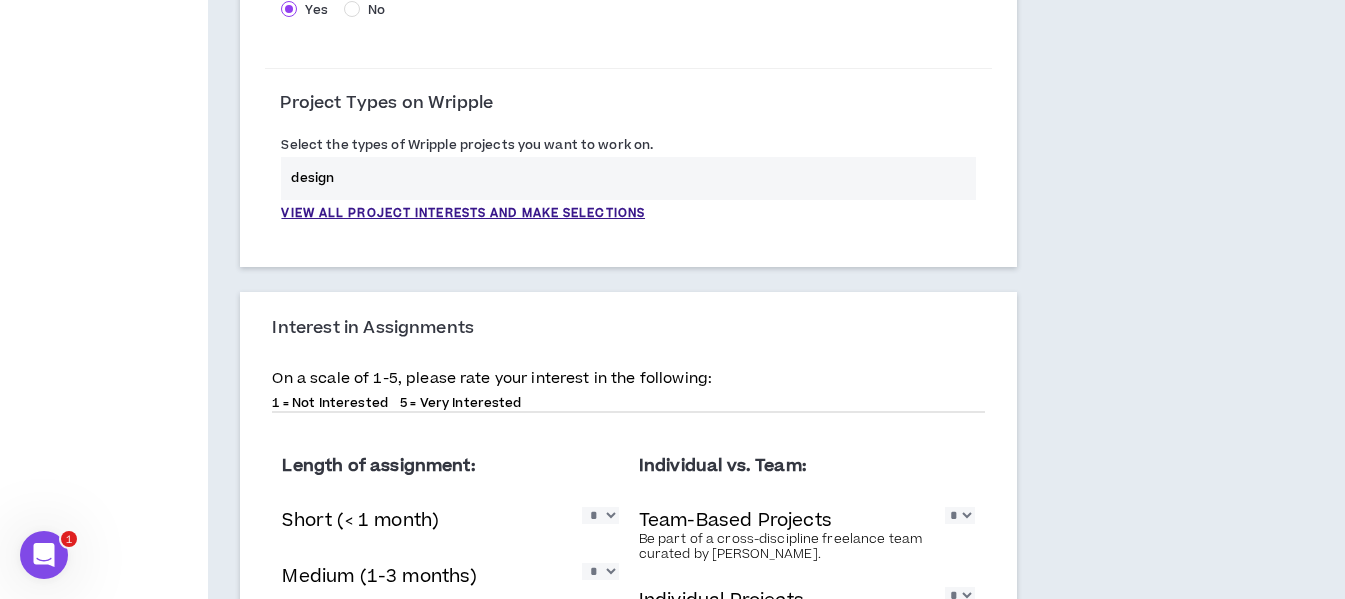 click on "Project Types on Wripple" at bounding box center [628, 111] 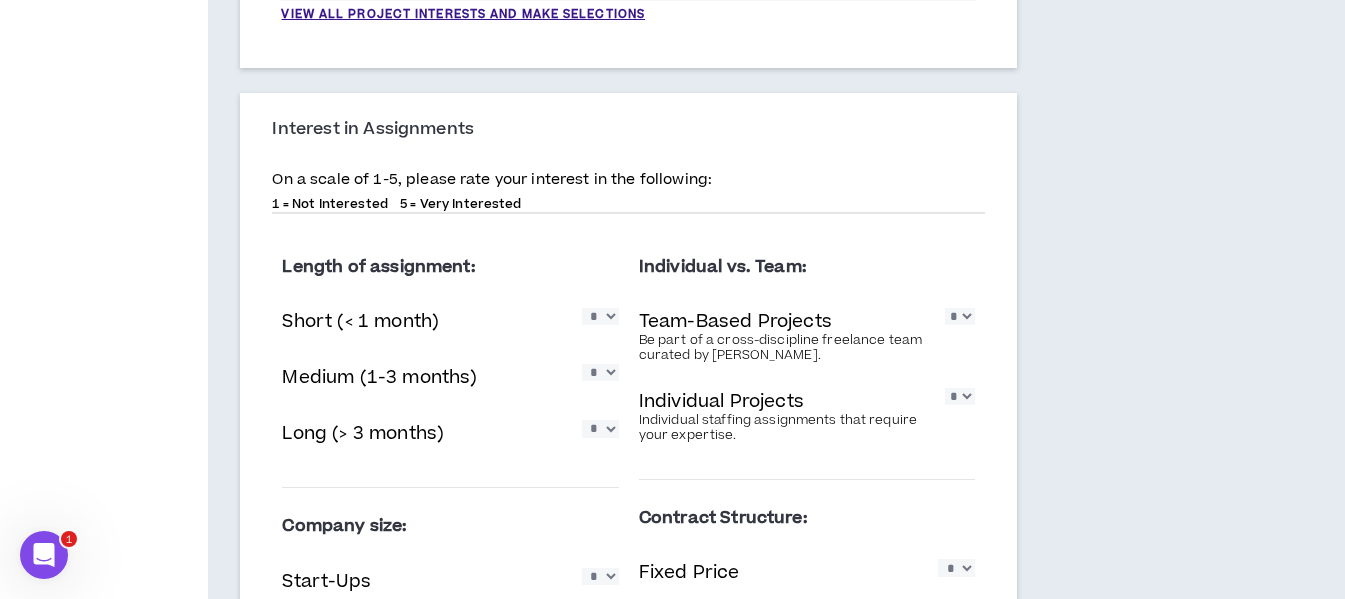 scroll, scrollTop: 826, scrollLeft: 0, axis: vertical 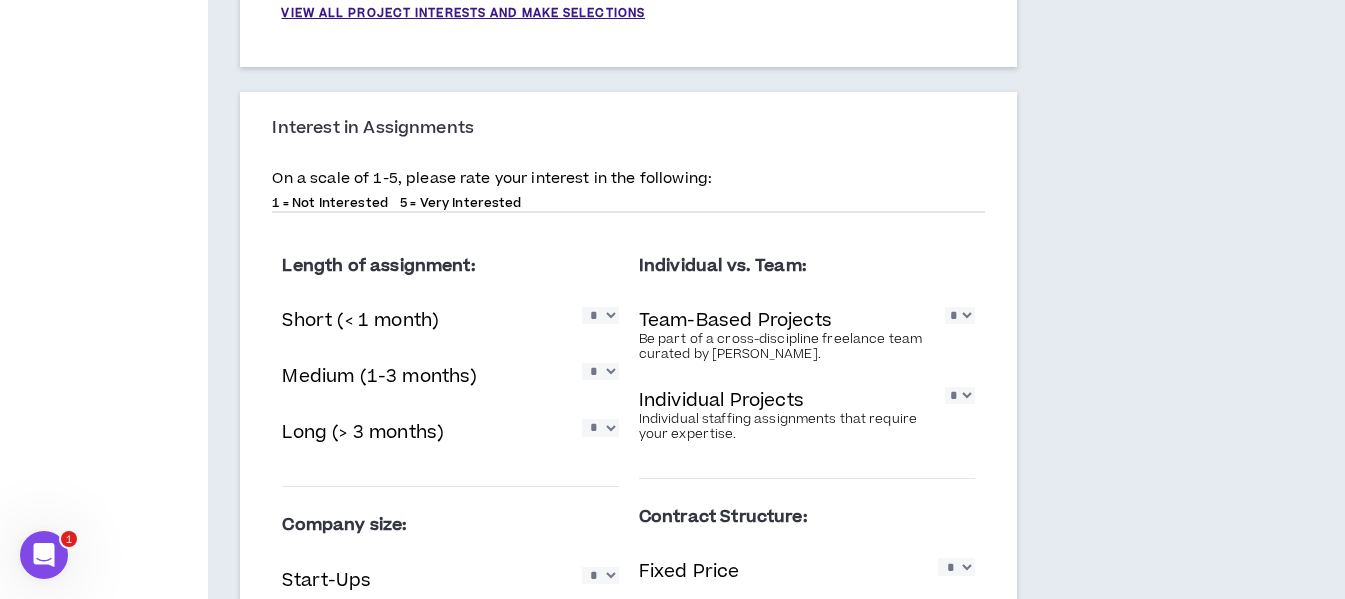 click on "* * * * *" at bounding box center [600, 315] 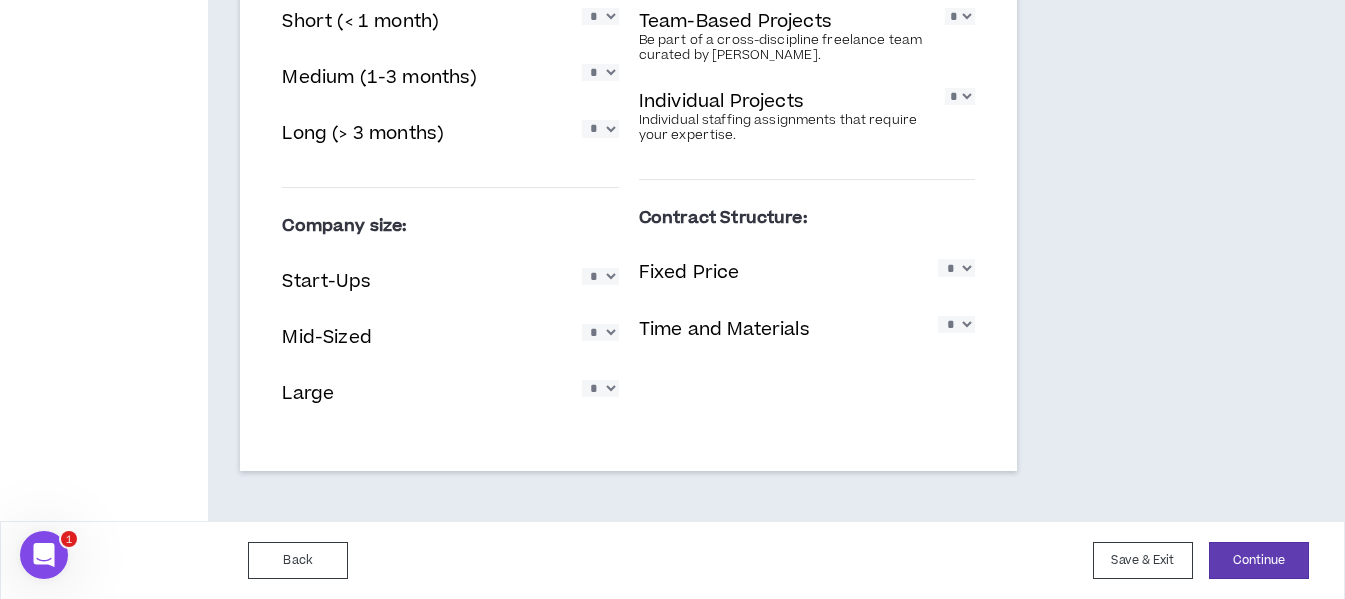scroll, scrollTop: 1126, scrollLeft: 0, axis: vertical 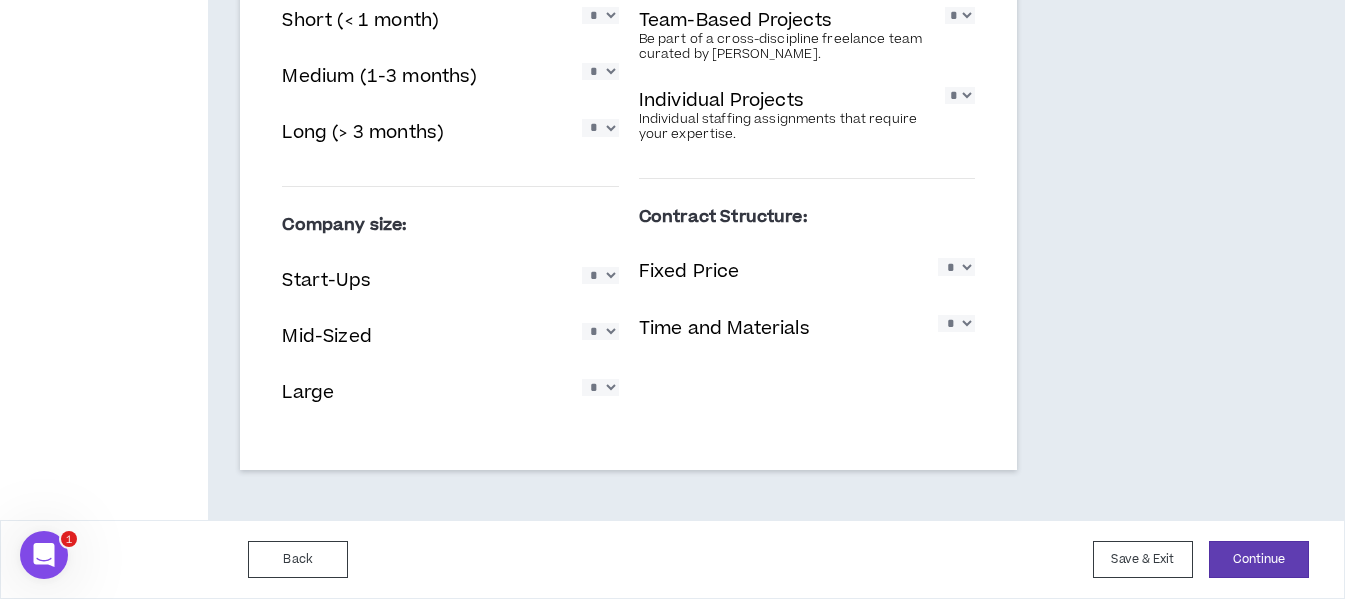 click on "* * * * *" at bounding box center (600, 275) 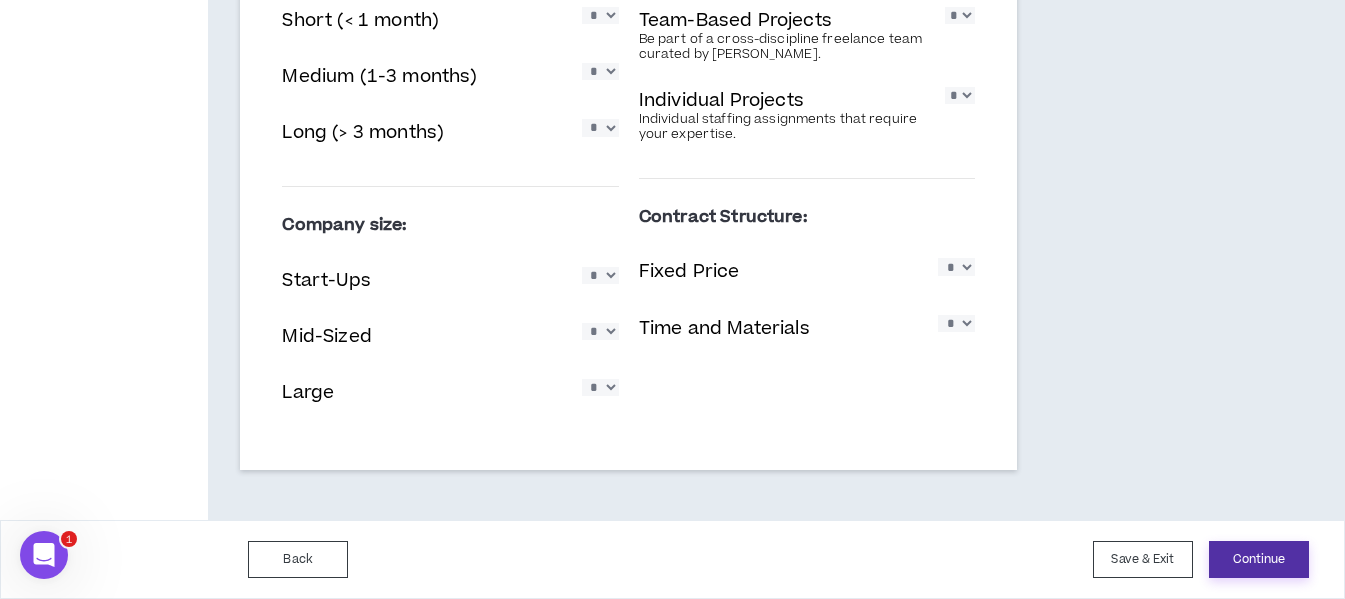 click on "Continue" at bounding box center [1259, 559] 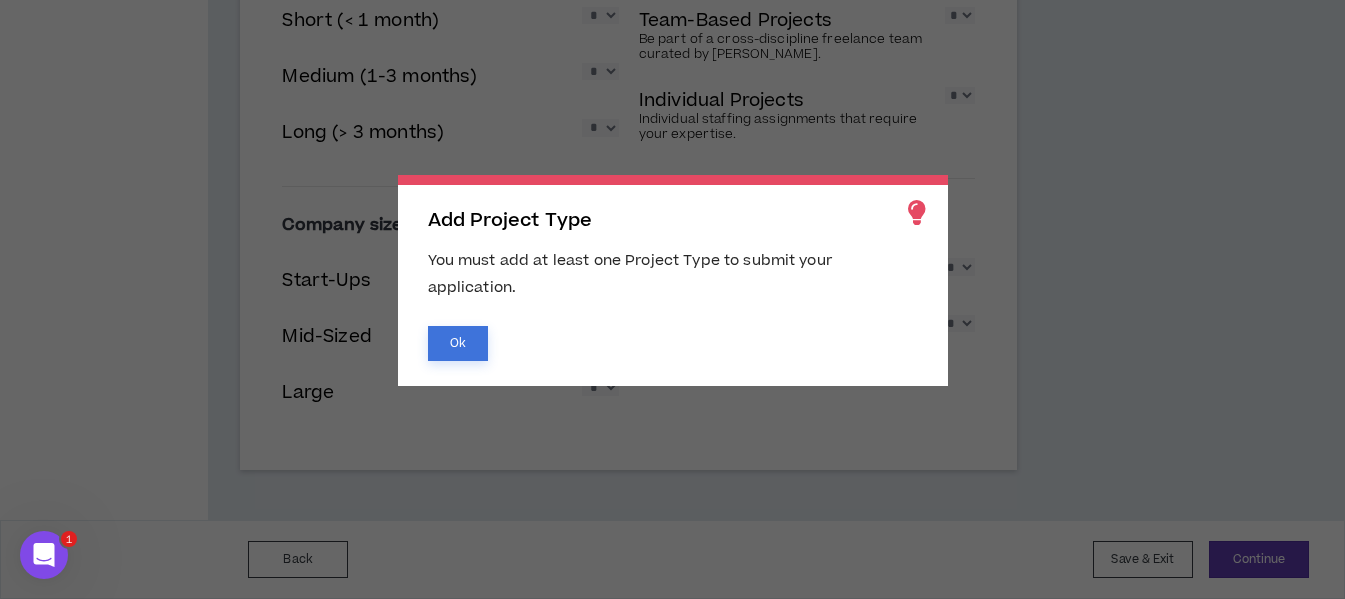 click on "Ok" at bounding box center [458, 343] 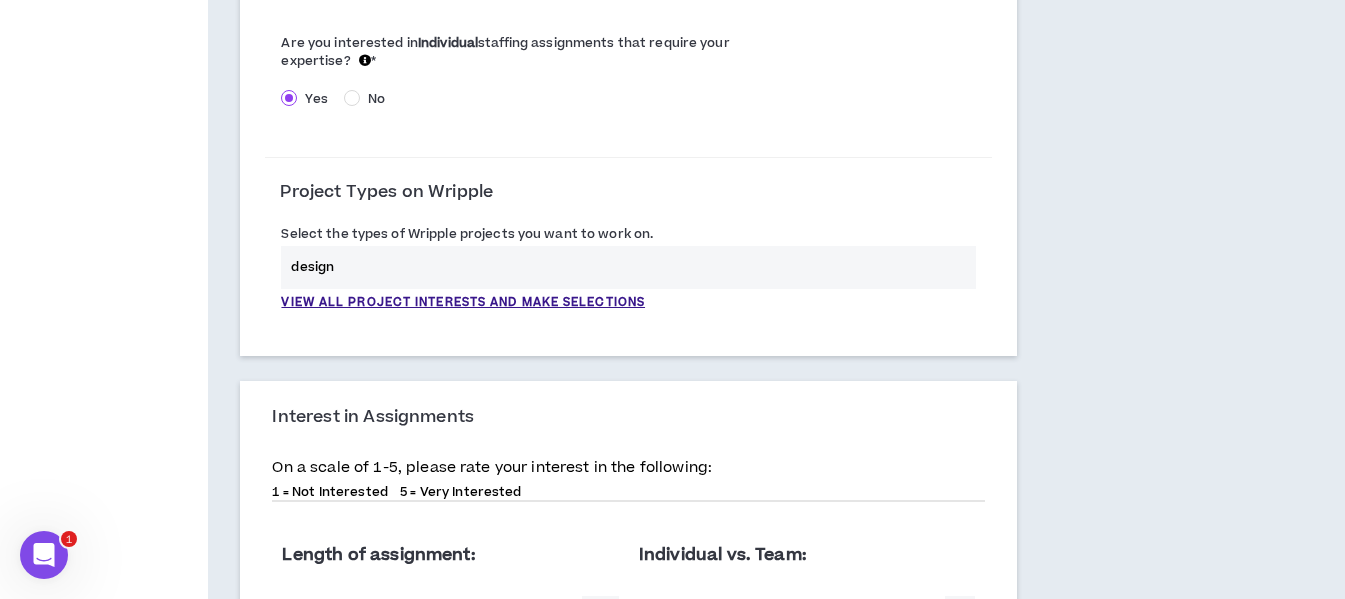 scroll, scrollTop: 526, scrollLeft: 0, axis: vertical 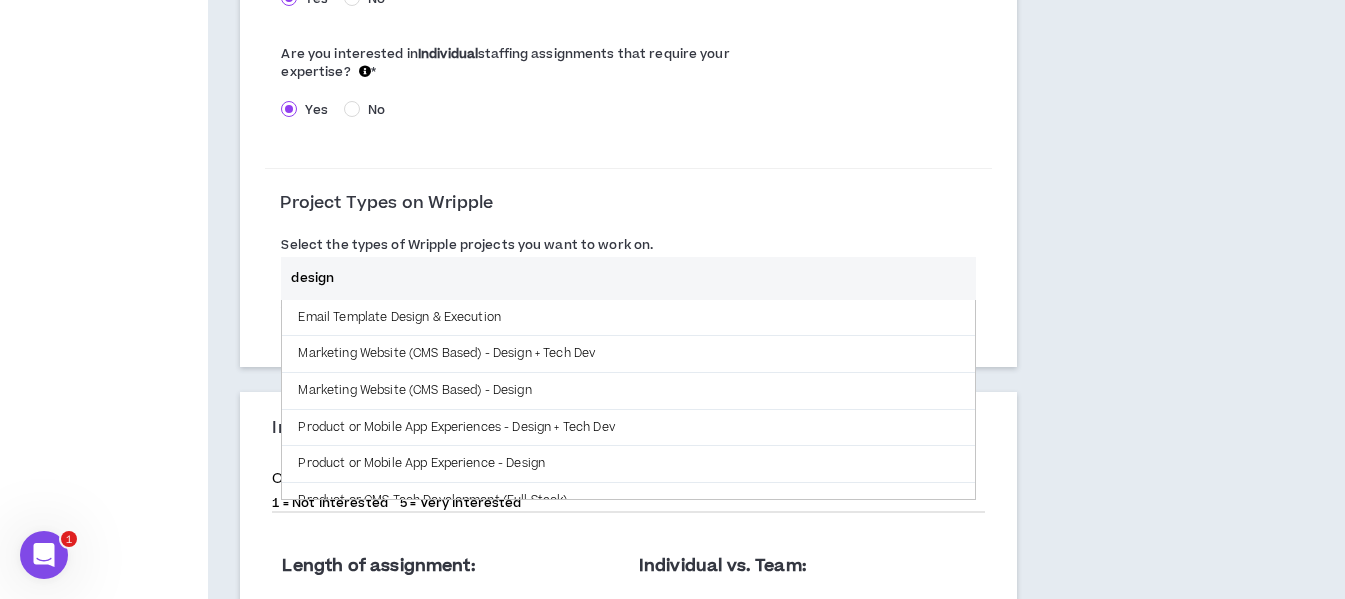 drag, startPoint x: 364, startPoint y: 276, endPoint x: 247, endPoint y: 270, distance: 117.15375 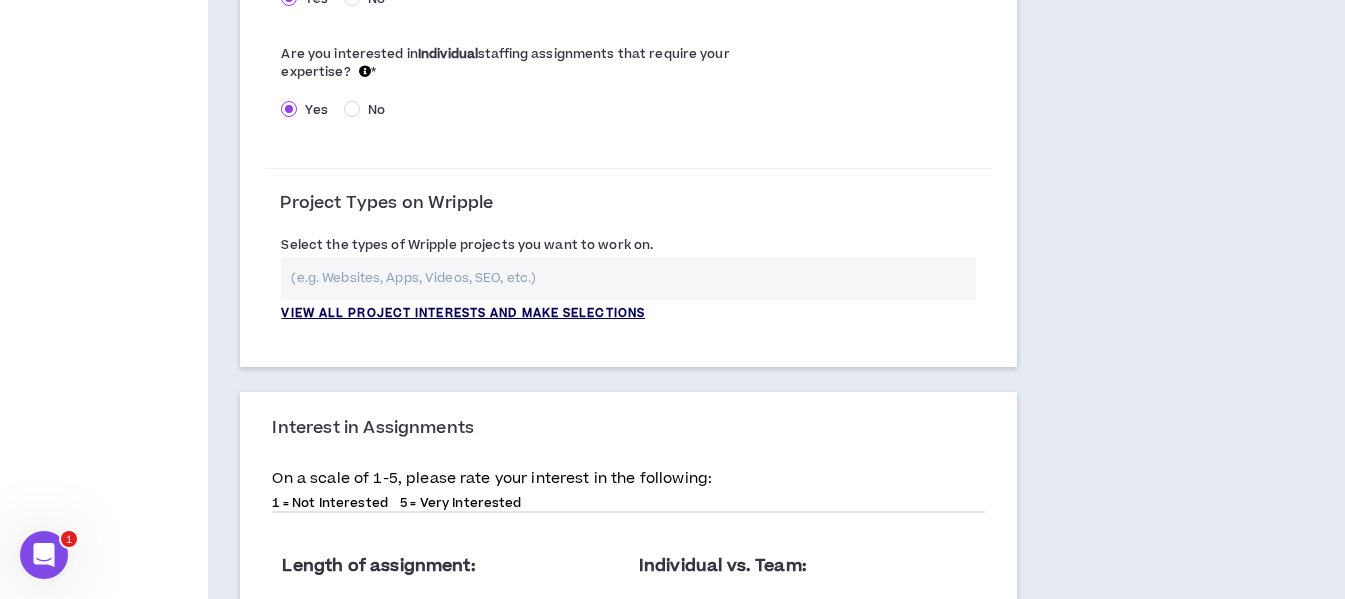 type 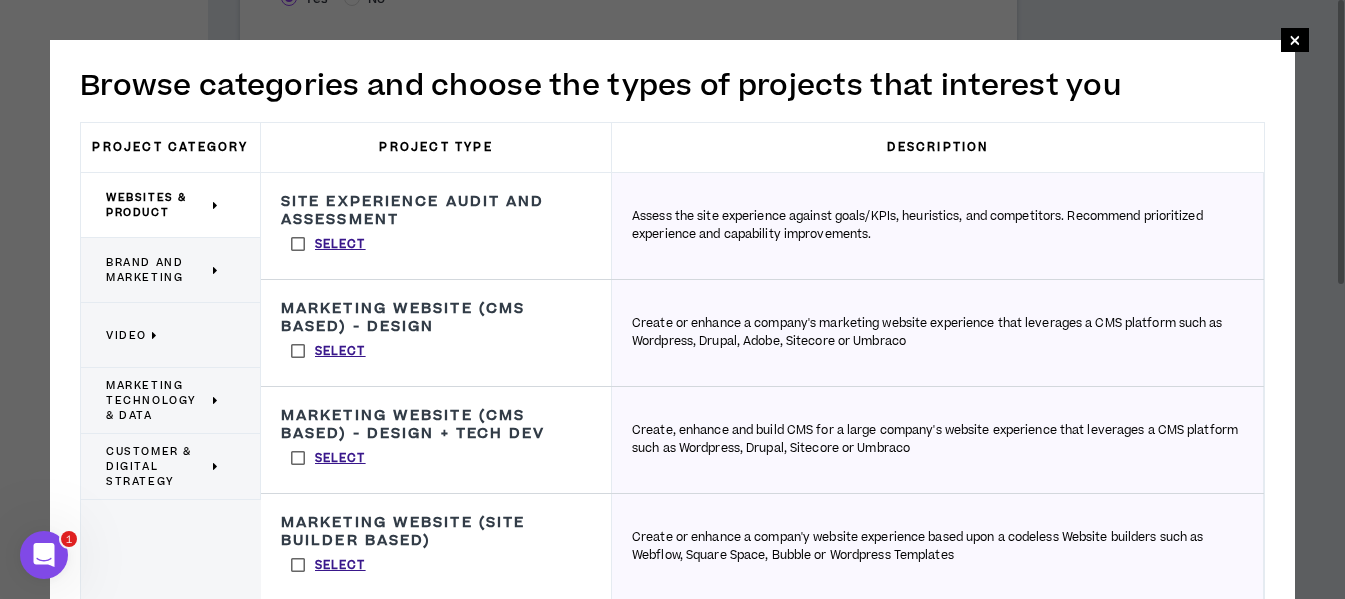 click on "Customer & Digital Strategy" at bounding box center [157, 466] 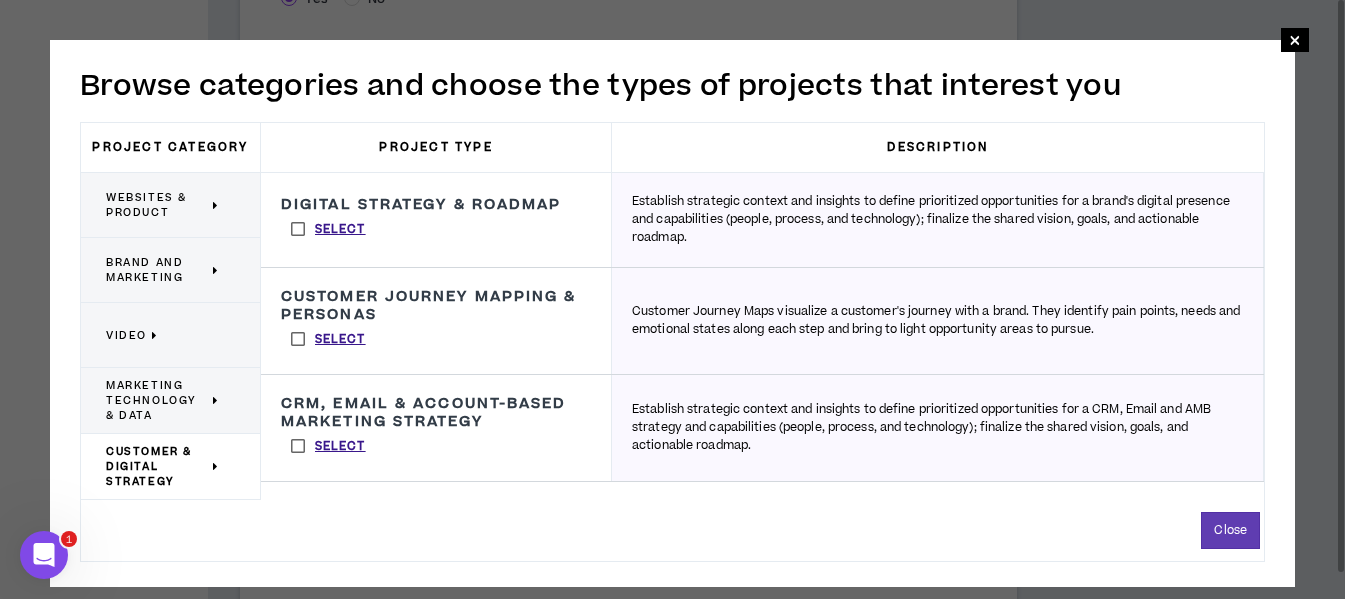 click on "Websites & Product" at bounding box center [157, 205] 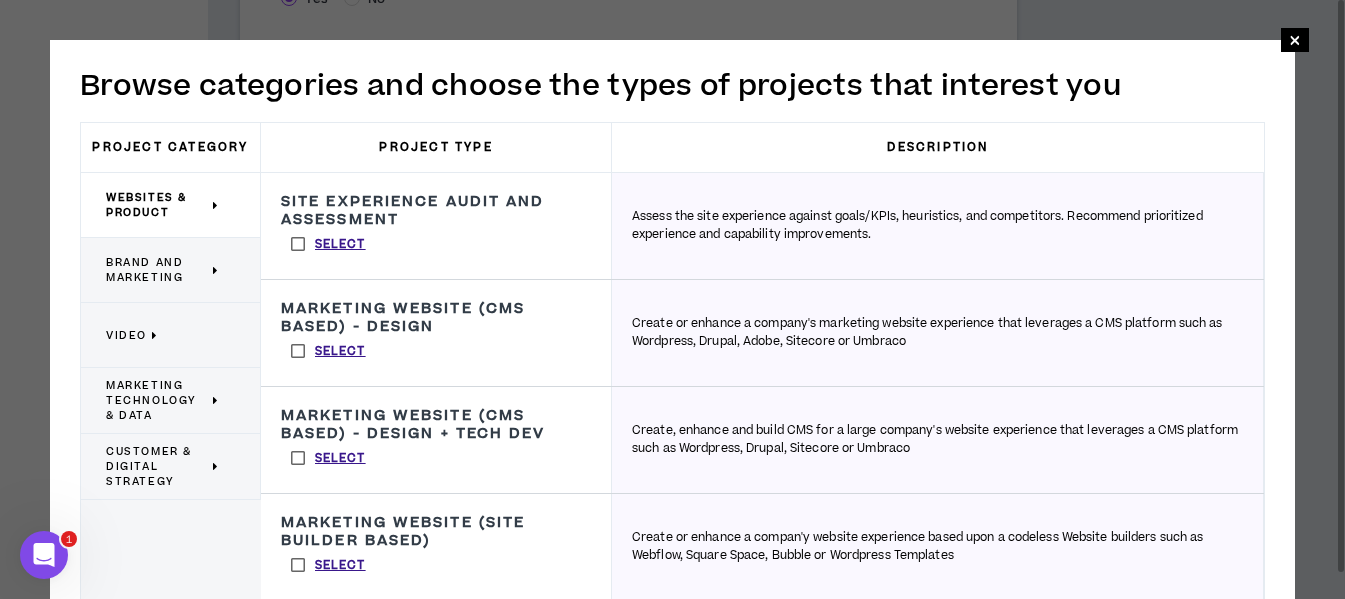 click on "Brand and Marketing" at bounding box center [157, 270] 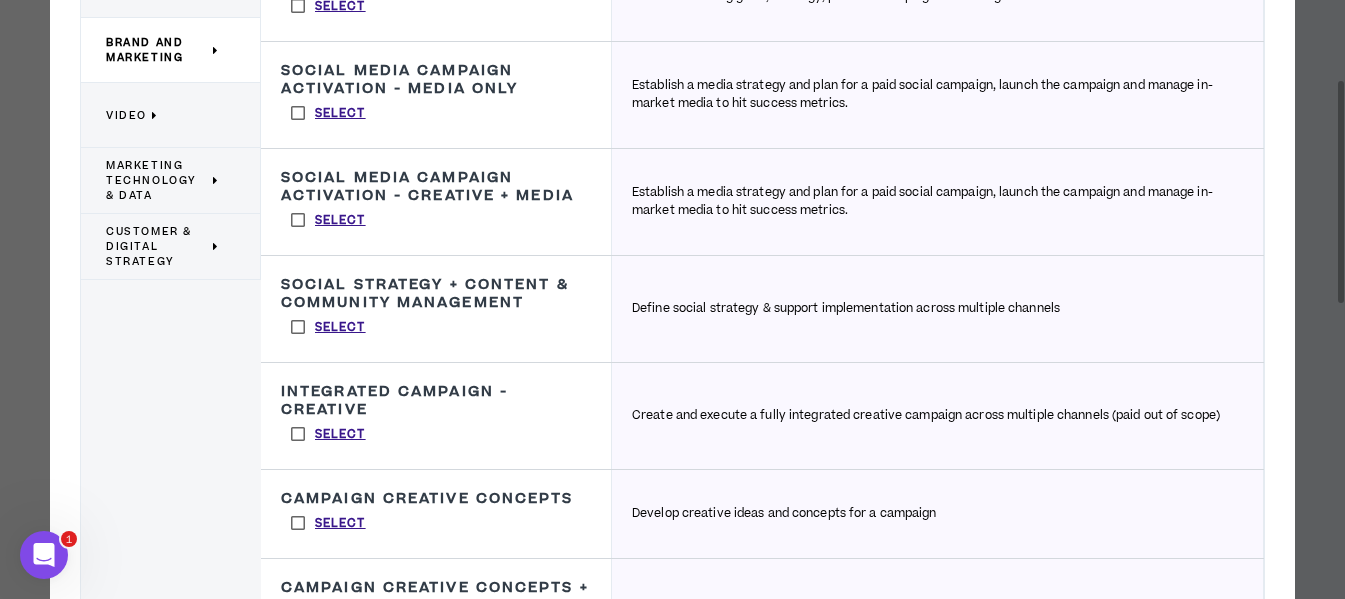 click on "Select" at bounding box center (328, 220) 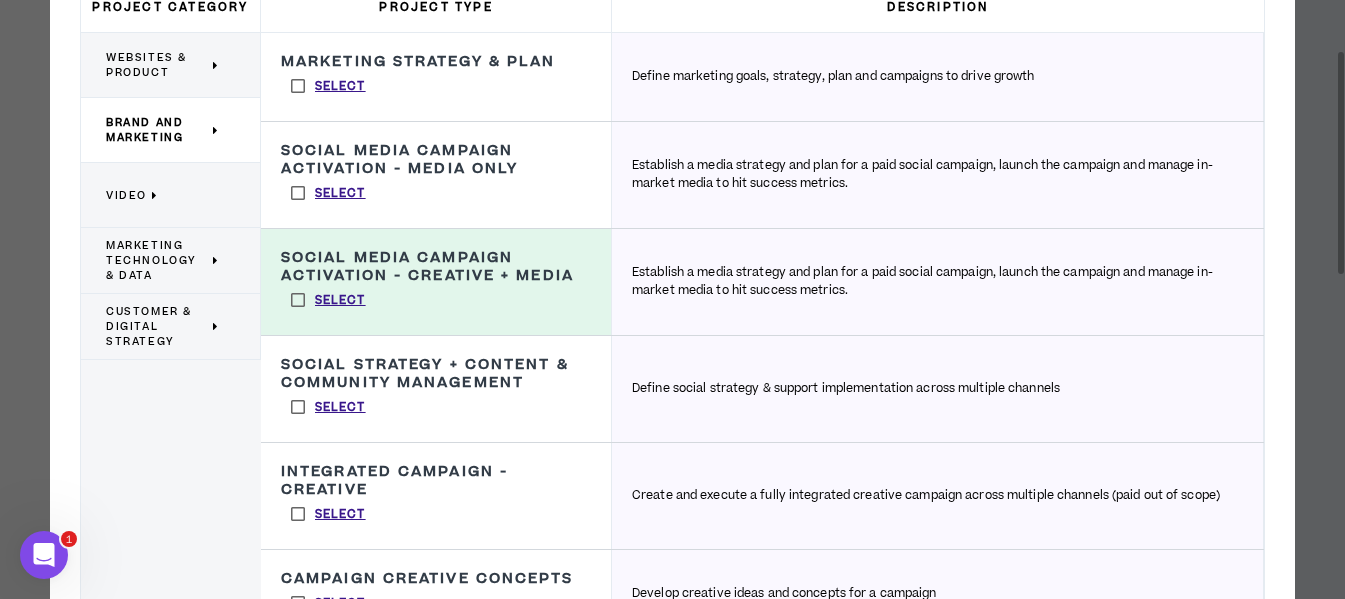 click on "Select" at bounding box center [328, 300] 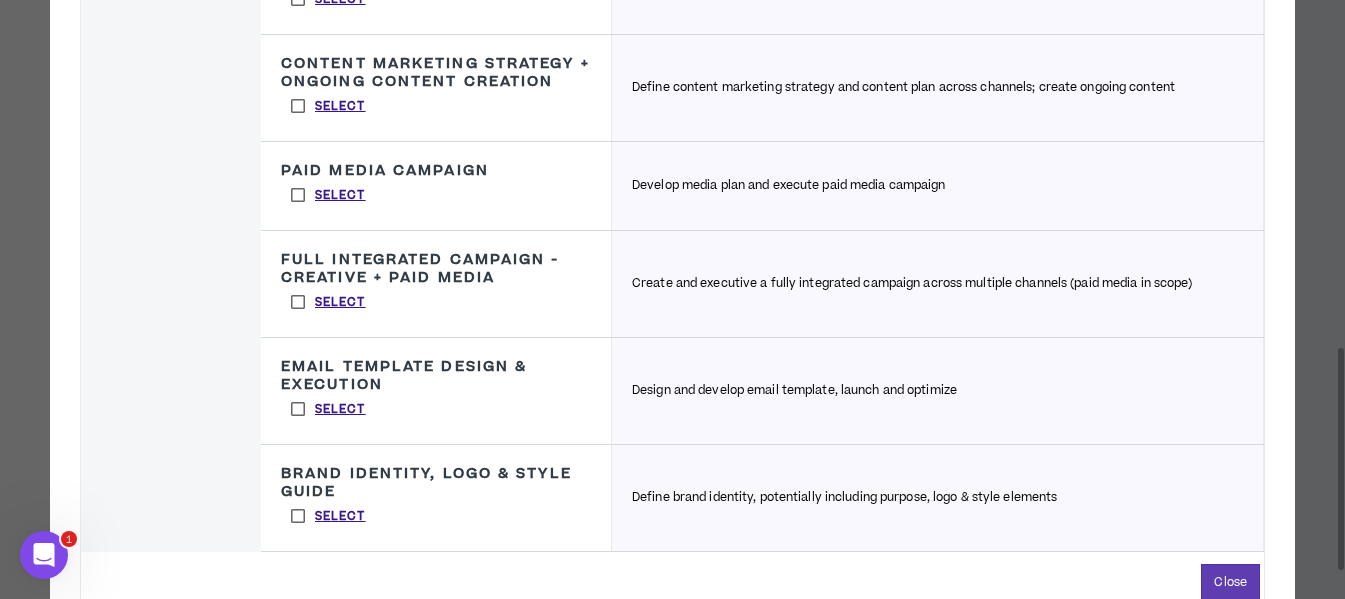 click on "Select" at bounding box center (328, 409) 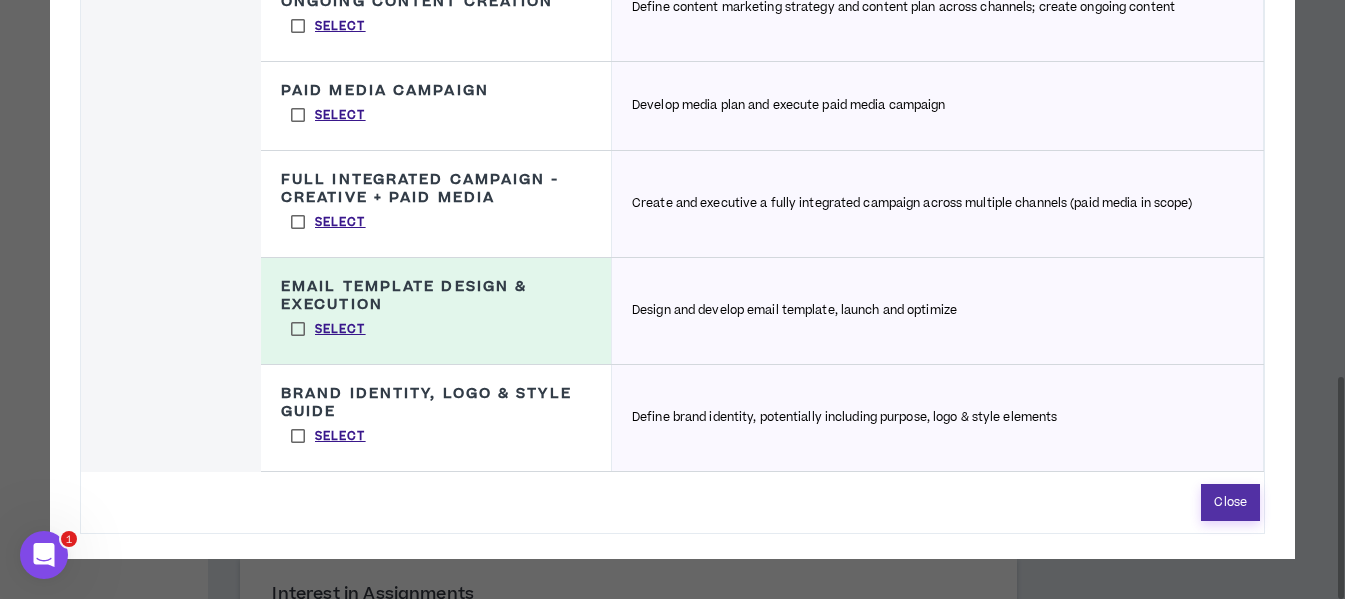 click on "Close" at bounding box center (1230, 502) 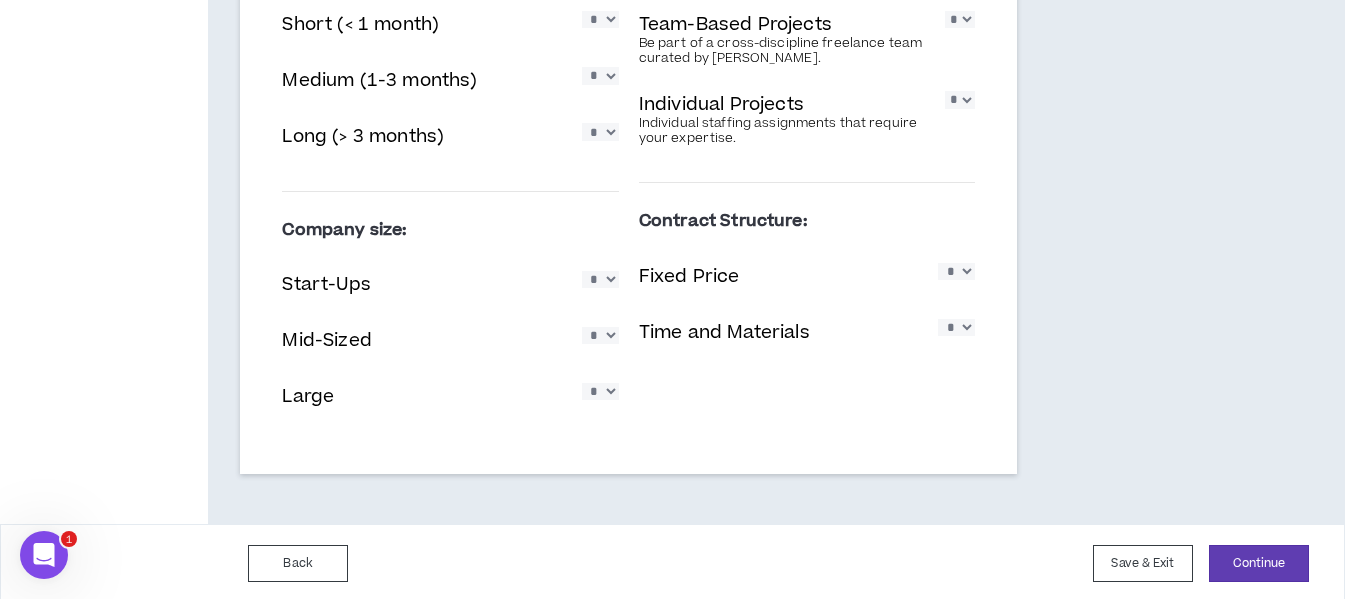 scroll, scrollTop: 1292, scrollLeft: 0, axis: vertical 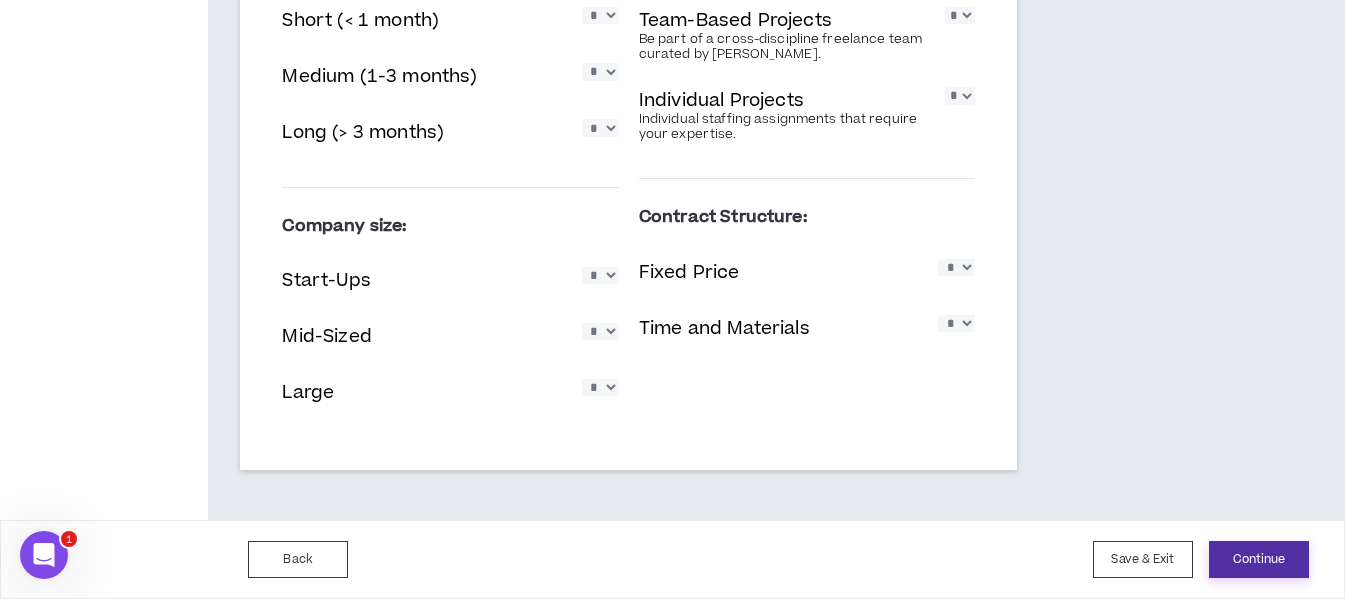 click on "Continue" at bounding box center [1259, 559] 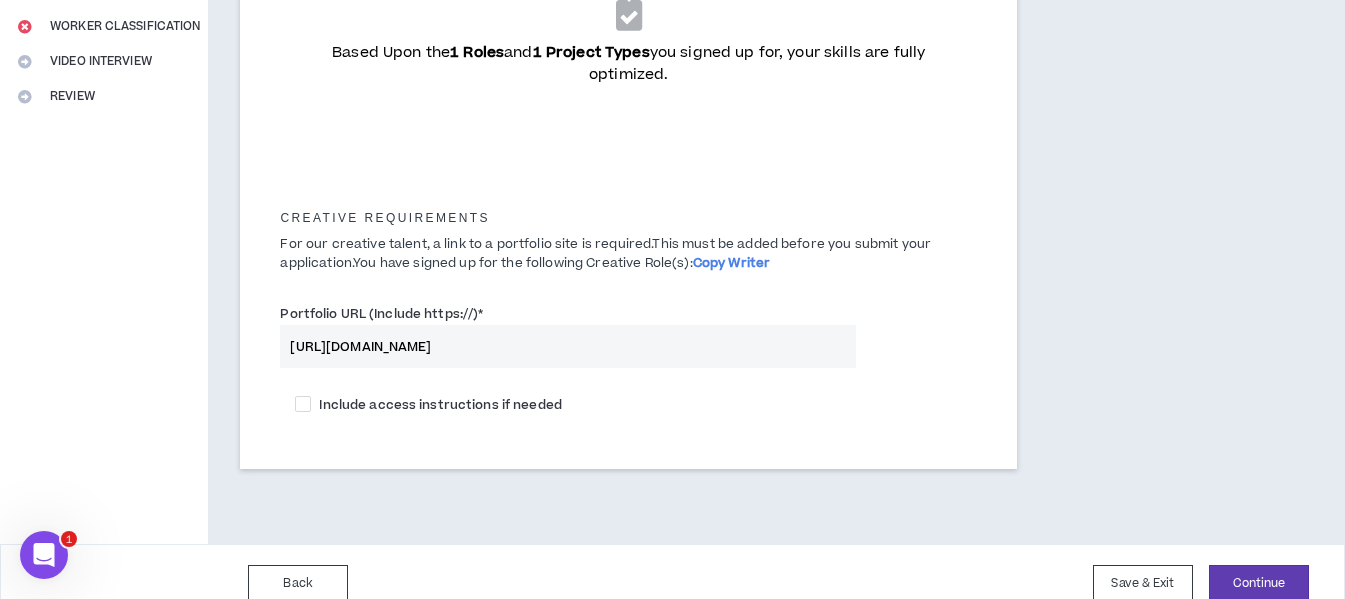 scroll, scrollTop: 432, scrollLeft: 0, axis: vertical 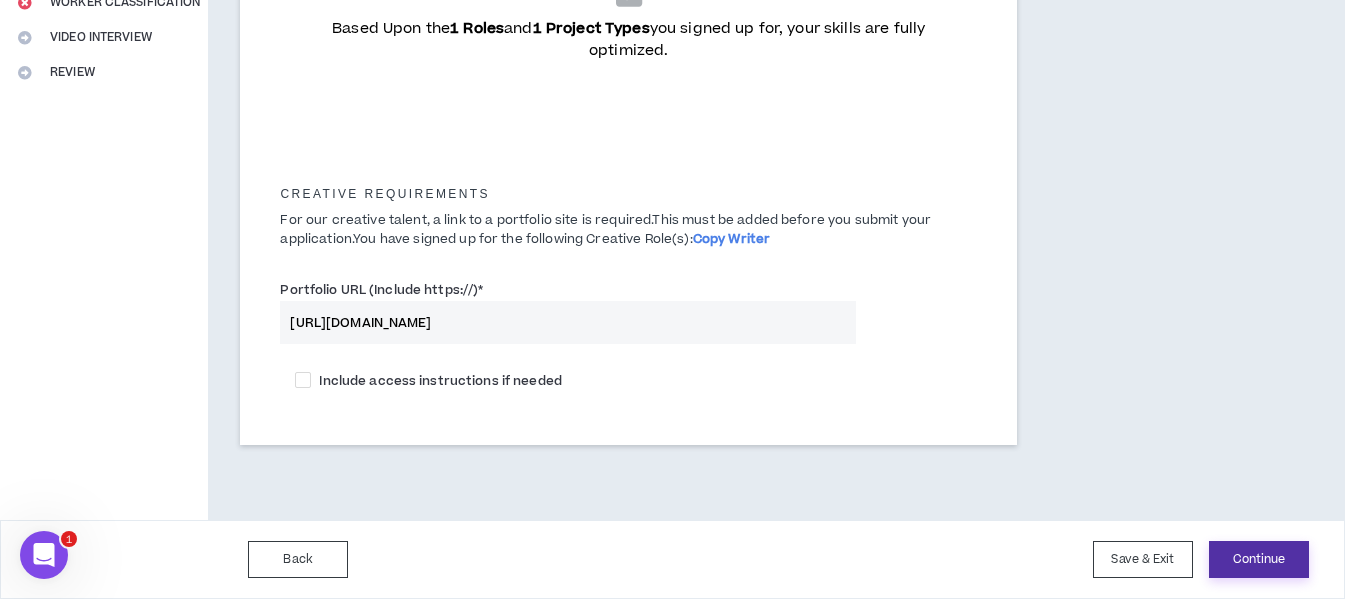 click on "Continue" at bounding box center [1259, 559] 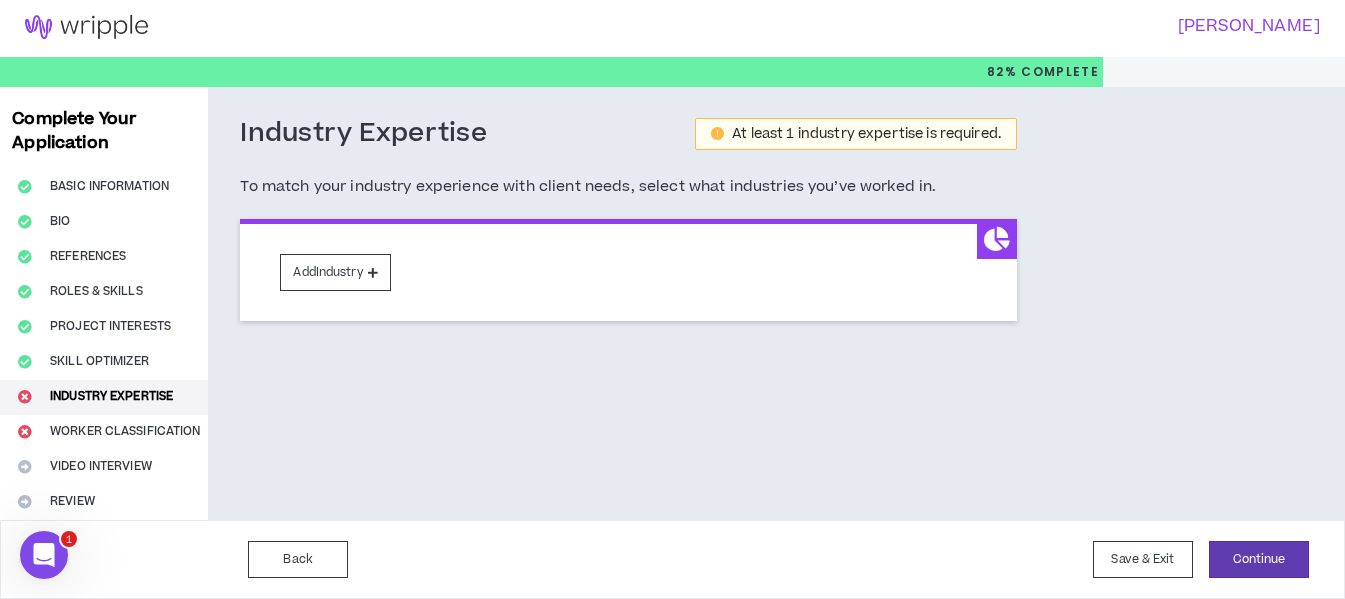 scroll, scrollTop: 0, scrollLeft: 0, axis: both 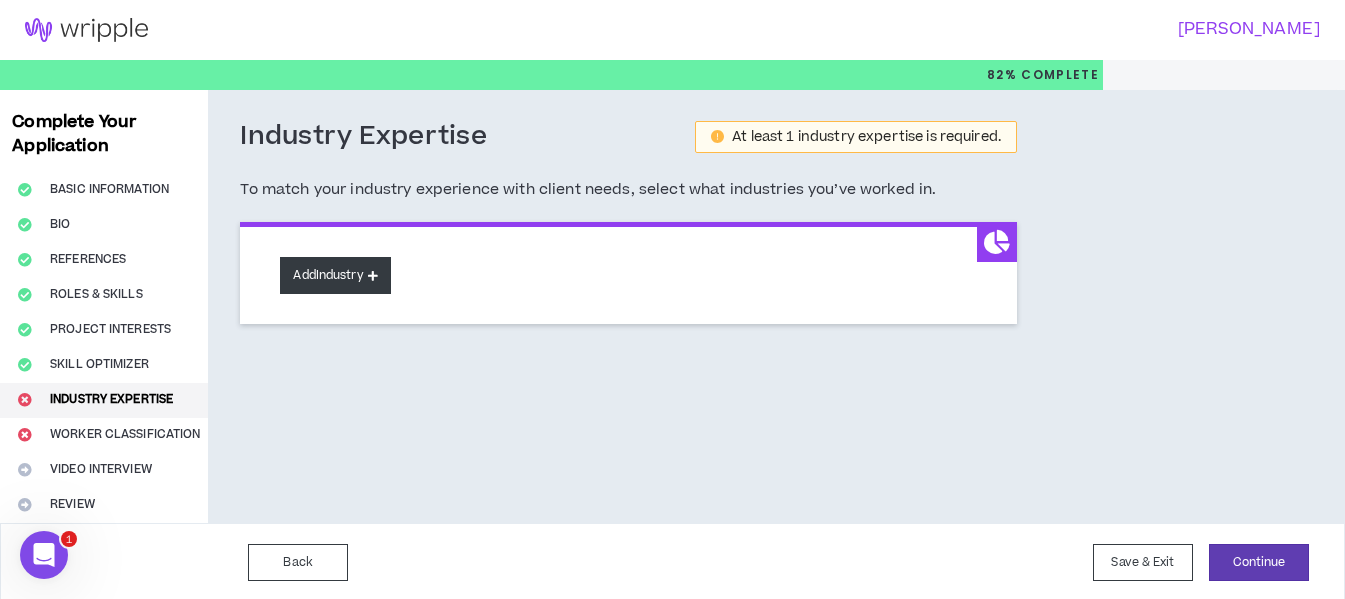 click on "Add  Industry" at bounding box center [335, 275] 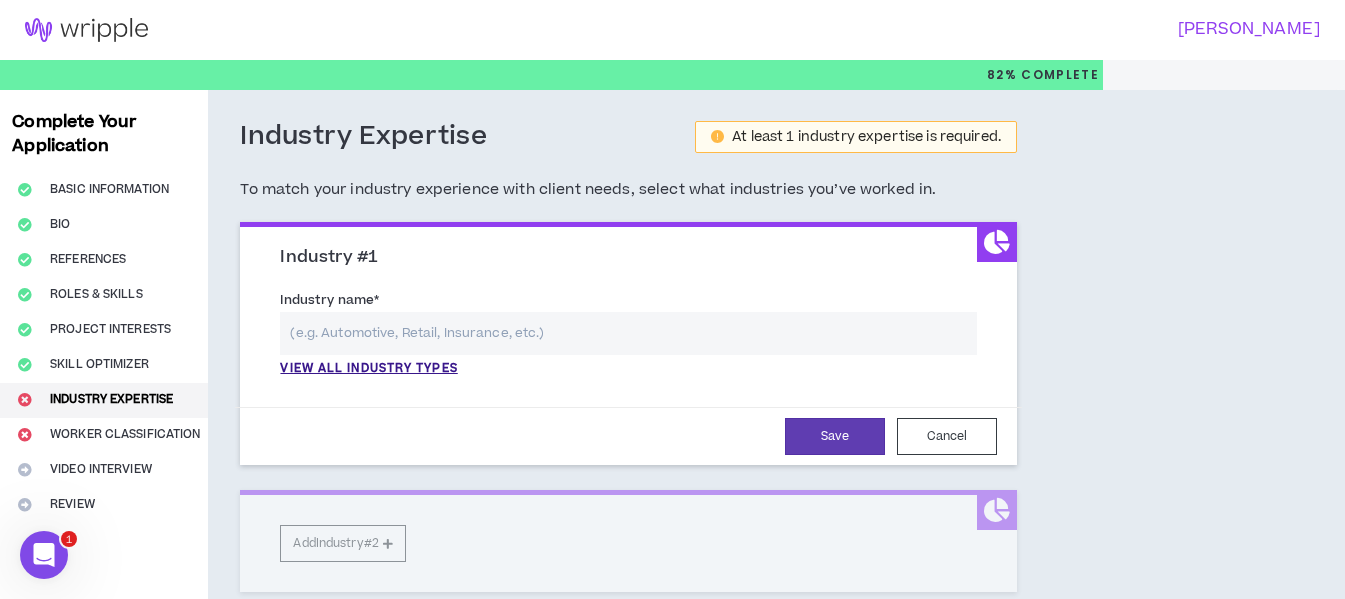 click at bounding box center [628, 333] 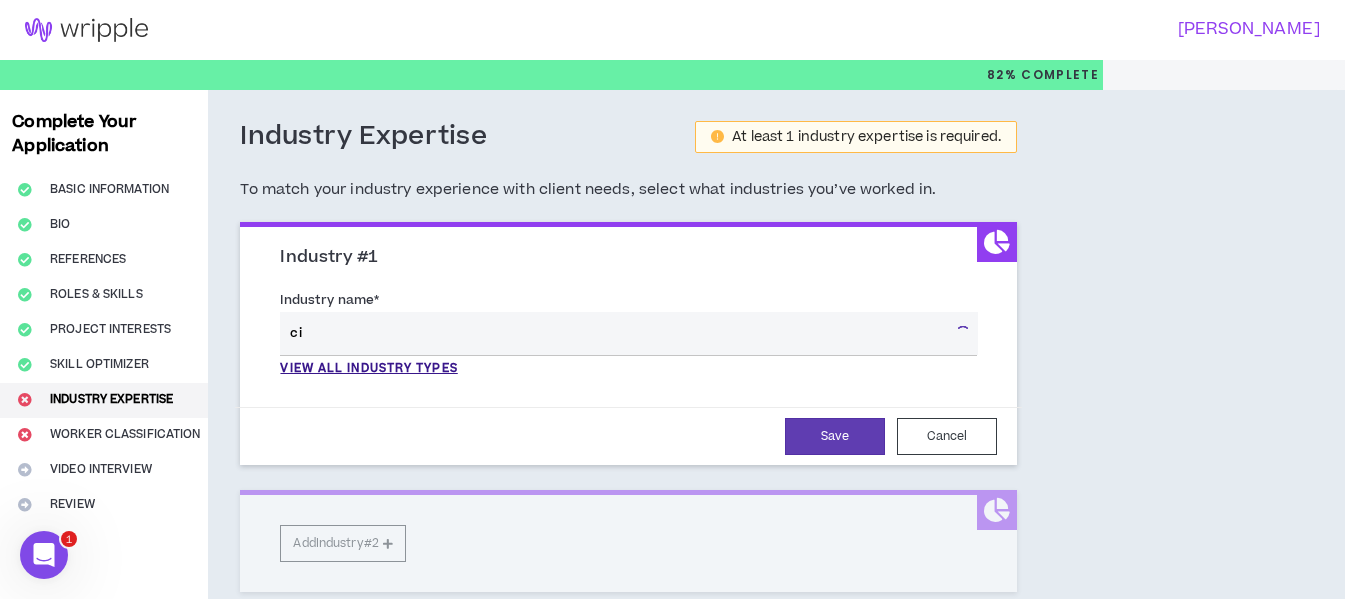 type on "c" 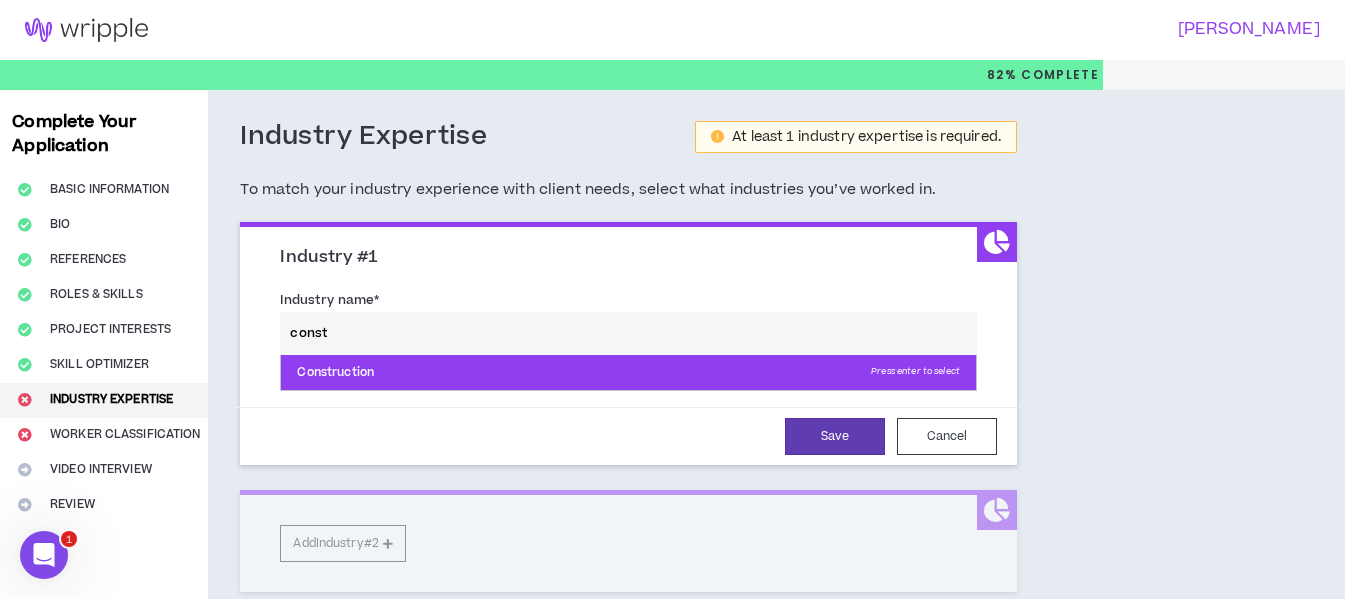 click on "Construction Press enter to select" at bounding box center (628, 373) 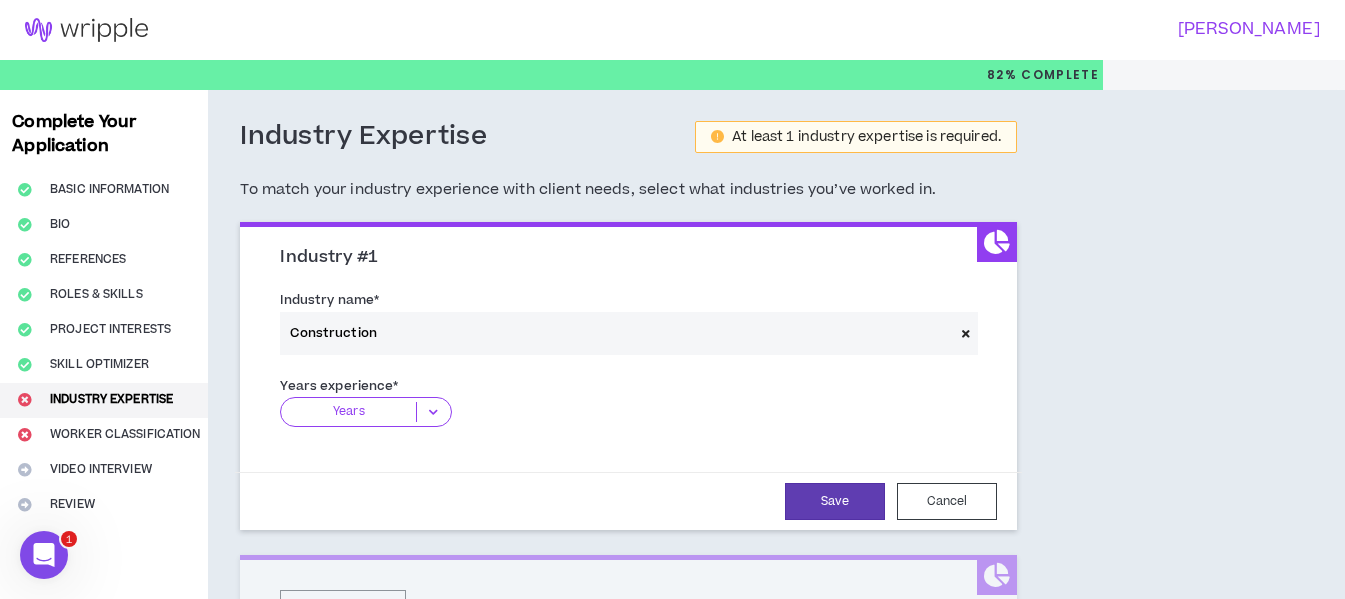 click at bounding box center [433, 412] 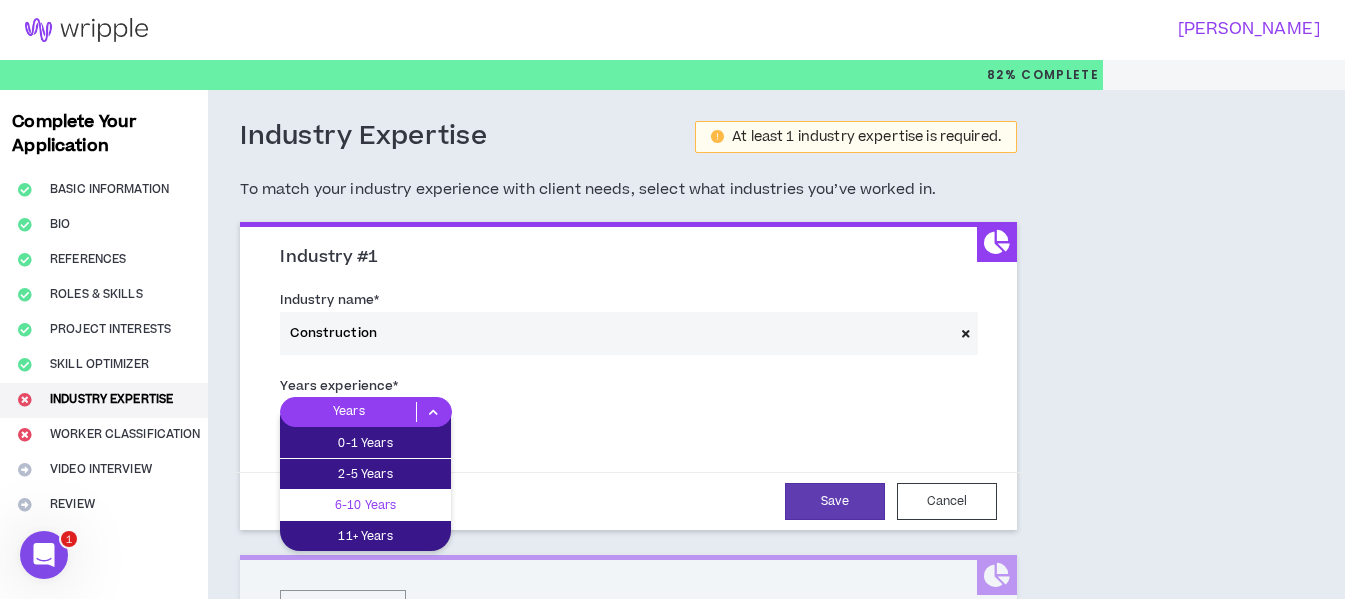 click on "6-10 Years" at bounding box center [365, 505] 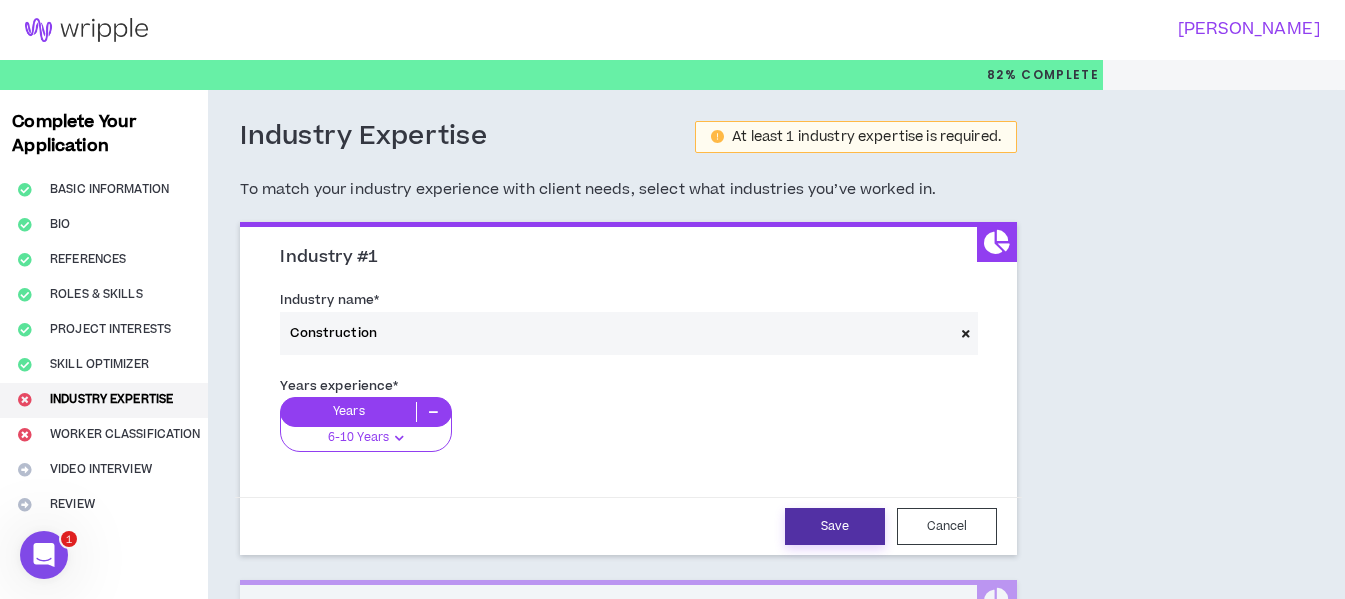 click on "Save" at bounding box center (835, 526) 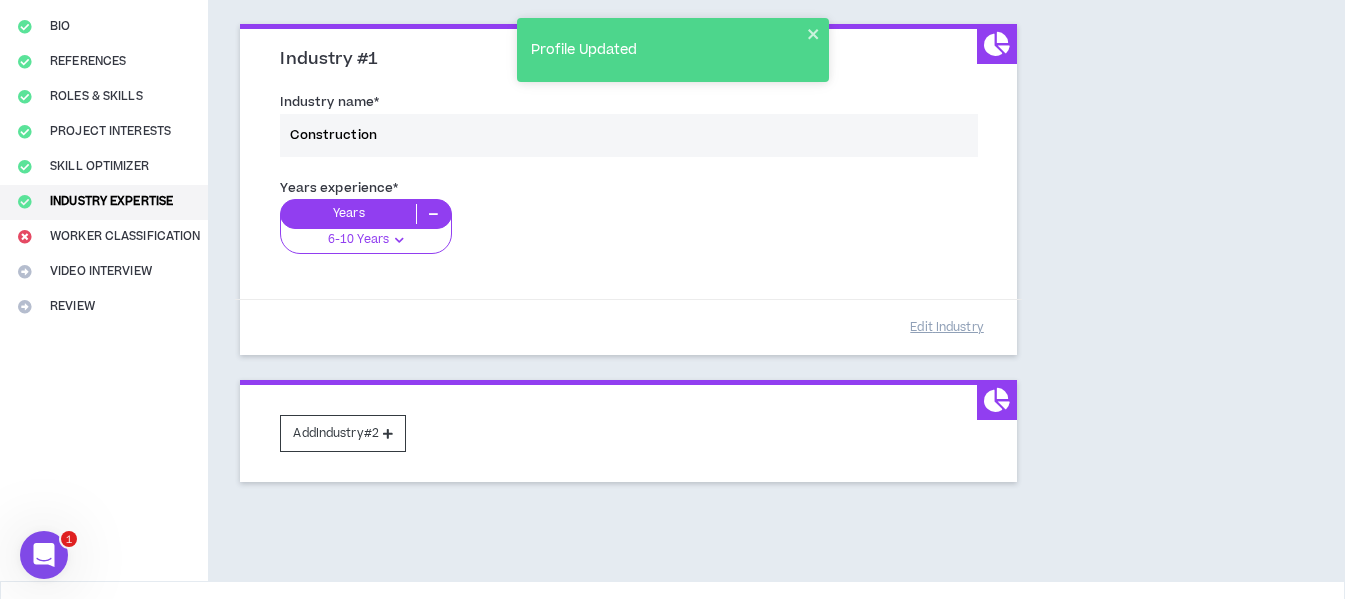scroll, scrollTop: 200, scrollLeft: 0, axis: vertical 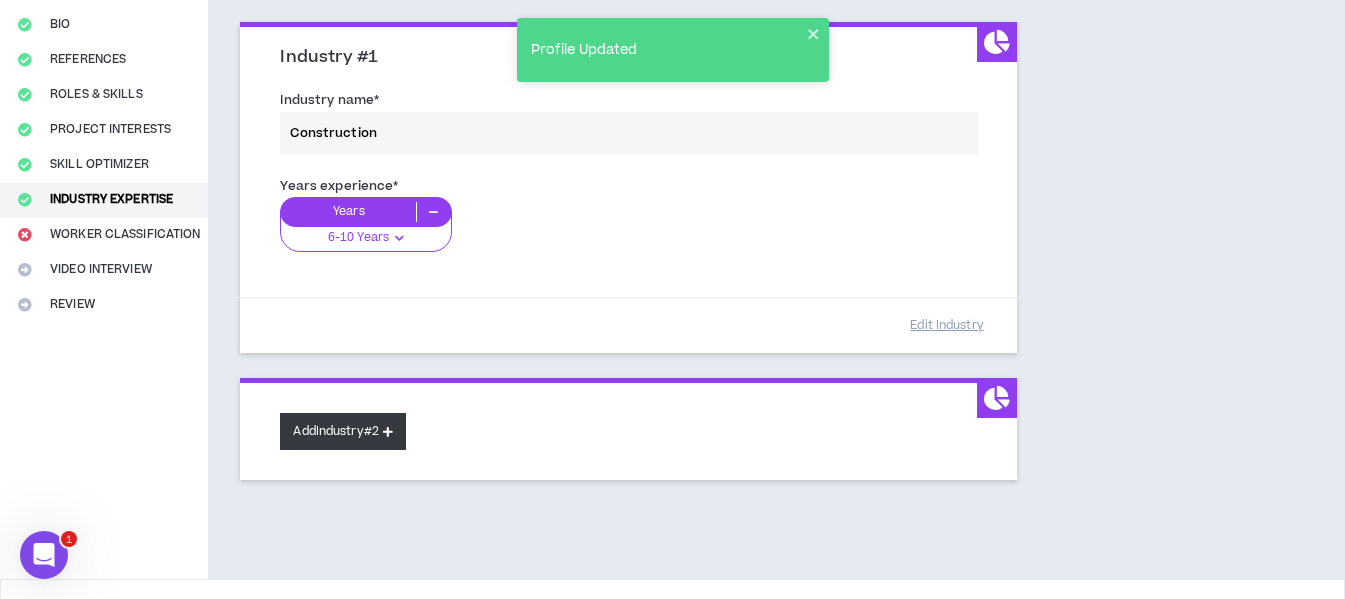 click at bounding box center [388, 431] 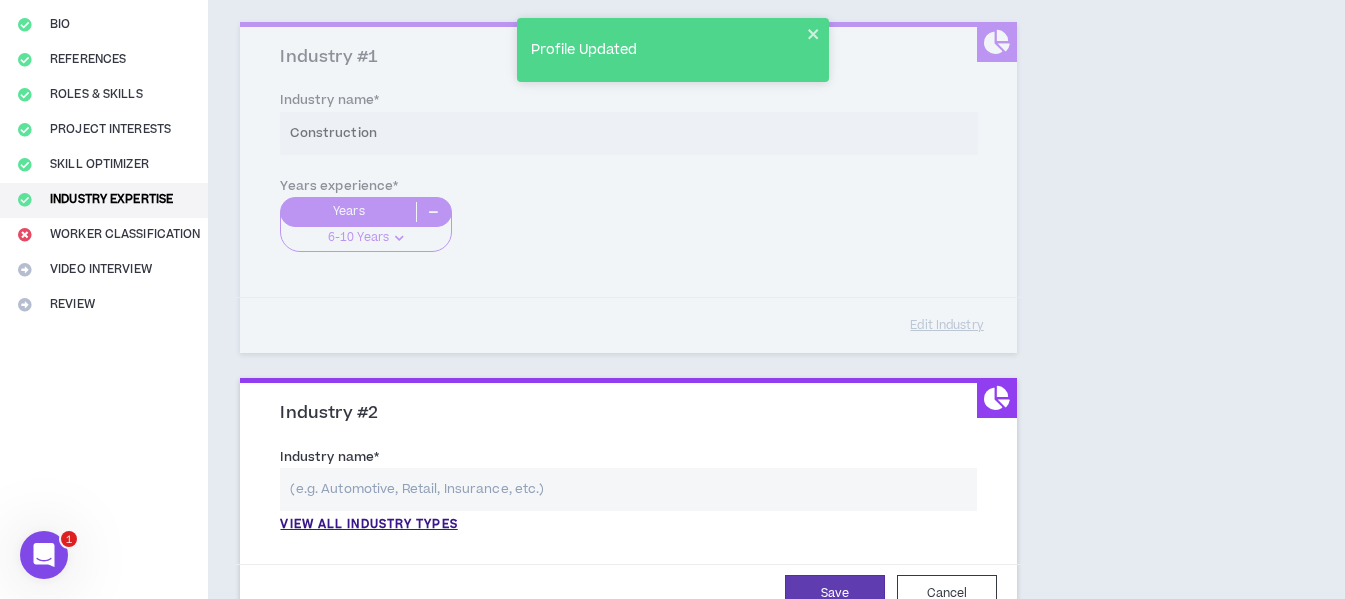 click at bounding box center [628, 489] 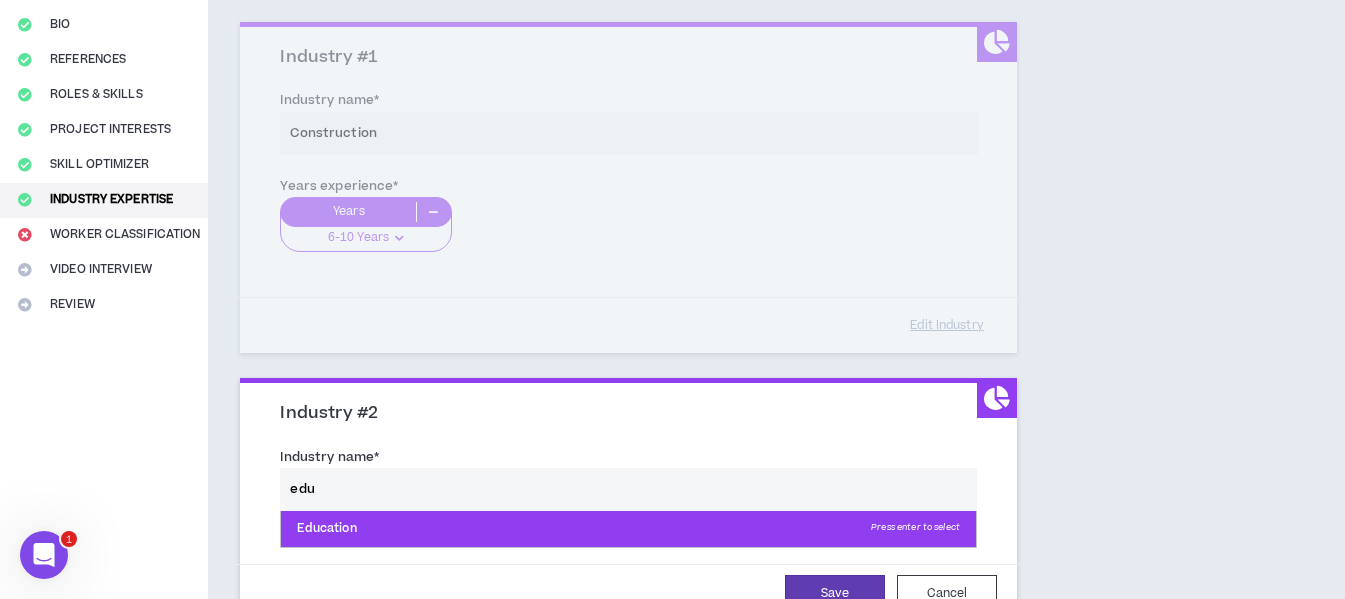 click on "Education Press enter to select" at bounding box center [628, 529] 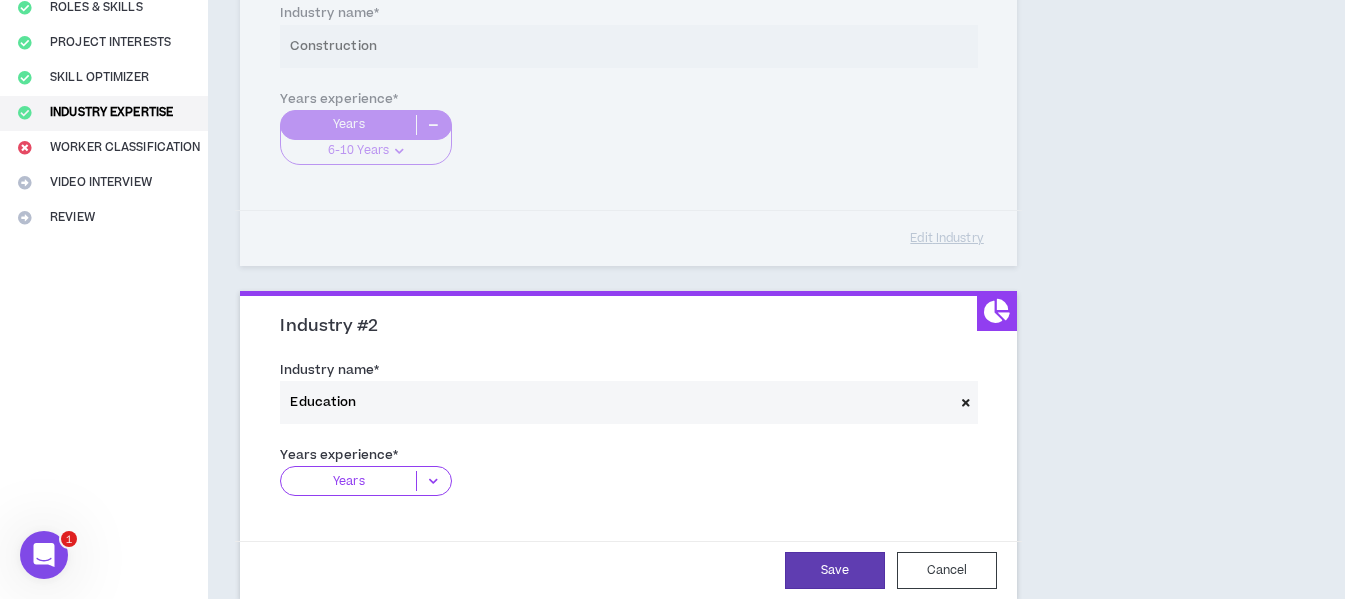scroll, scrollTop: 500, scrollLeft: 0, axis: vertical 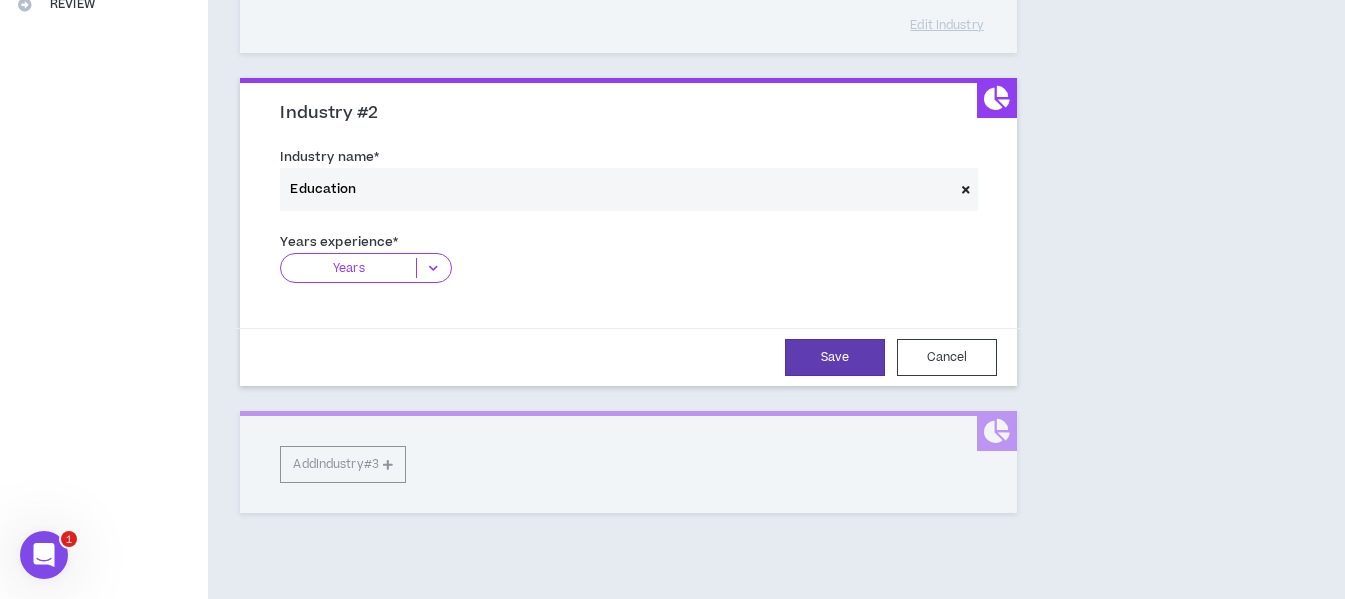 click at bounding box center [433, 268] 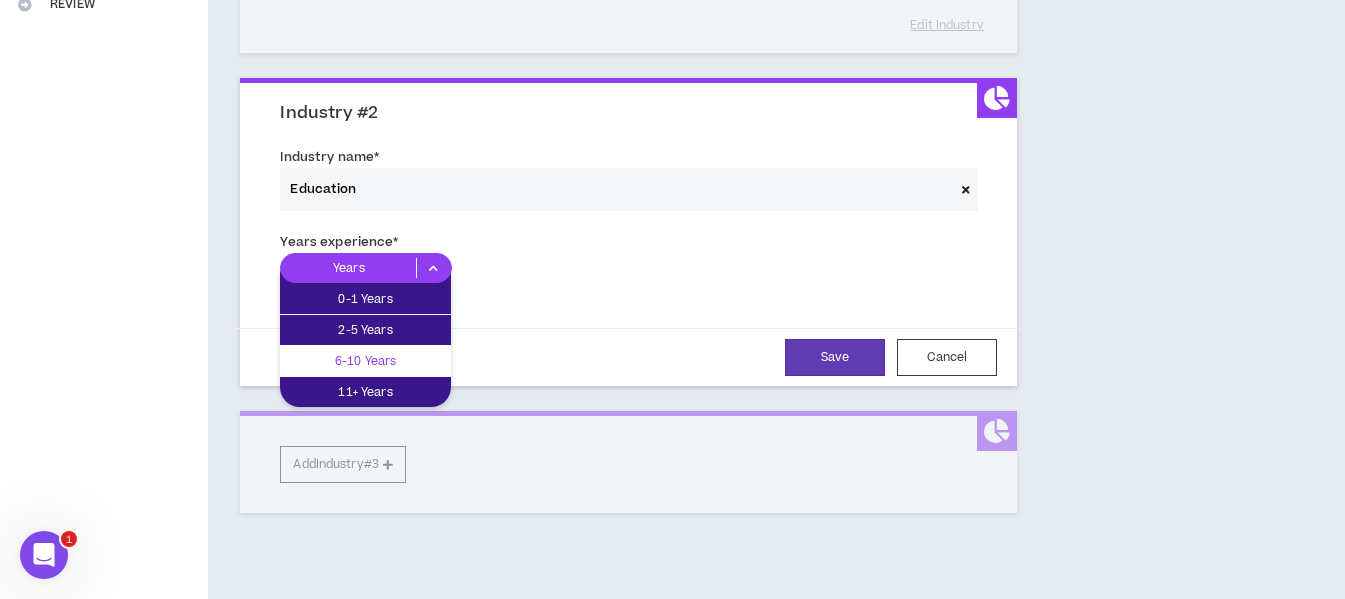 click on "6-10 Years" at bounding box center [365, 361] 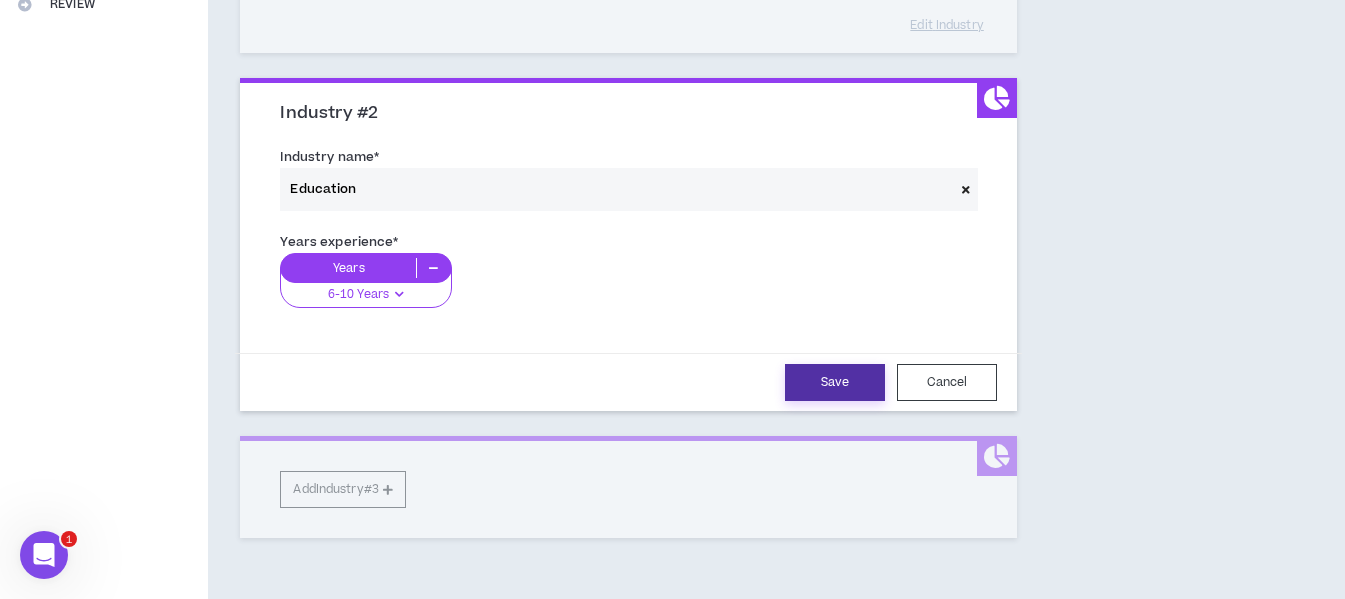 click on "Save" at bounding box center [835, 382] 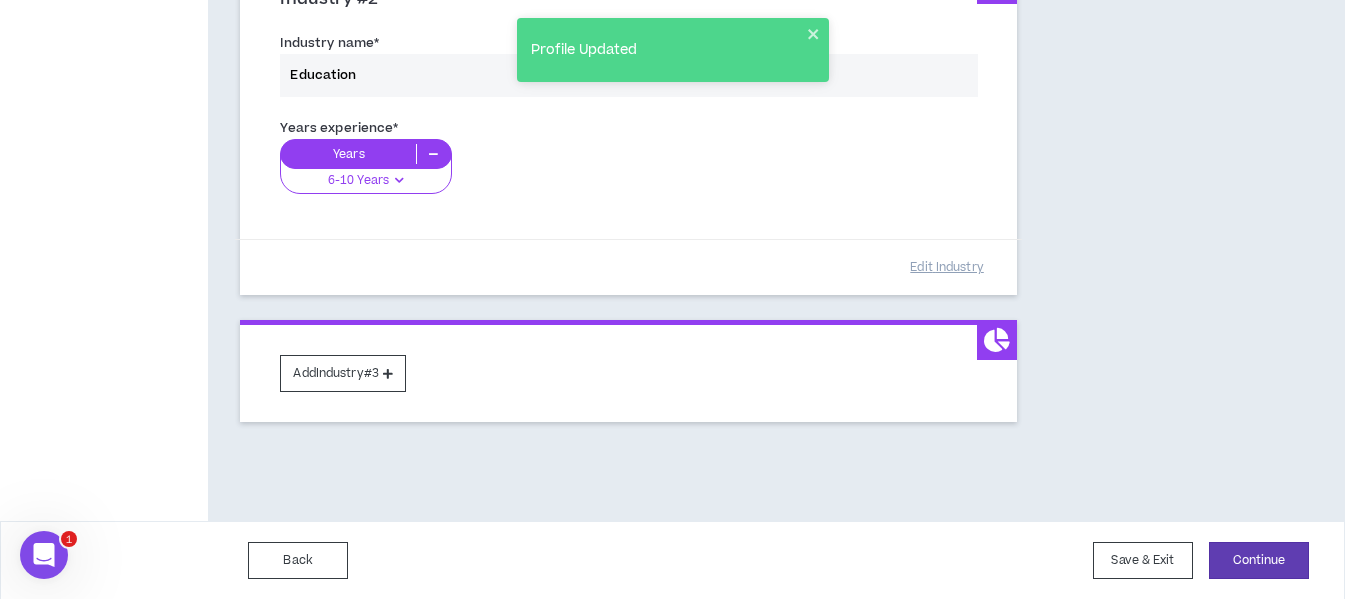 scroll, scrollTop: 615, scrollLeft: 0, axis: vertical 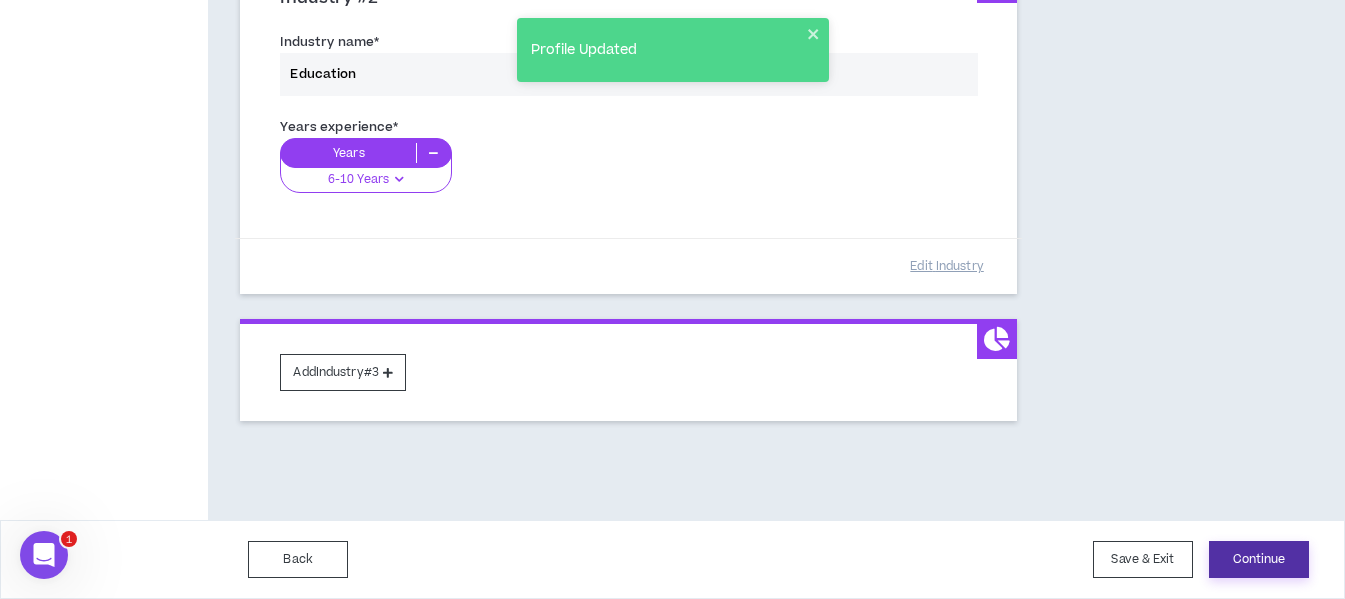 click on "Continue" at bounding box center (1259, 559) 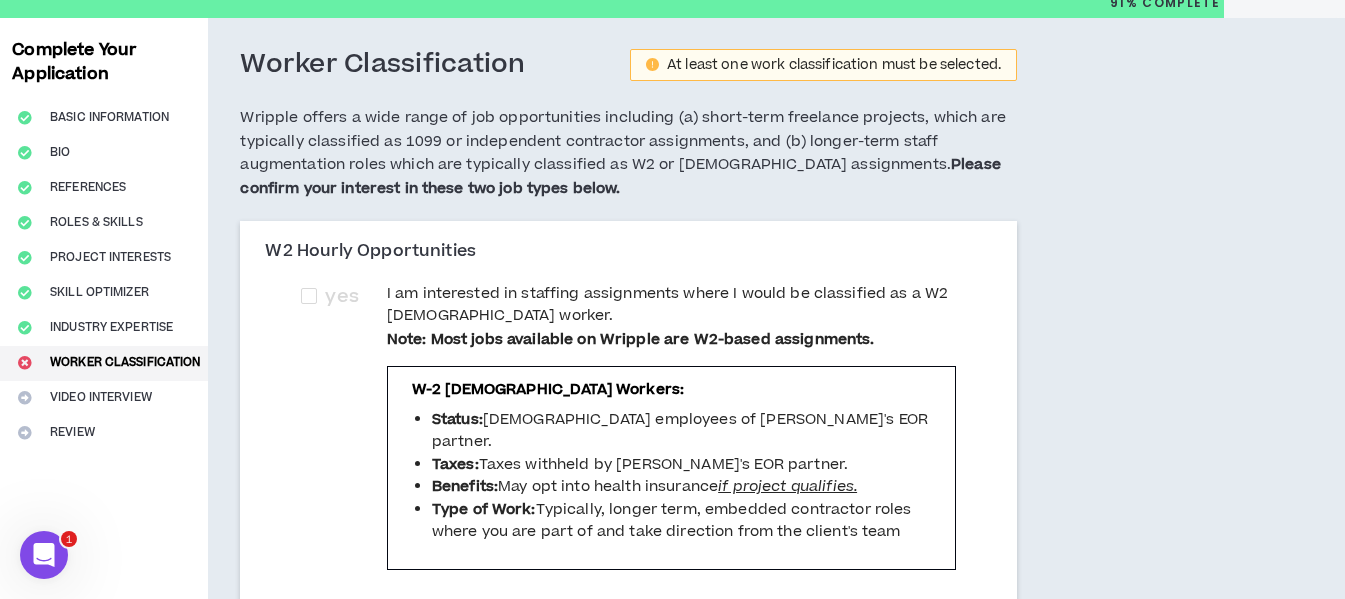 scroll, scrollTop: 200, scrollLeft: 0, axis: vertical 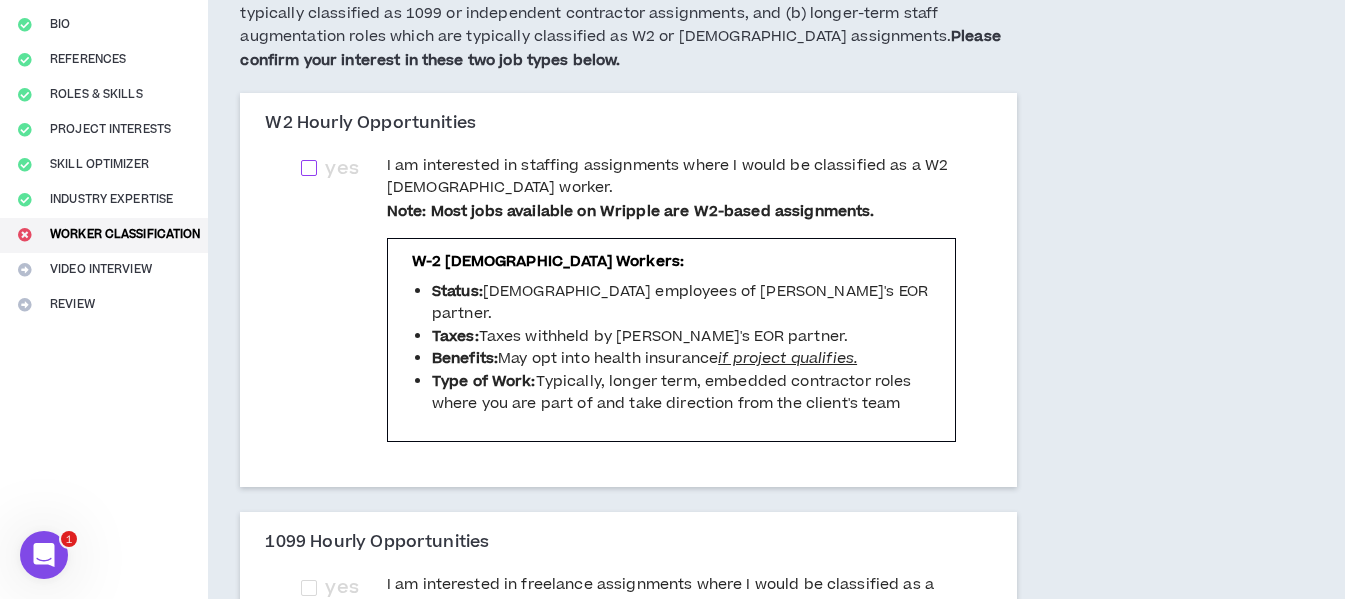 click at bounding box center [309, 168] 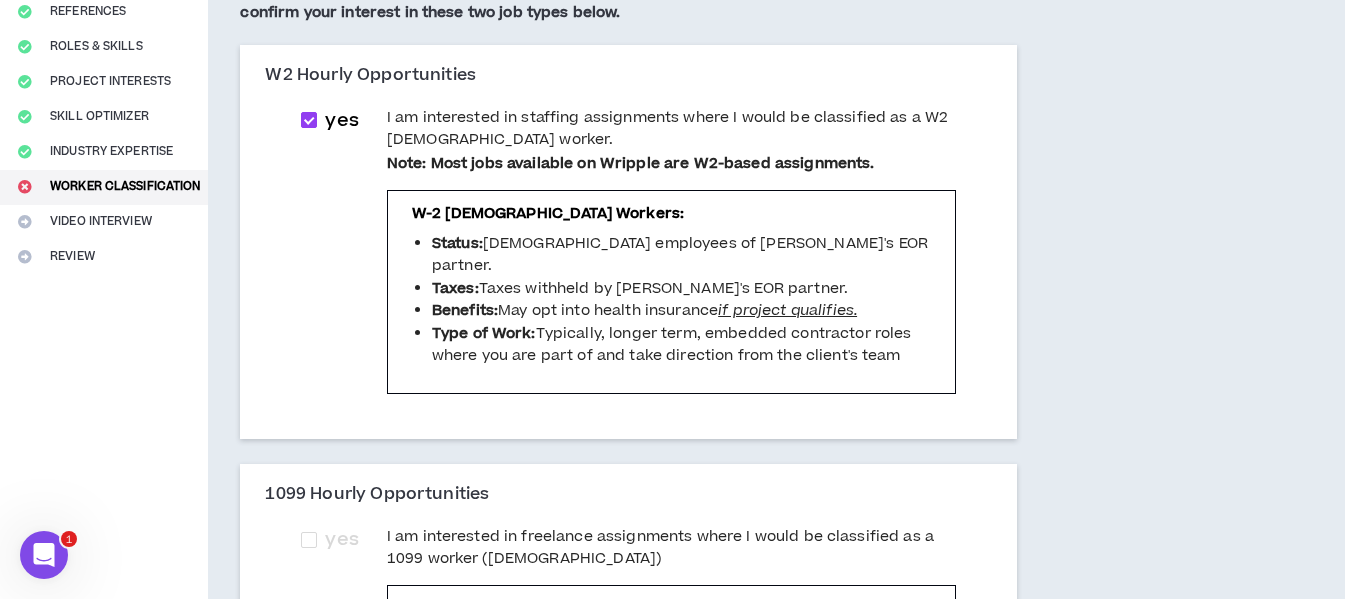 scroll, scrollTop: 200, scrollLeft: 0, axis: vertical 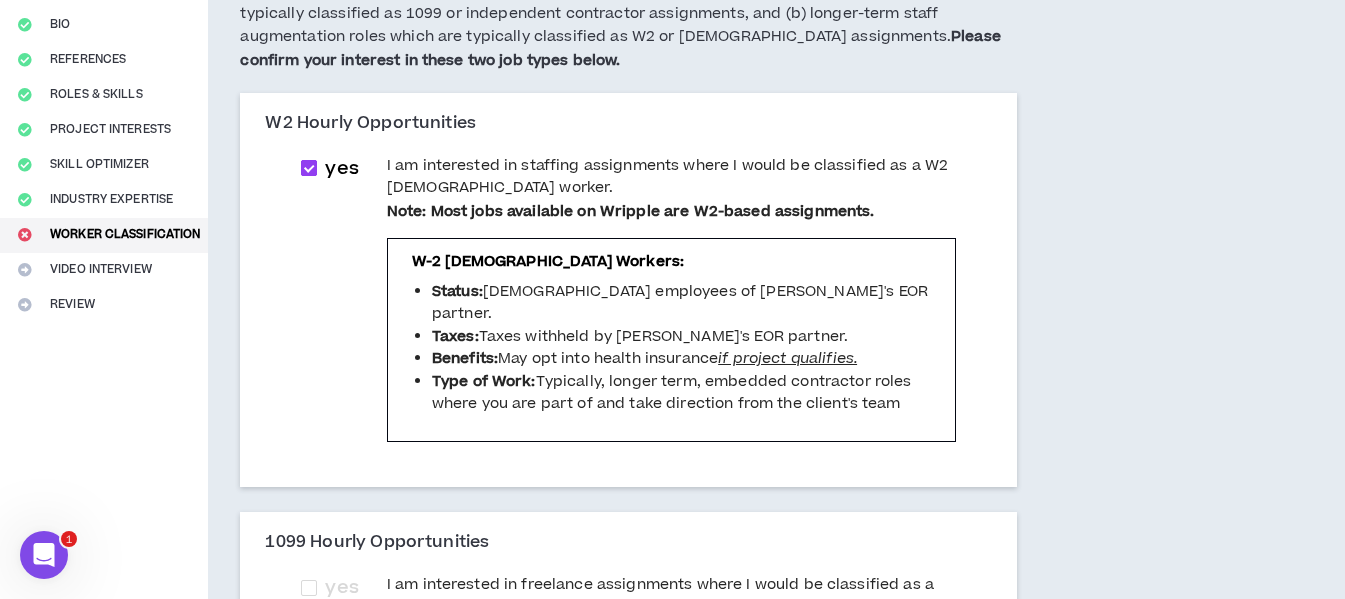 click at bounding box center [309, 168] 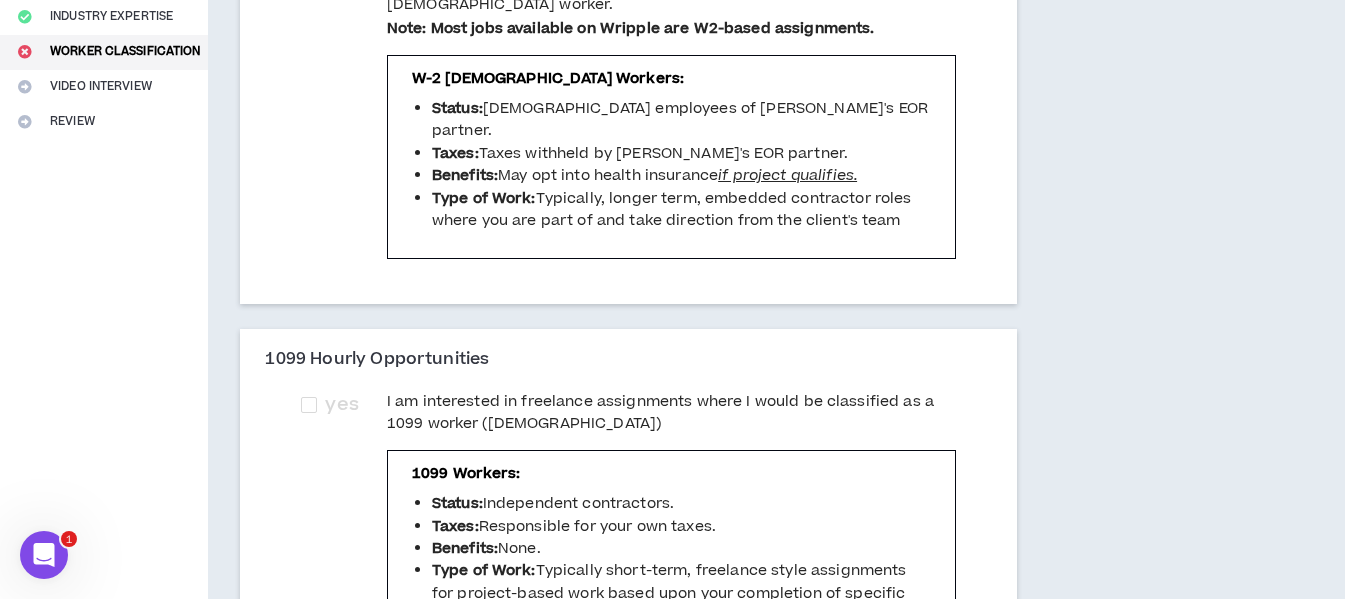 scroll, scrollTop: 400, scrollLeft: 0, axis: vertical 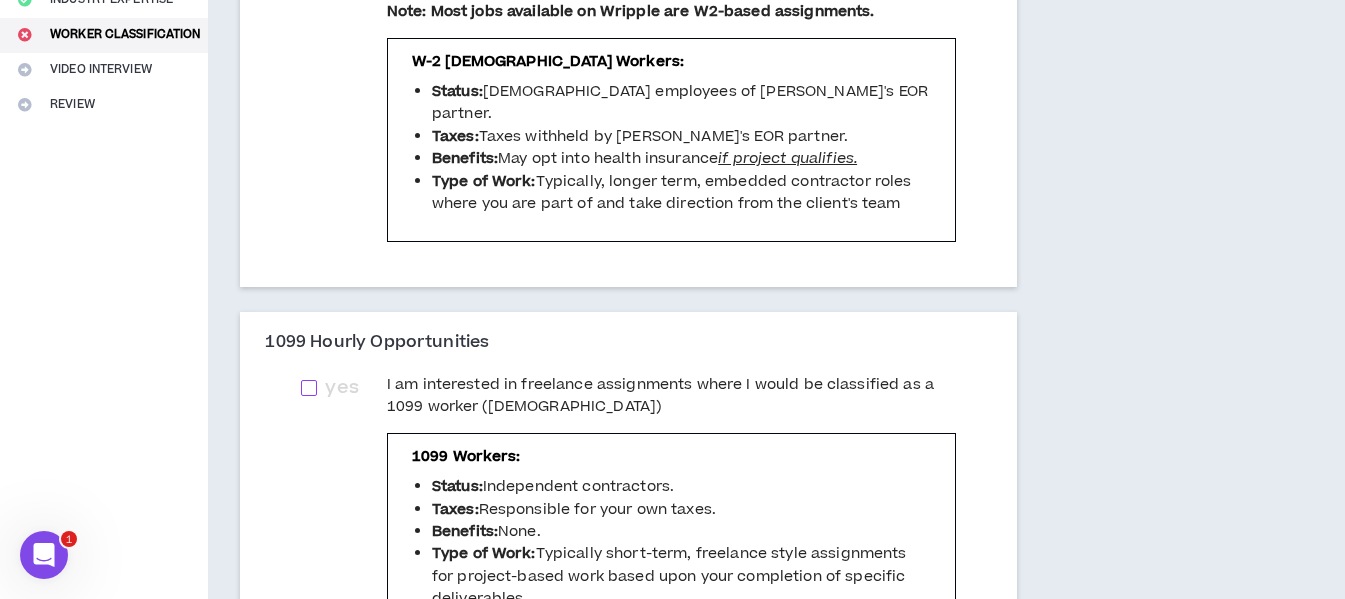 click at bounding box center (309, 388) 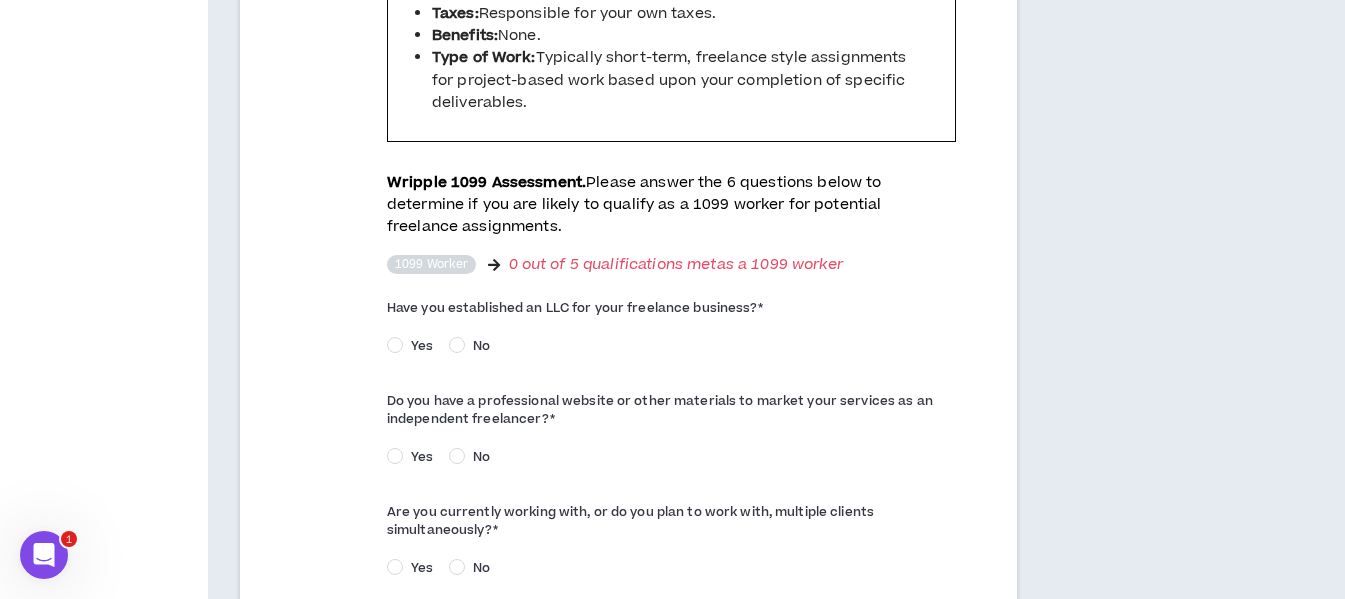 scroll, scrollTop: 900, scrollLeft: 0, axis: vertical 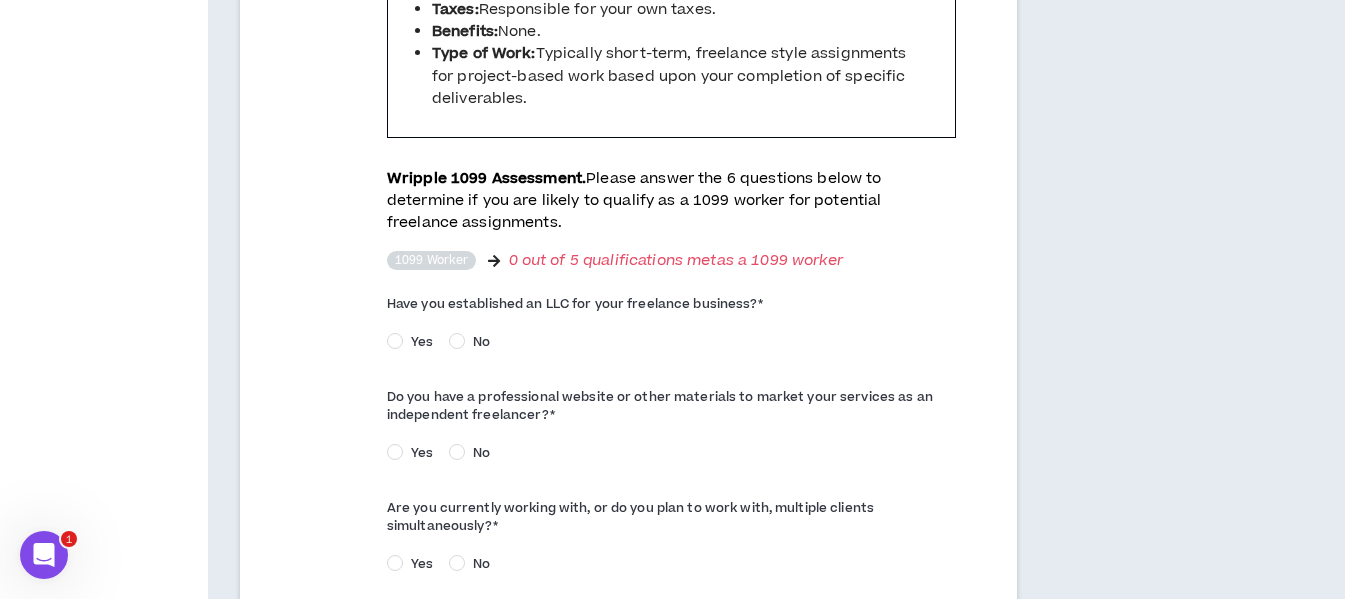 click on "No" at bounding box center (481, 342) 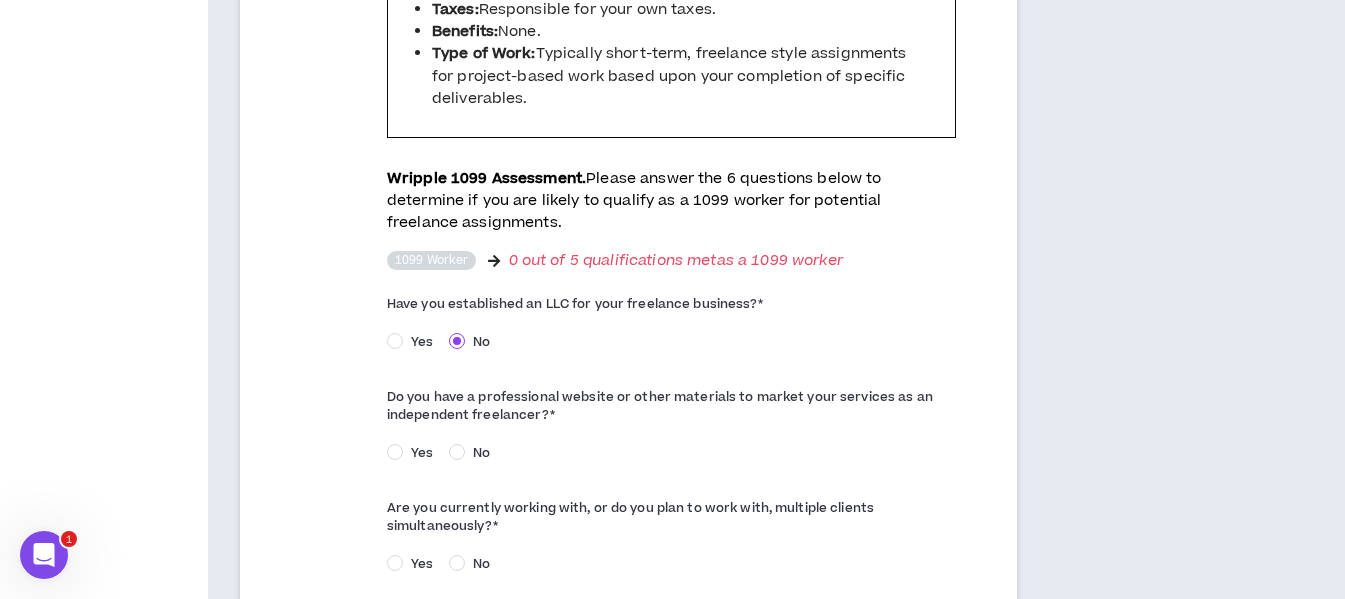 click on "Yes" at bounding box center [422, 453] 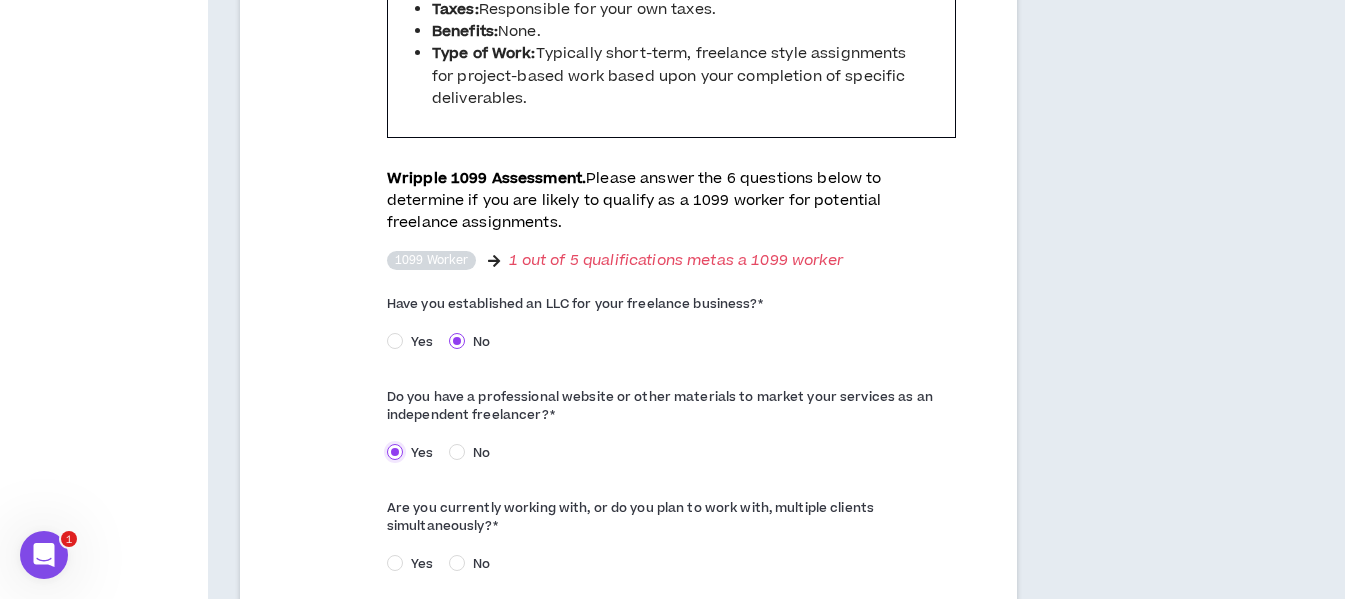 scroll, scrollTop: 1100, scrollLeft: 0, axis: vertical 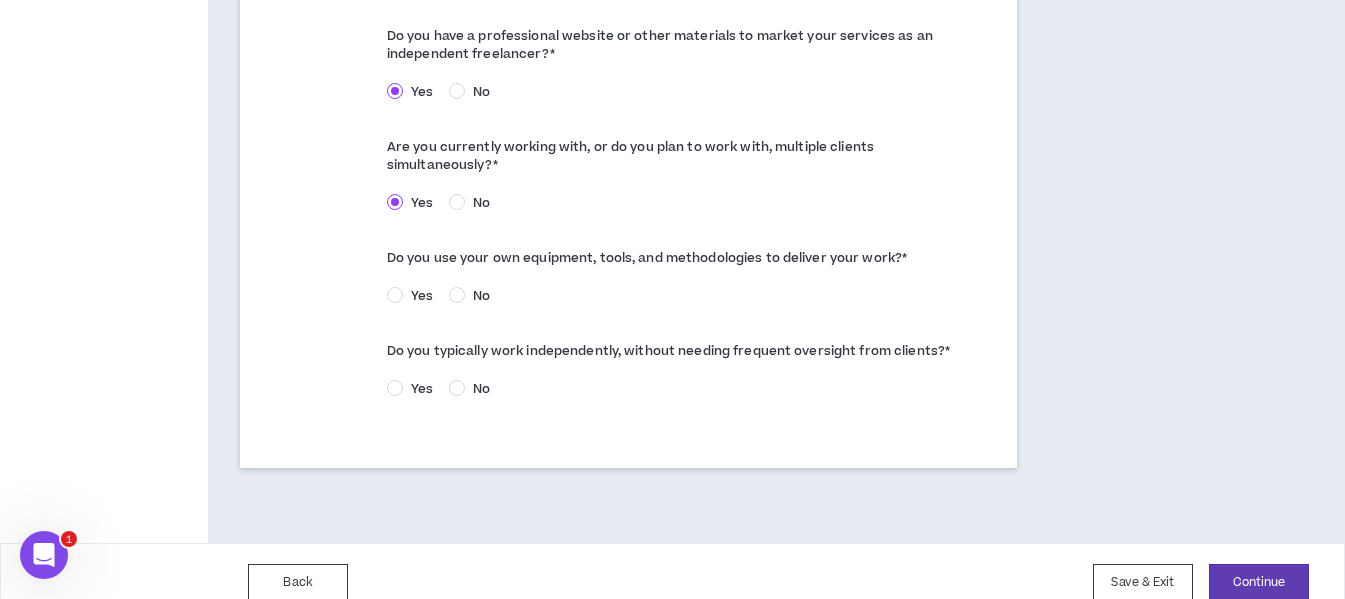 click on "Yes" at bounding box center [422, 296] 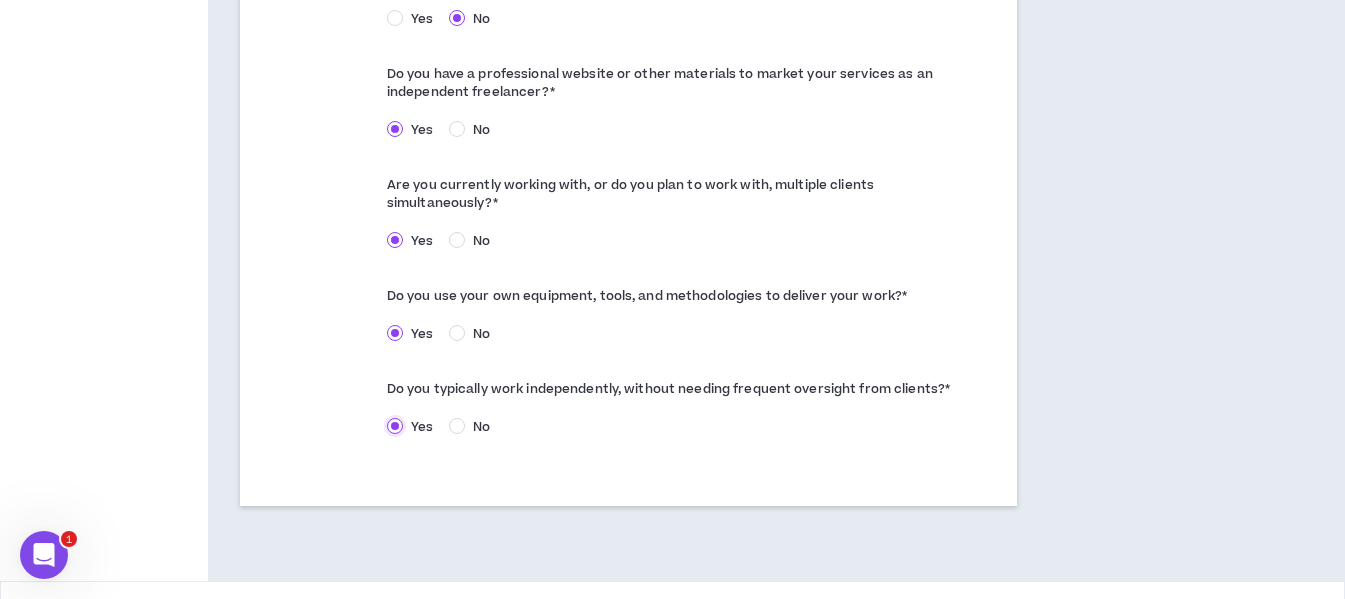 scroll, scrollTop: 1295, scrollLeft: 0, axis: vertical 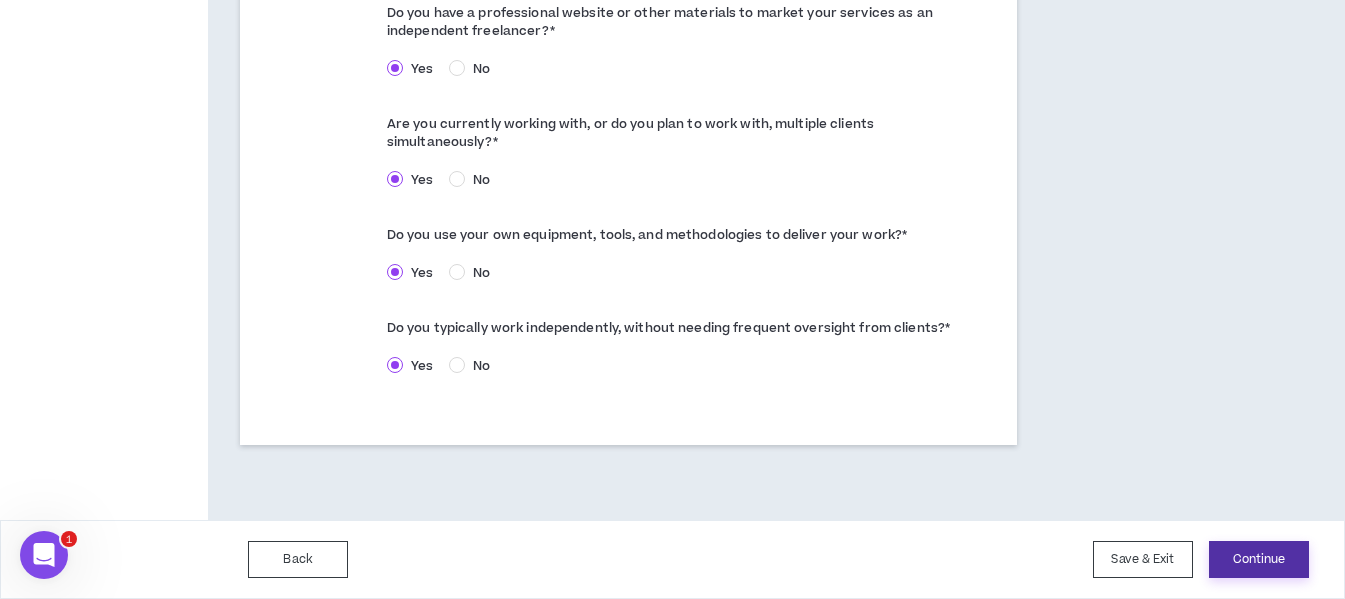 click on "Continue" at bounding box center [1259, 559] 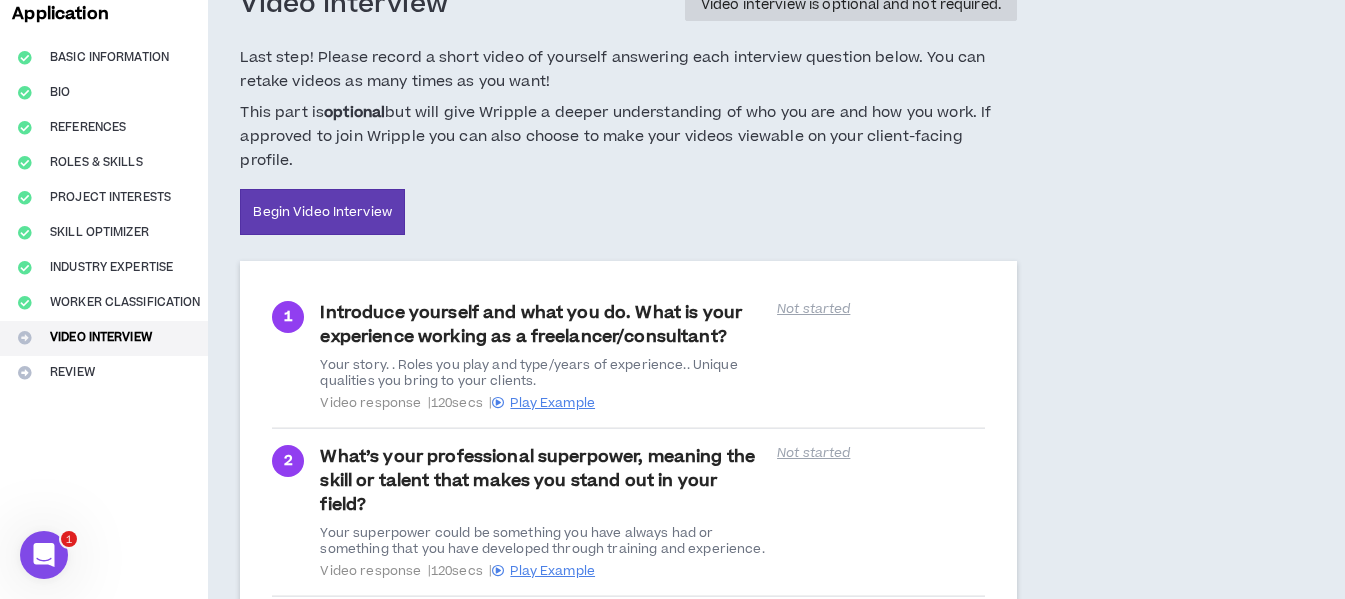 scroll, scrollTop: 100, scrollLeft: 0, axis: vertical 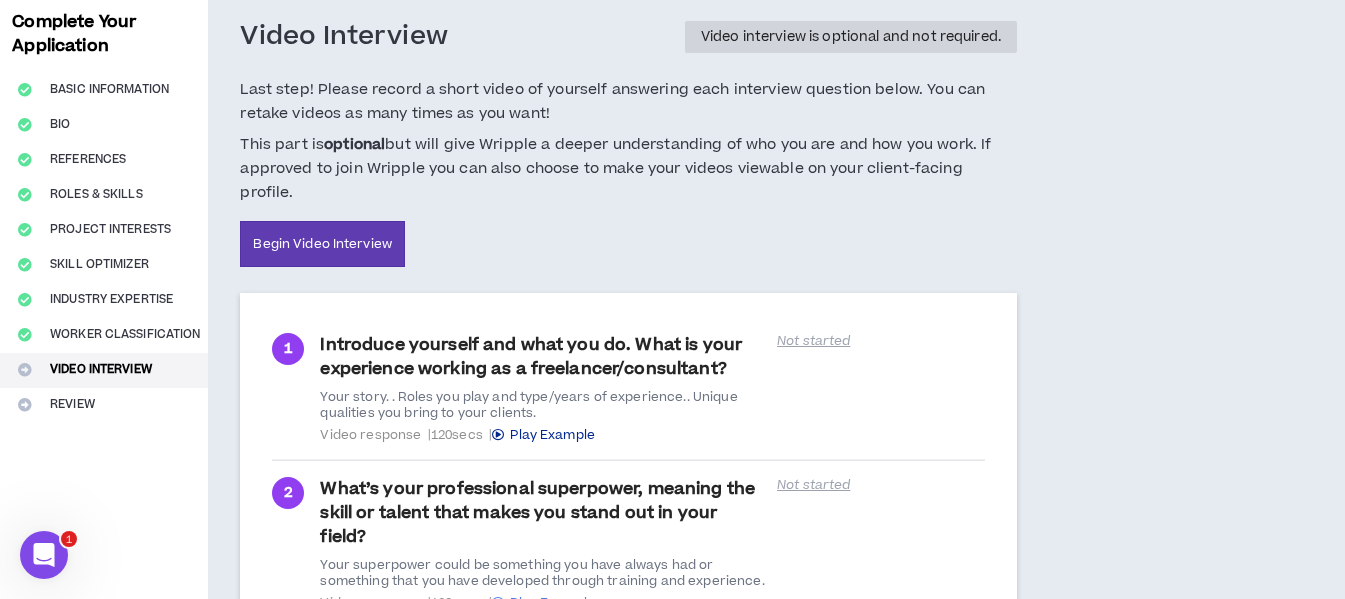 click on "Play Example" at bounding box center [552, 435] 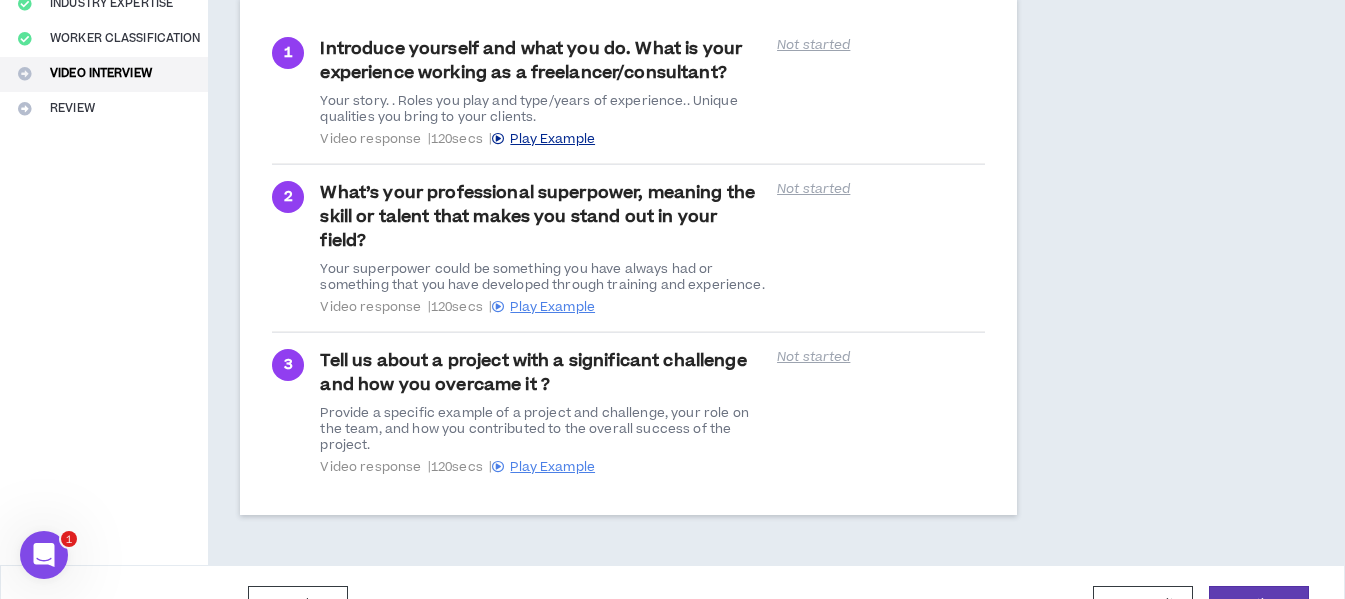 scroll, scrollTop: 417, scrollLeft: 0, axis: vertical 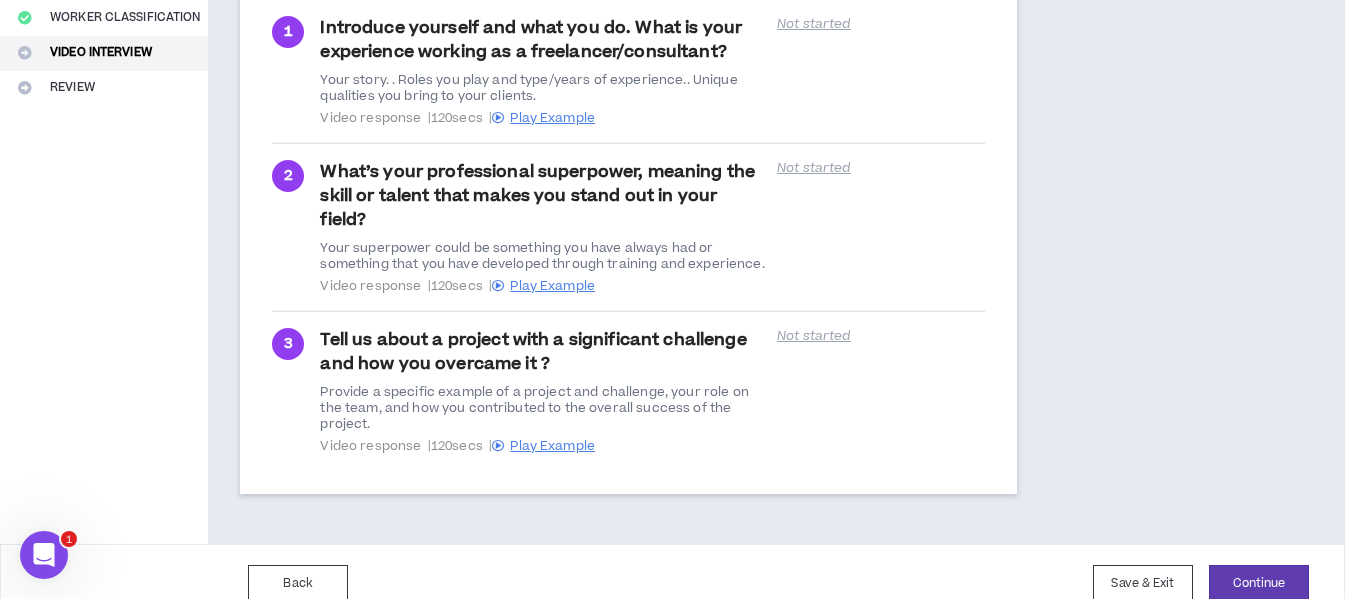 click on "Back Save & Exit Continue Save & Exit" at bounding box center (672, 583) 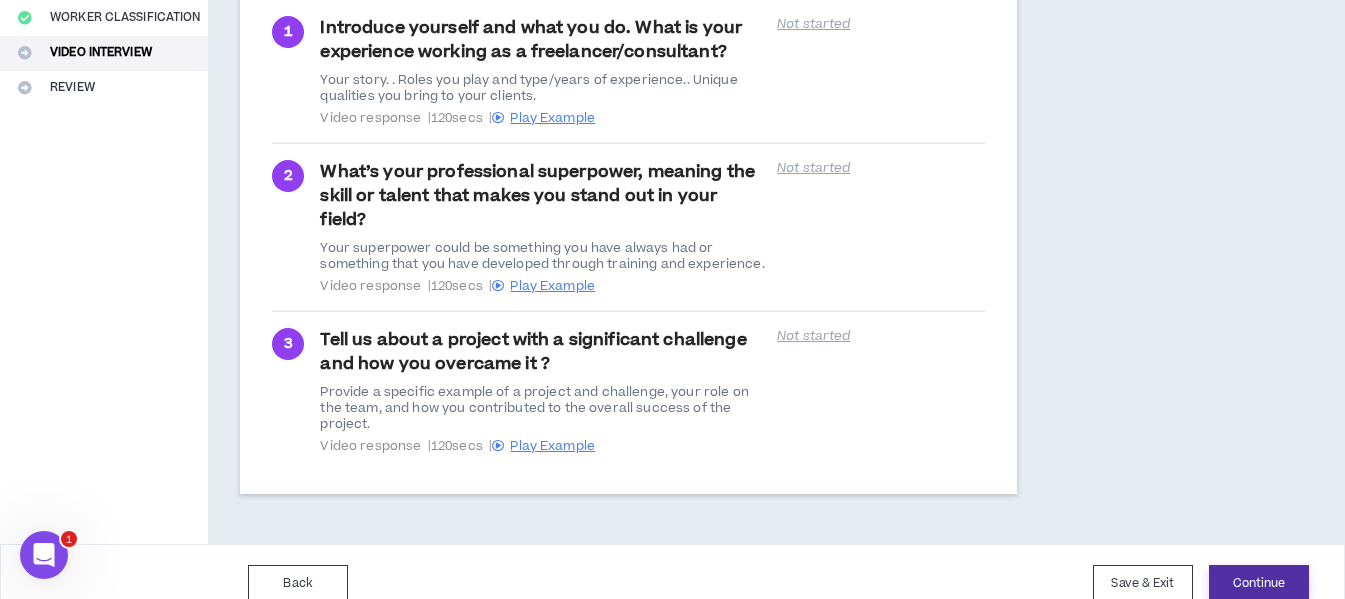 click on "Continue" at bounding box center [1259, 583] 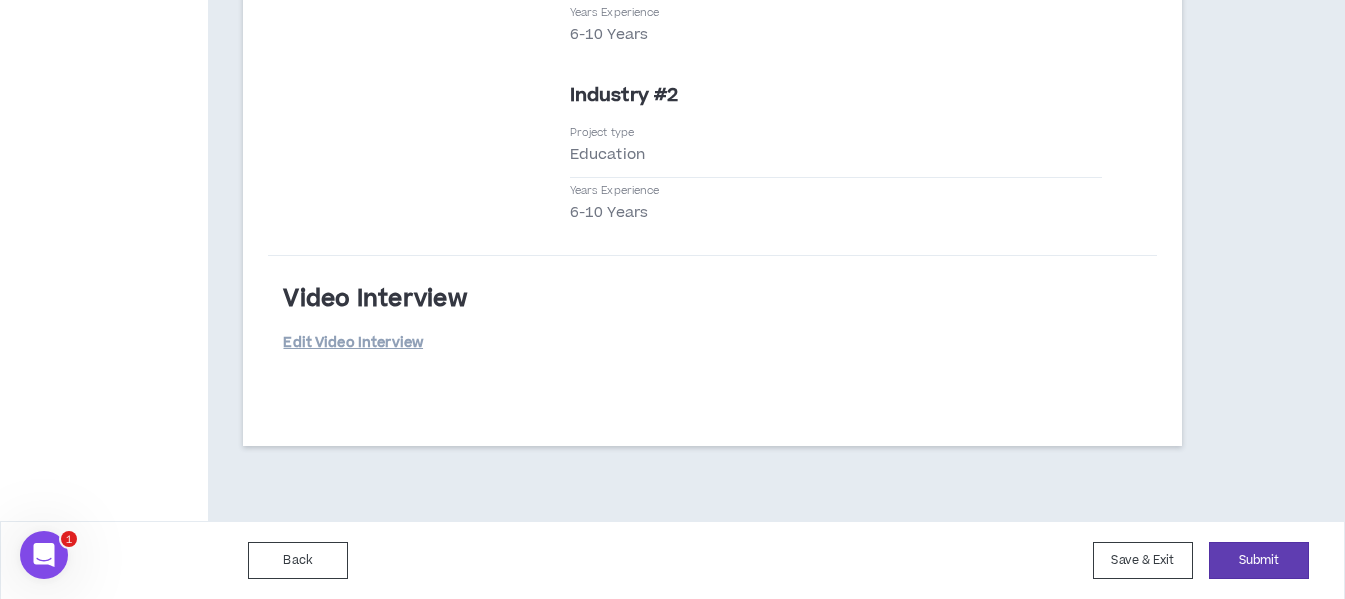 scroll, scrollTop: 3098, scrollLeft: 0, axis: vertical 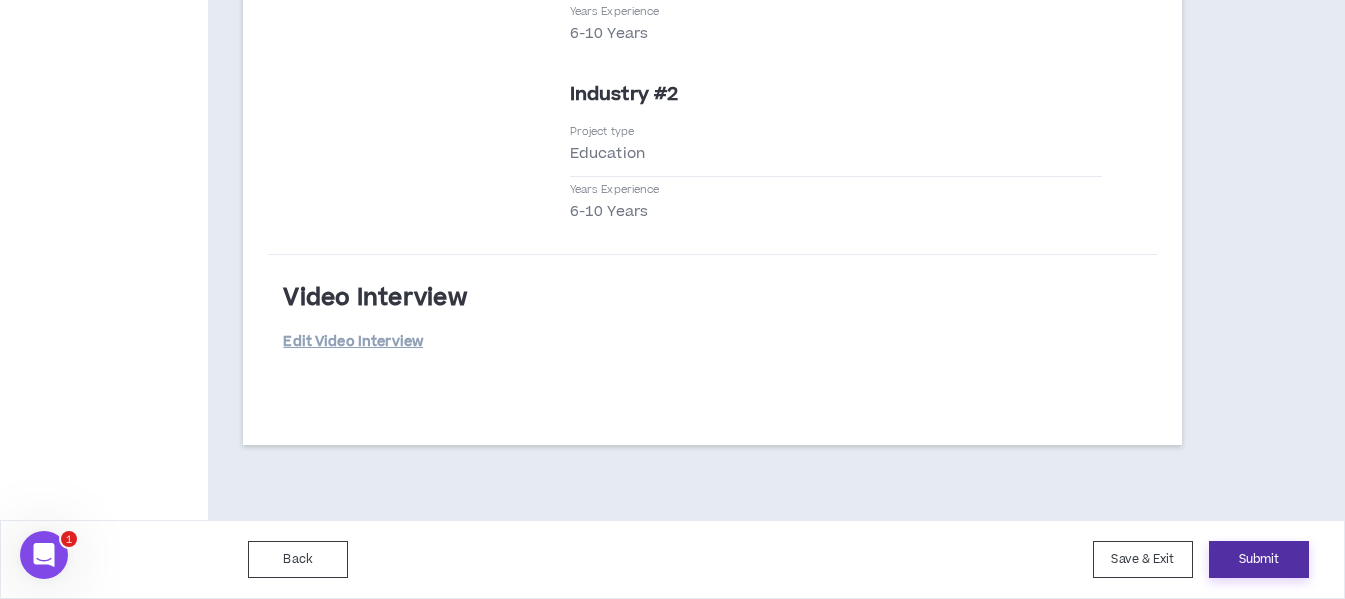click on "Submit" at bounding box center (1259, 559) 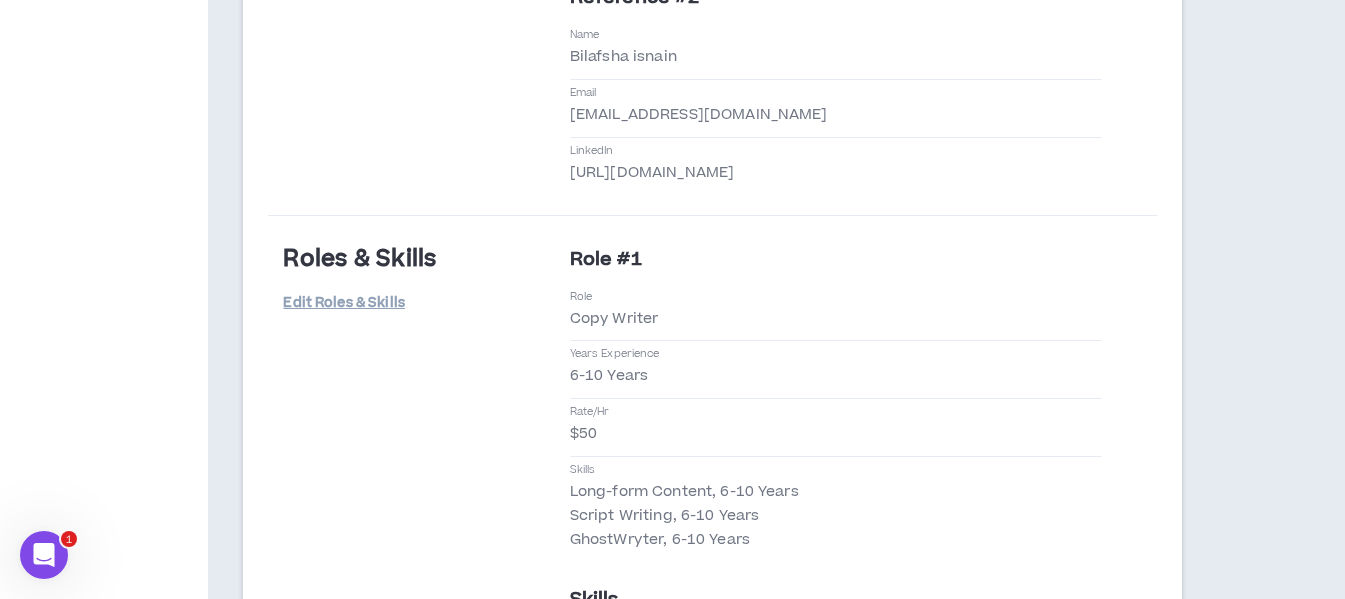 scroll, scrollTop: 1698, scrollLeft: 0, axis: vertical 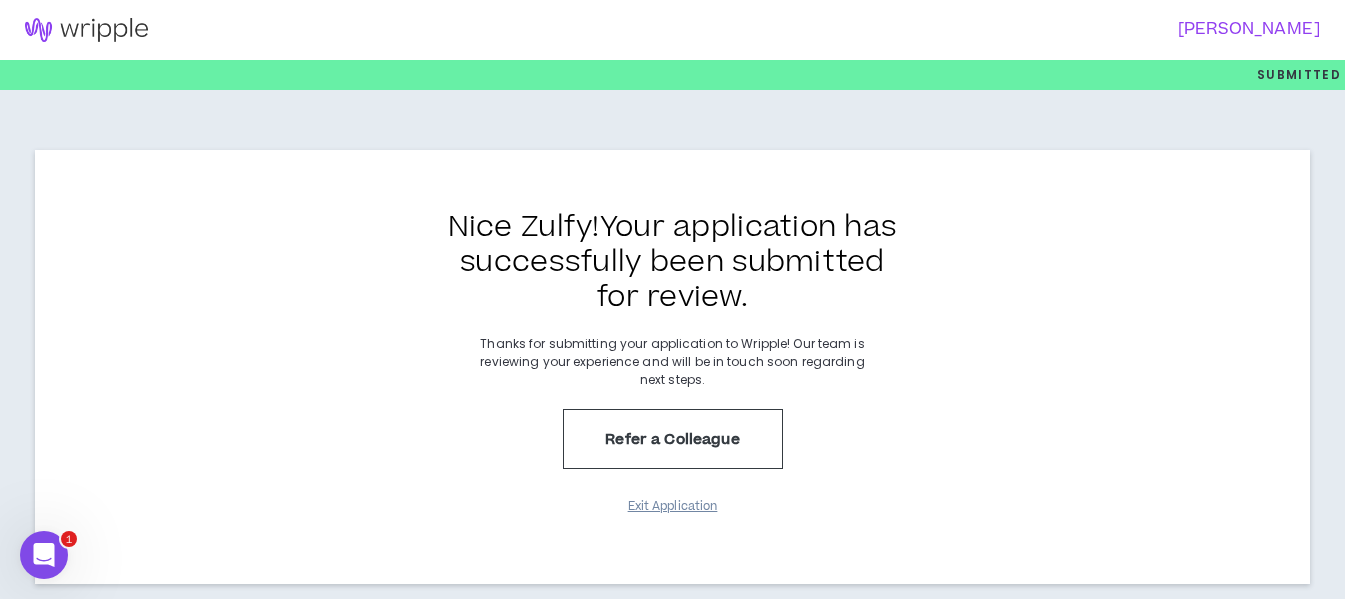 click on "Exit Application" at bounding box center (673, 506) 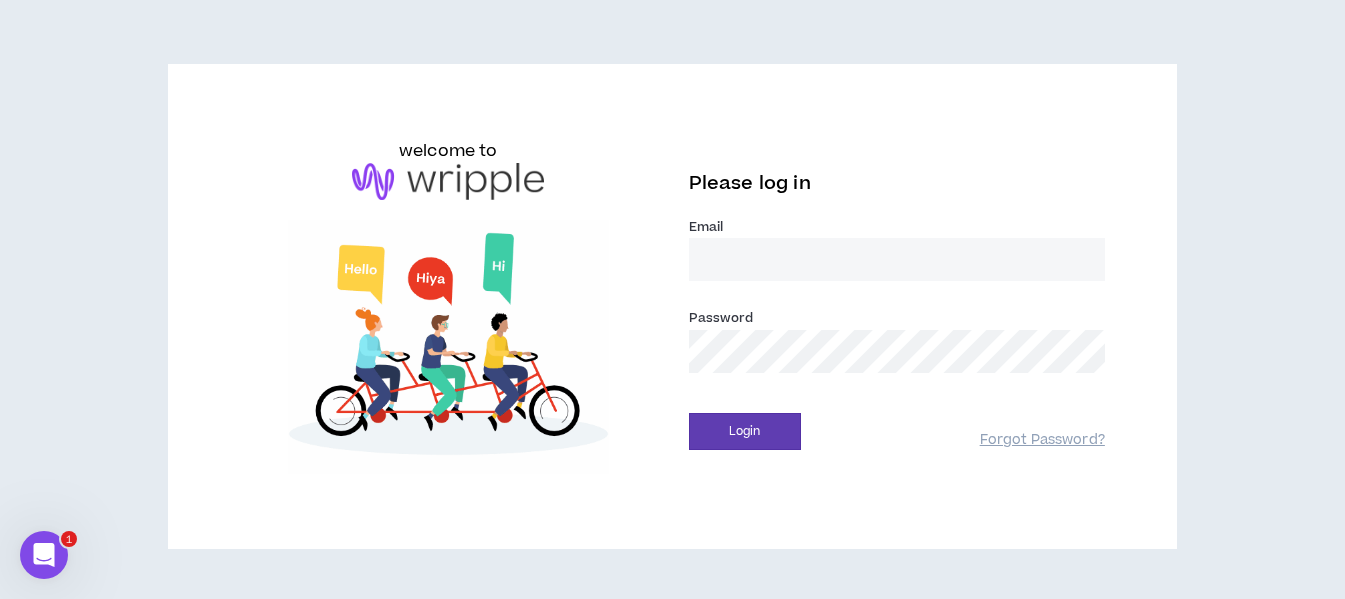 type on "[EMAIL_ADDRESS][DOMAIN_NAME]" 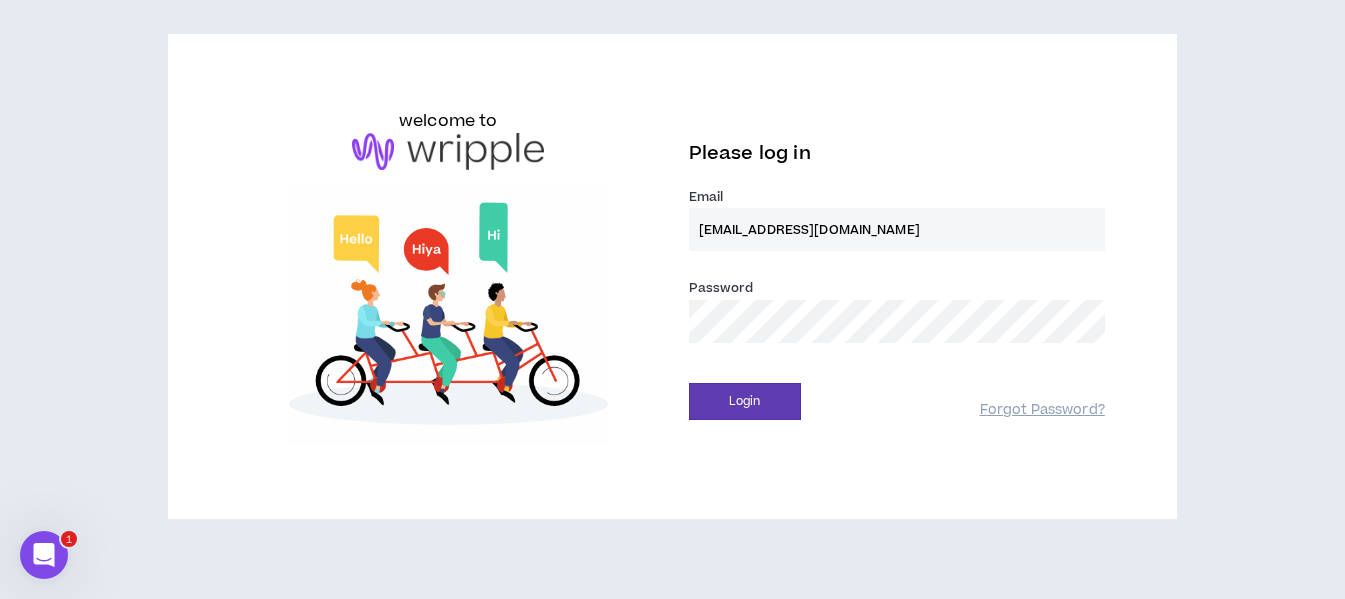 scroll, scrollTop: 0, scrollLeft: 0, axis: both 